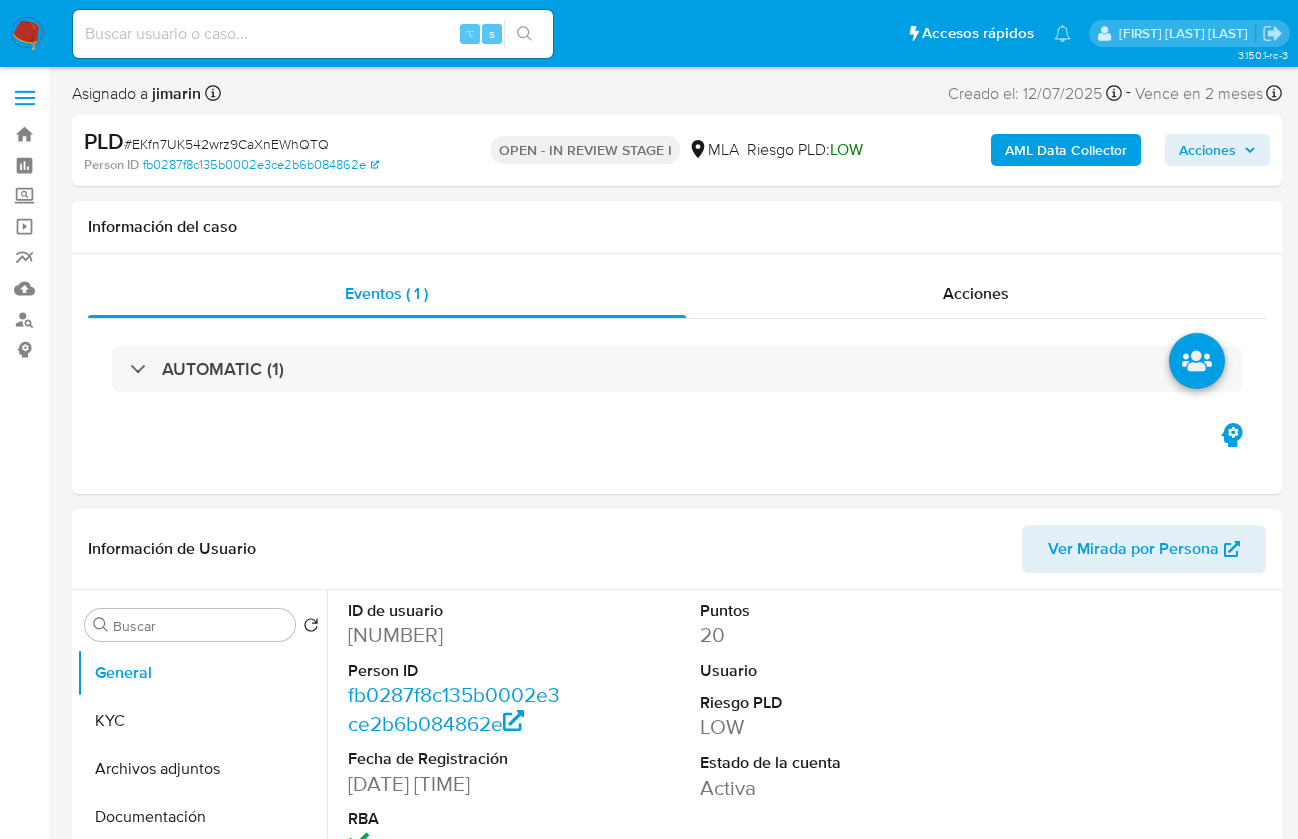 select on "10" 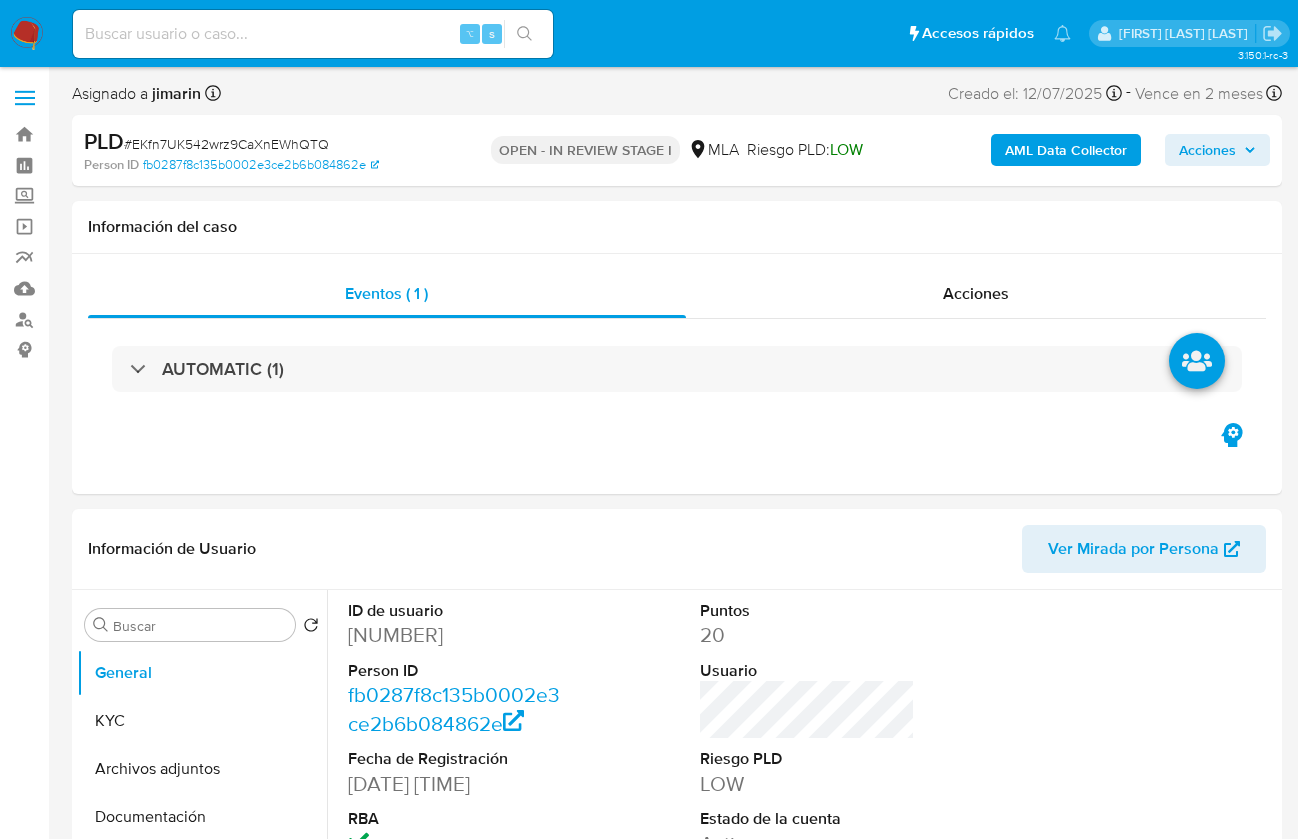 scroll, scrollTop: 0, scrollLeft: 0, axis: both 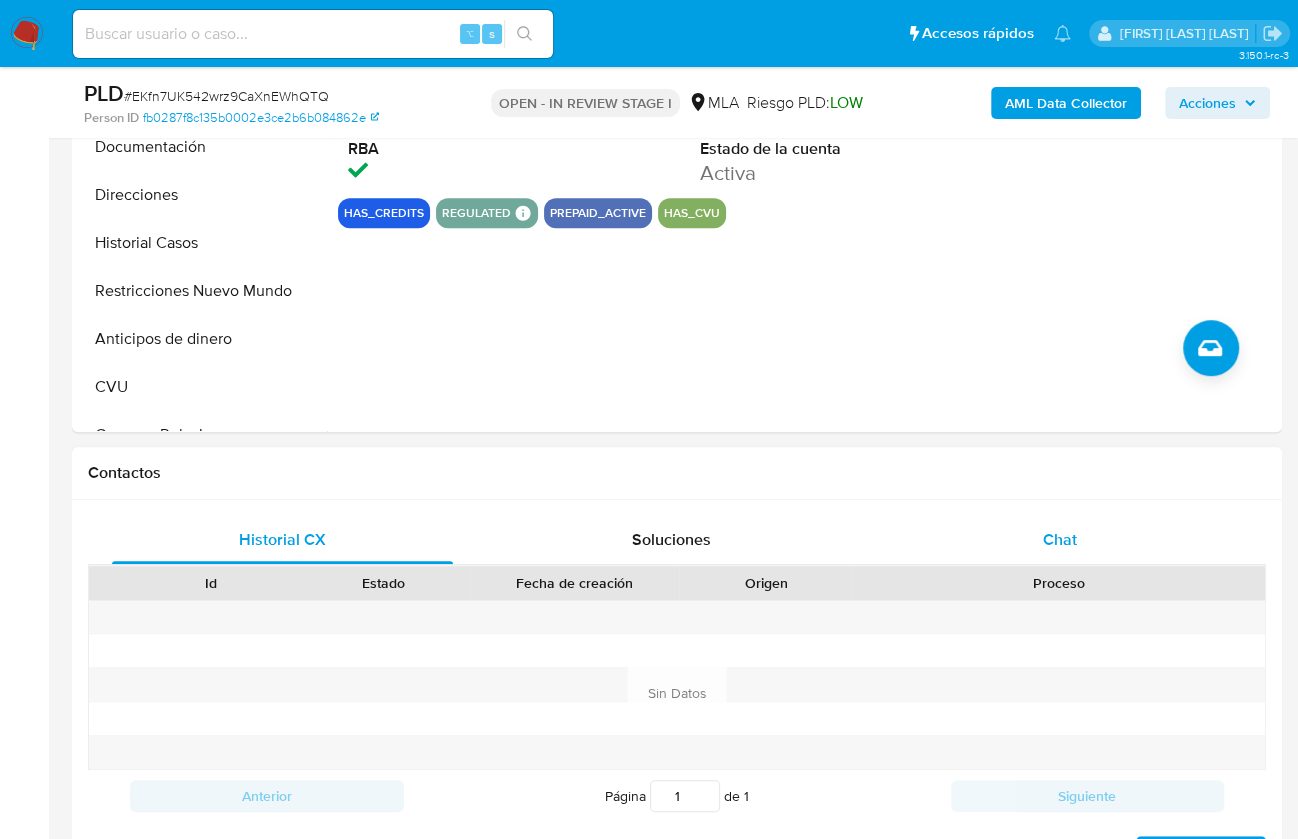 click on "Chat" at bounding box center (1059, 540) 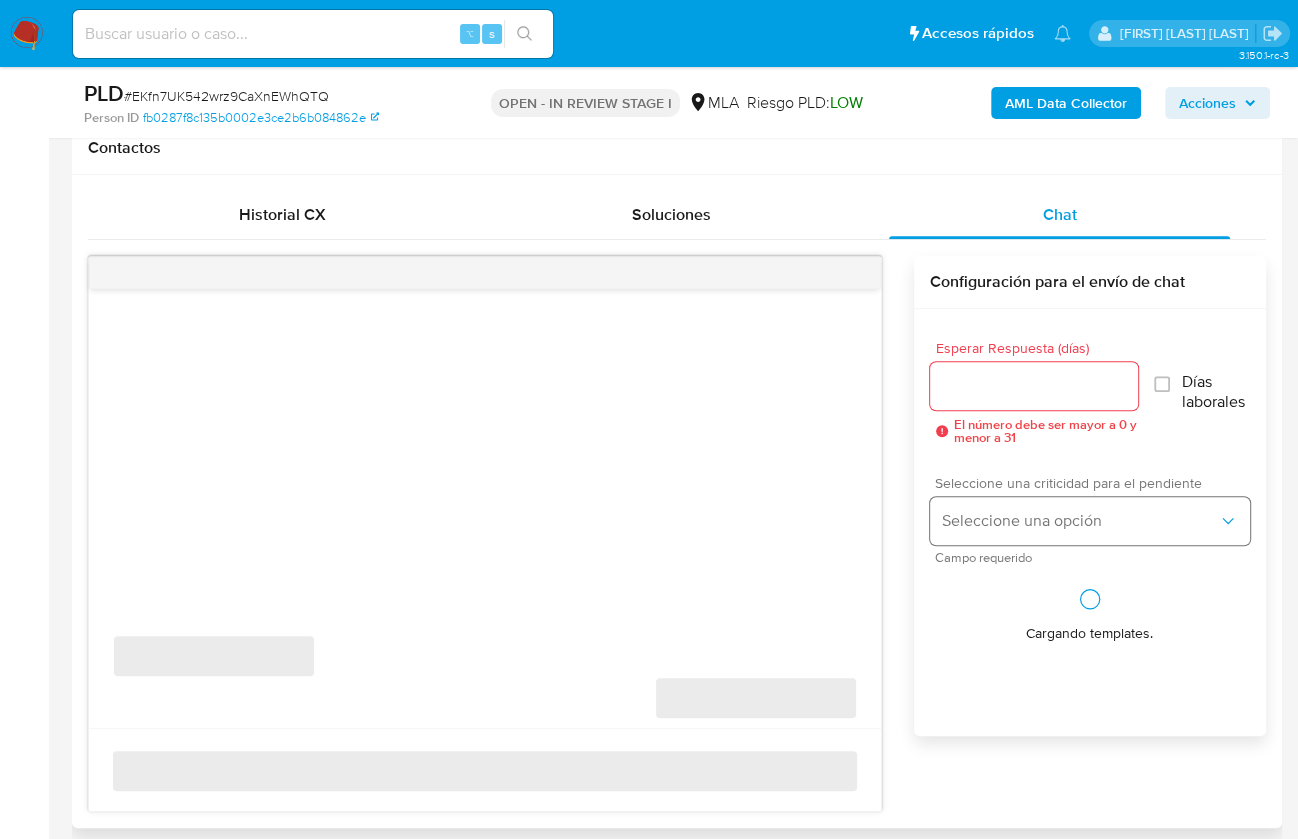 scroll, scrollTop: 937, scrollLeft: 0, axis: vertical 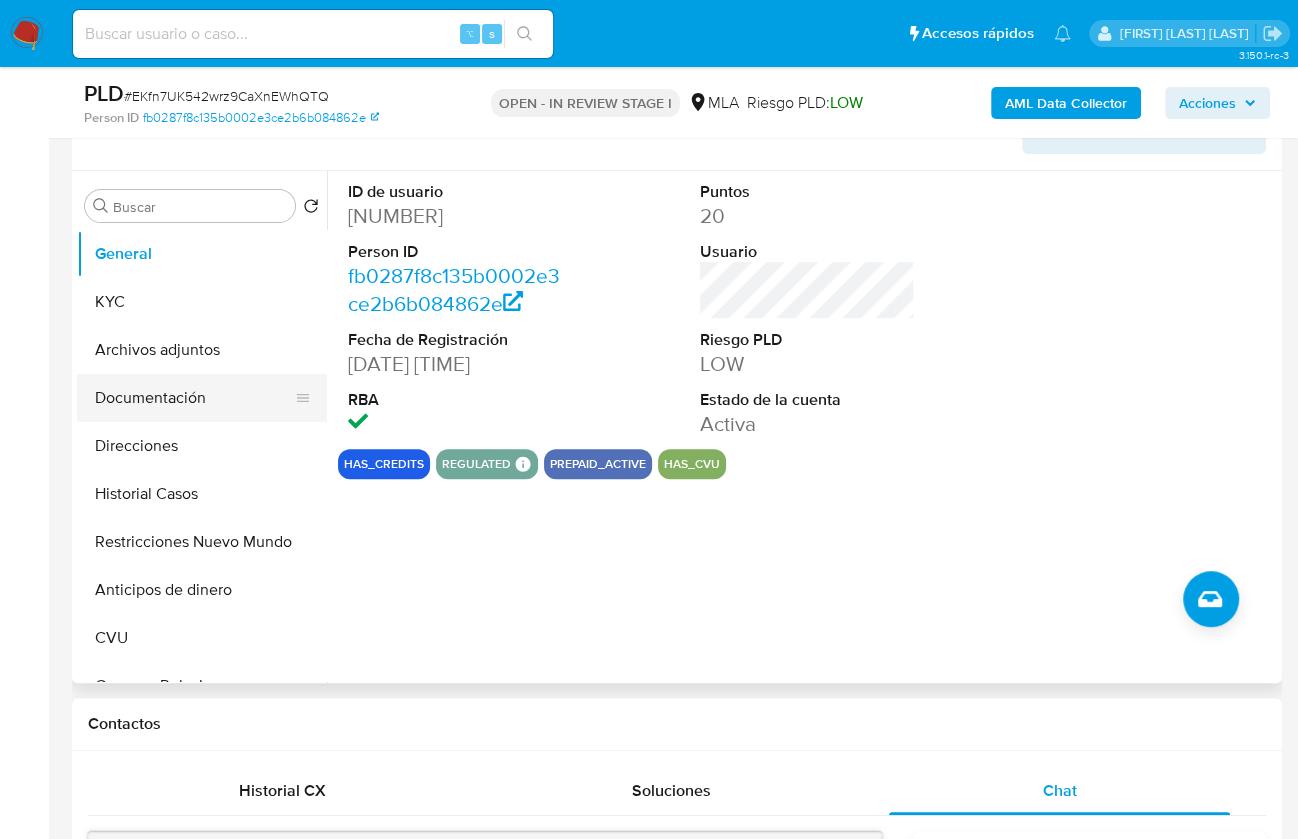 click on "Documentación" at bounding box center (194, 398) 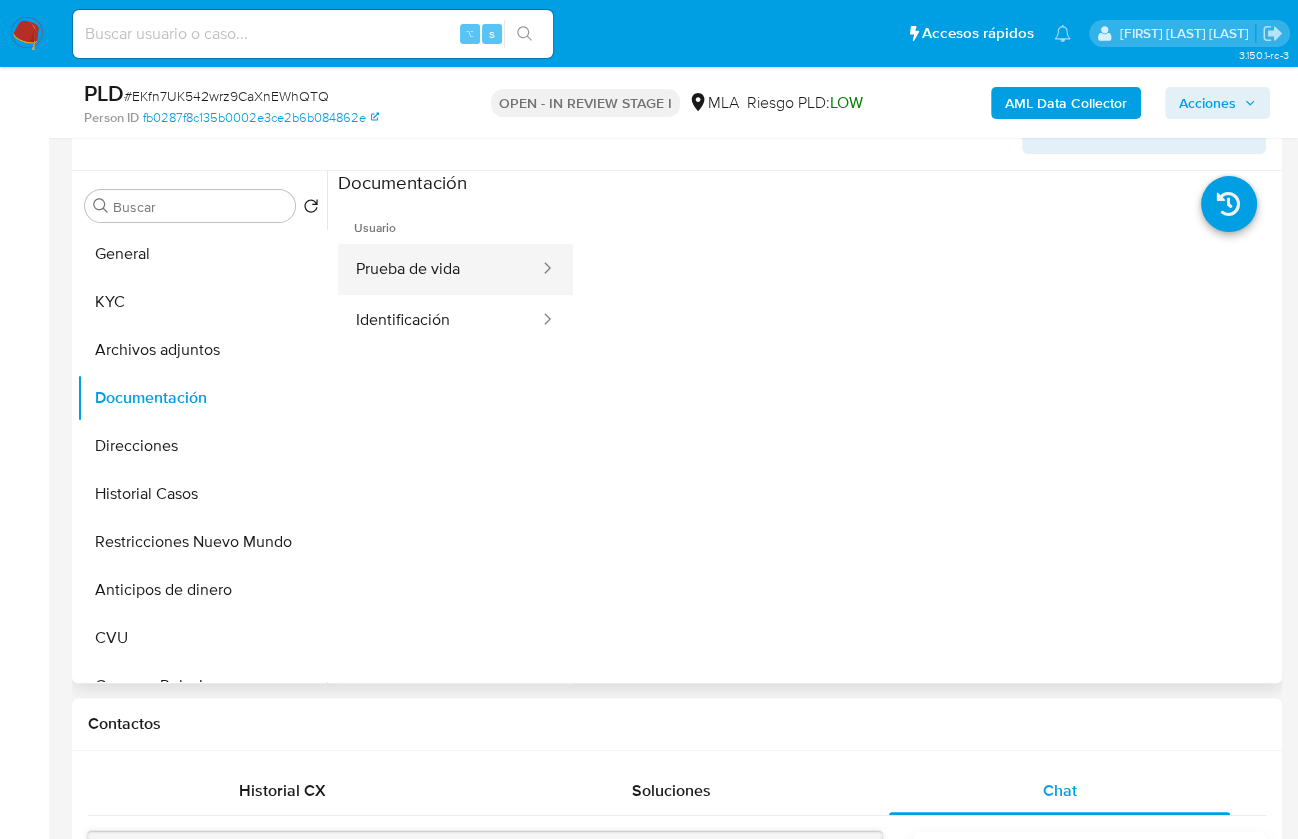click on "Prueba de vida" at bounding box center [439, 269] 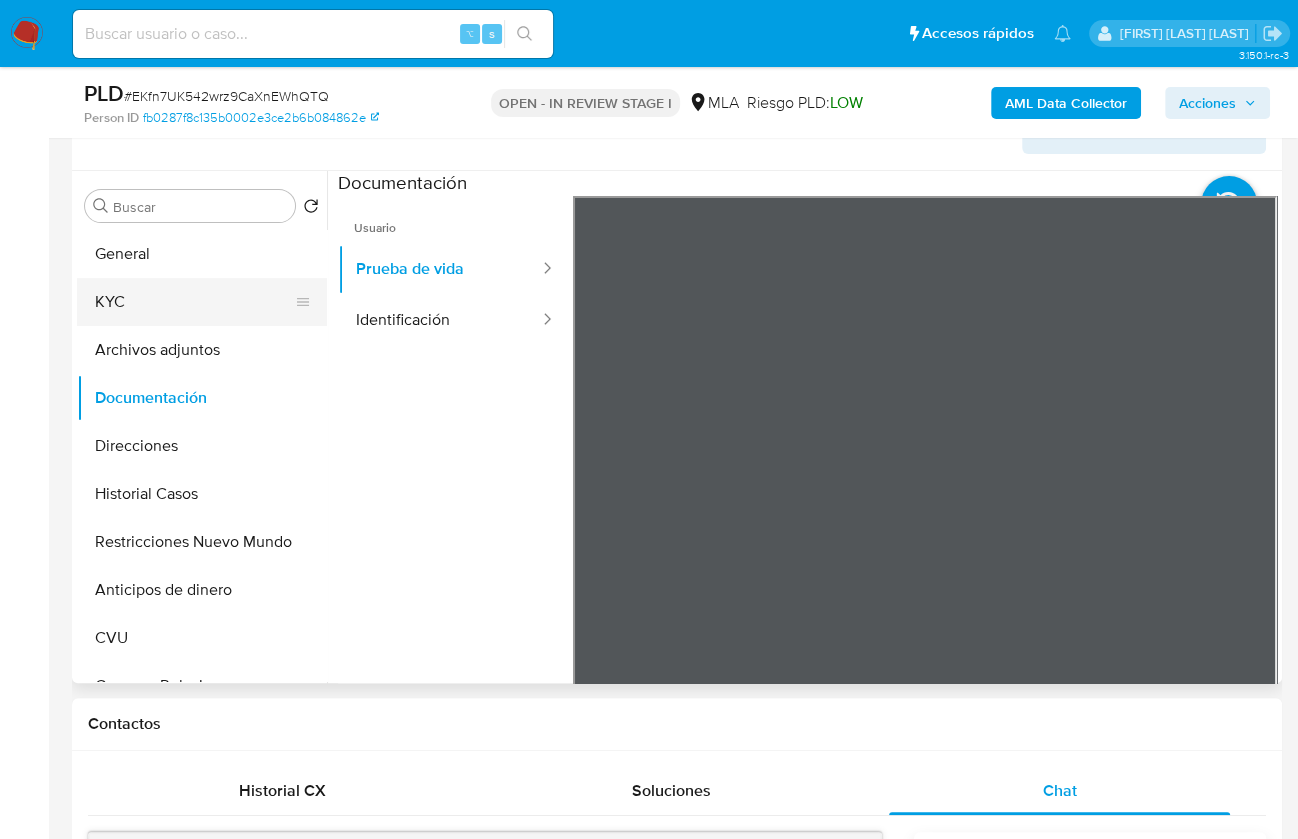 click on "KYC" at bounding box center (194, 302) 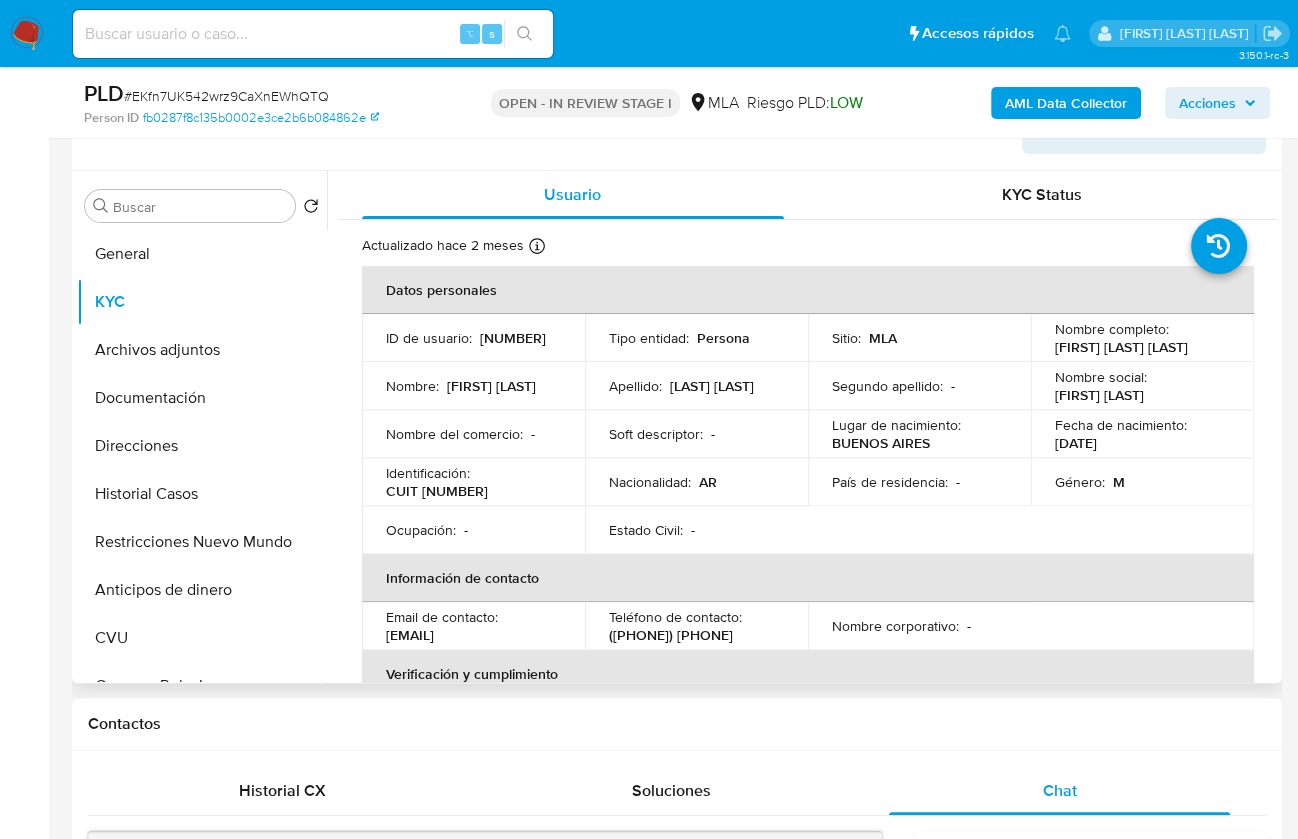 click on "CUIT 20414353585" at bounding box center [437, 491] 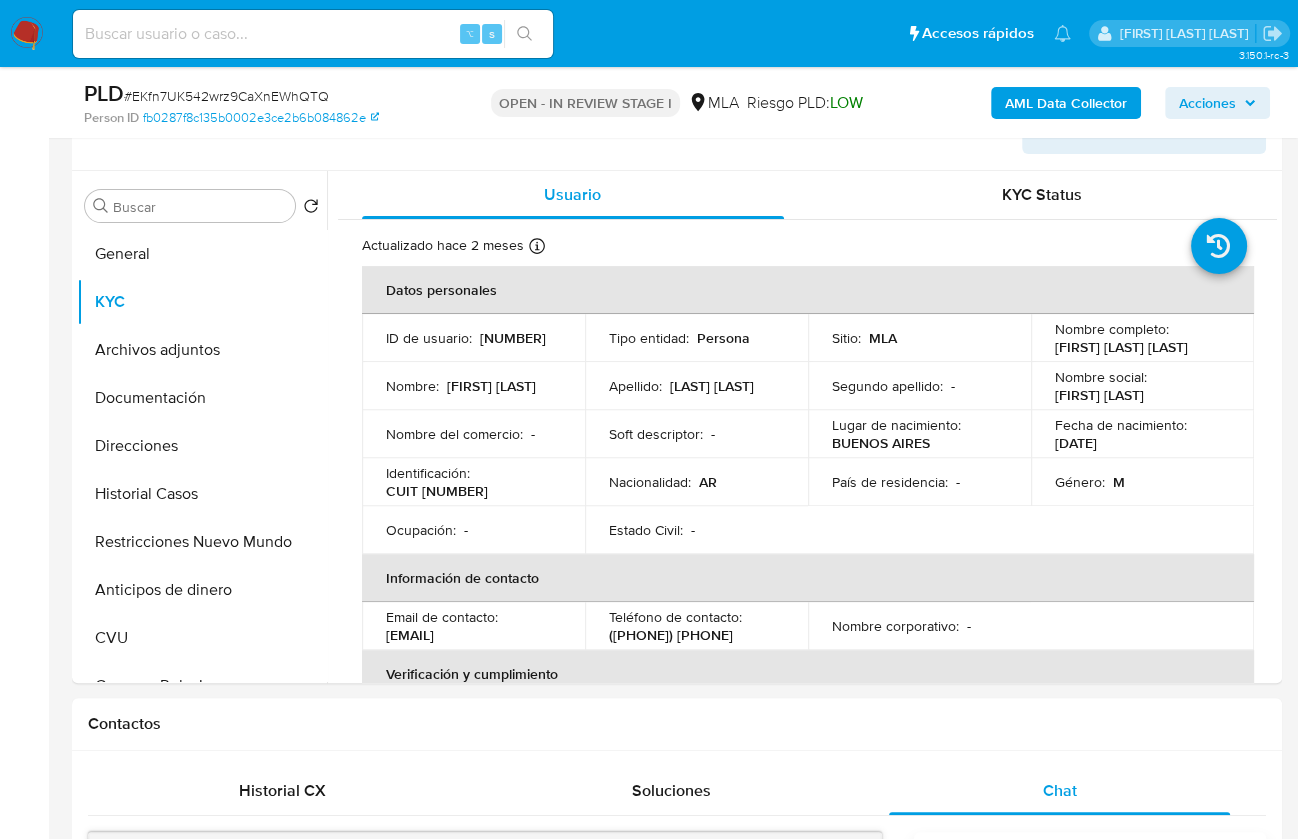 copy on "20414353585" 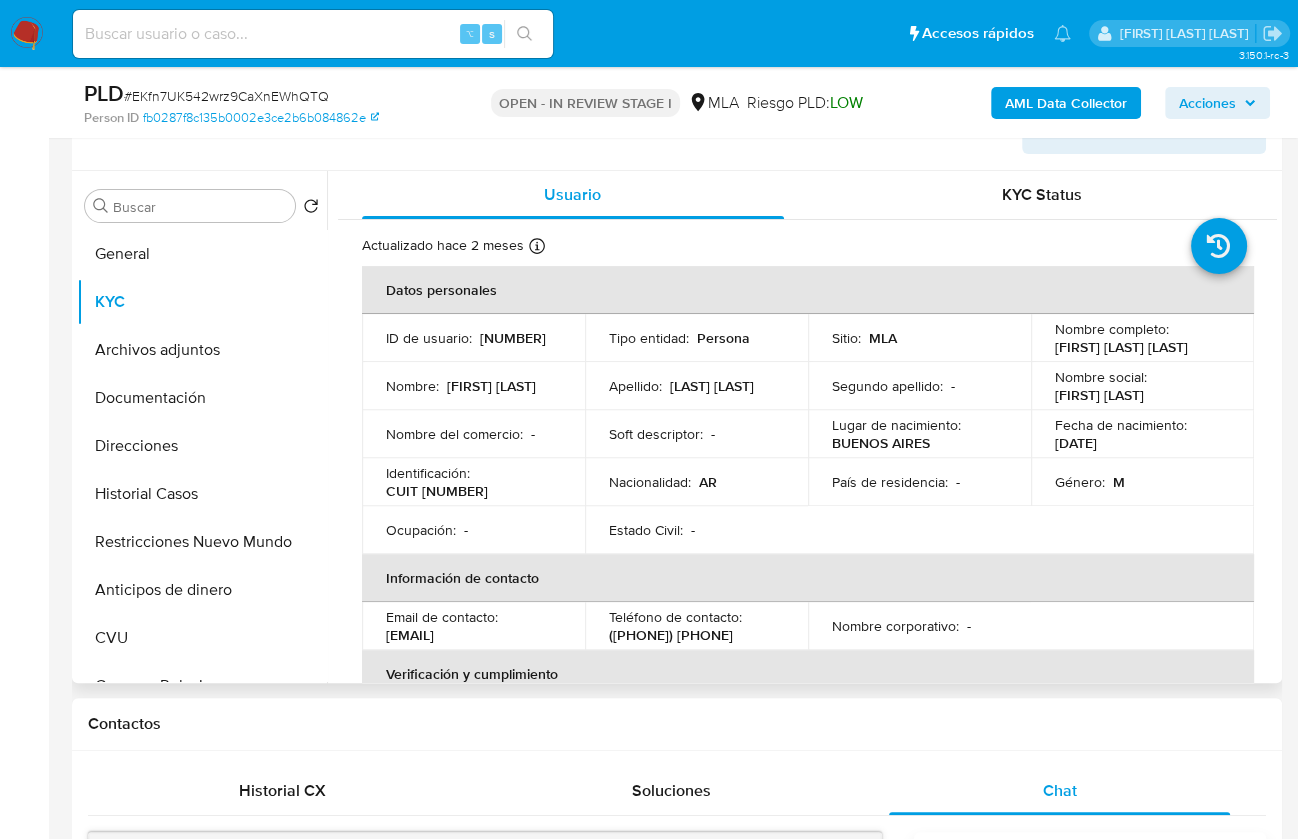 click on "Juan Manuel Moreno Semerena" at bounding box center (1121, 347) 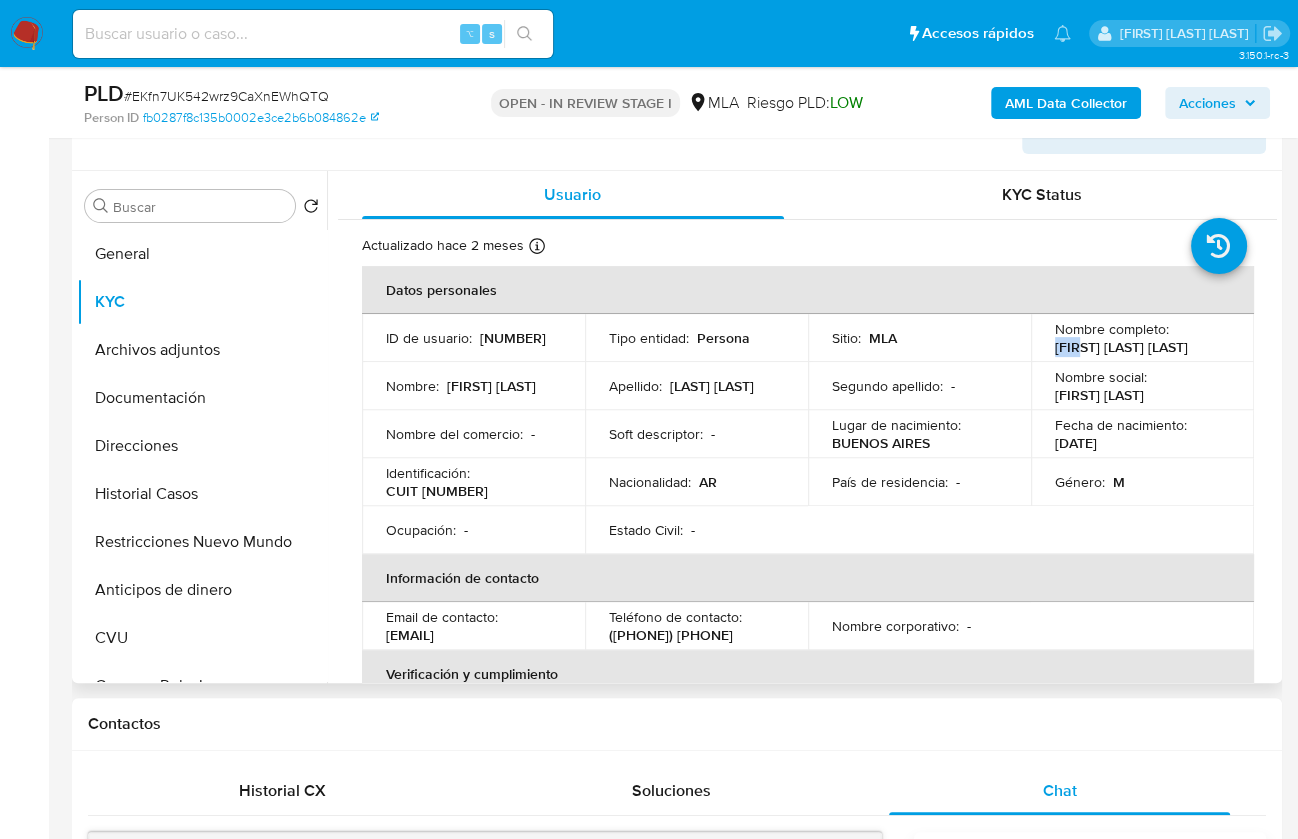 click on "Juan Manuel Moreno Semerena" at bounding box center [1121, 347] 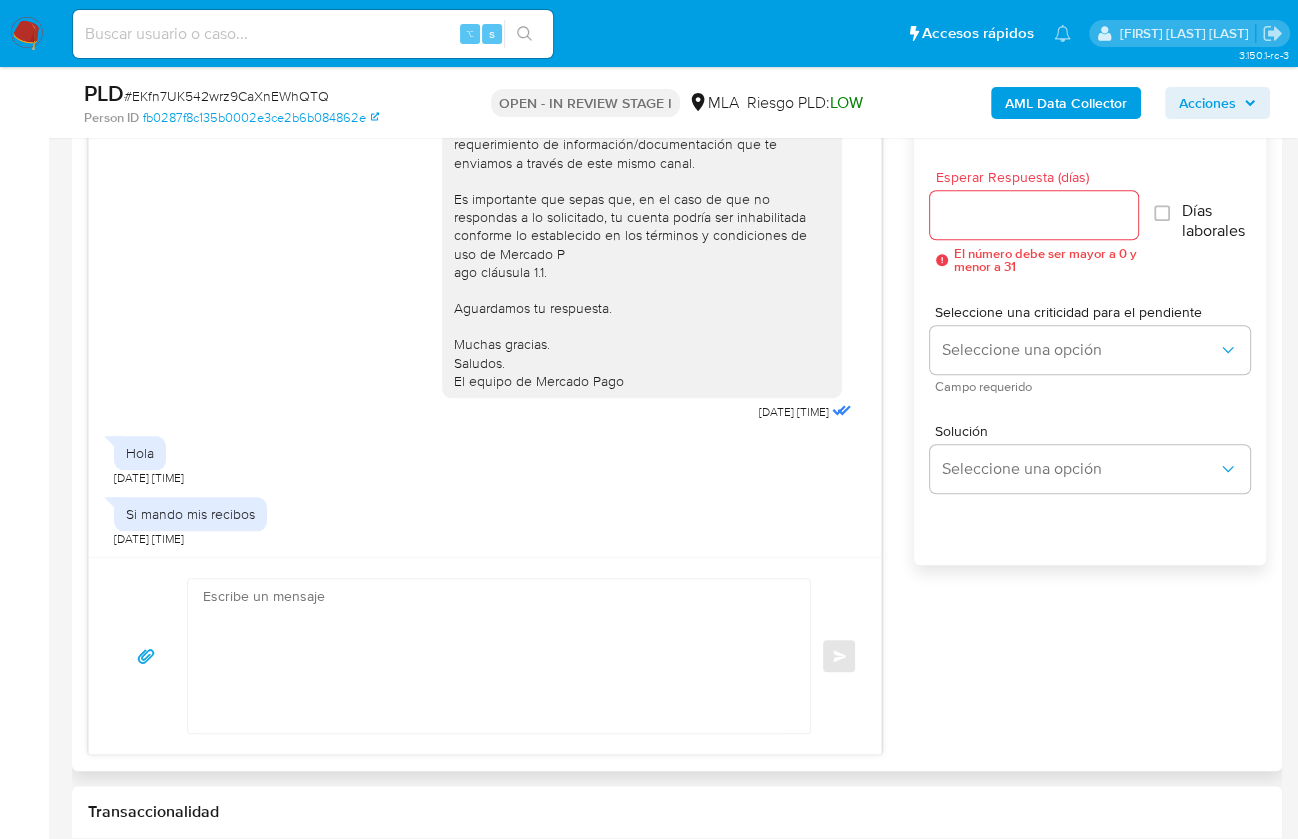 scroll, scrollTop: 1251, scrollLeft: 0, axis: vertical 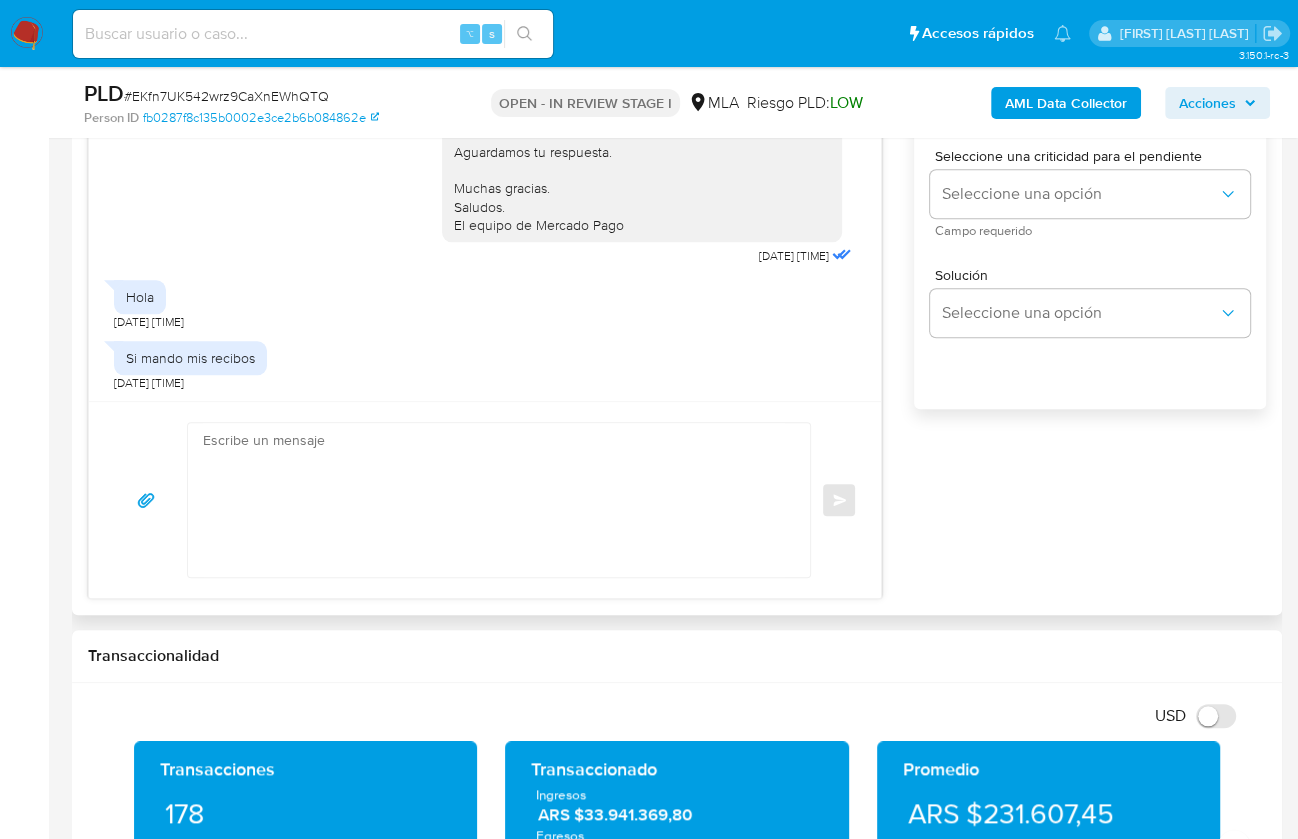 click at bounding box center (494, 500) 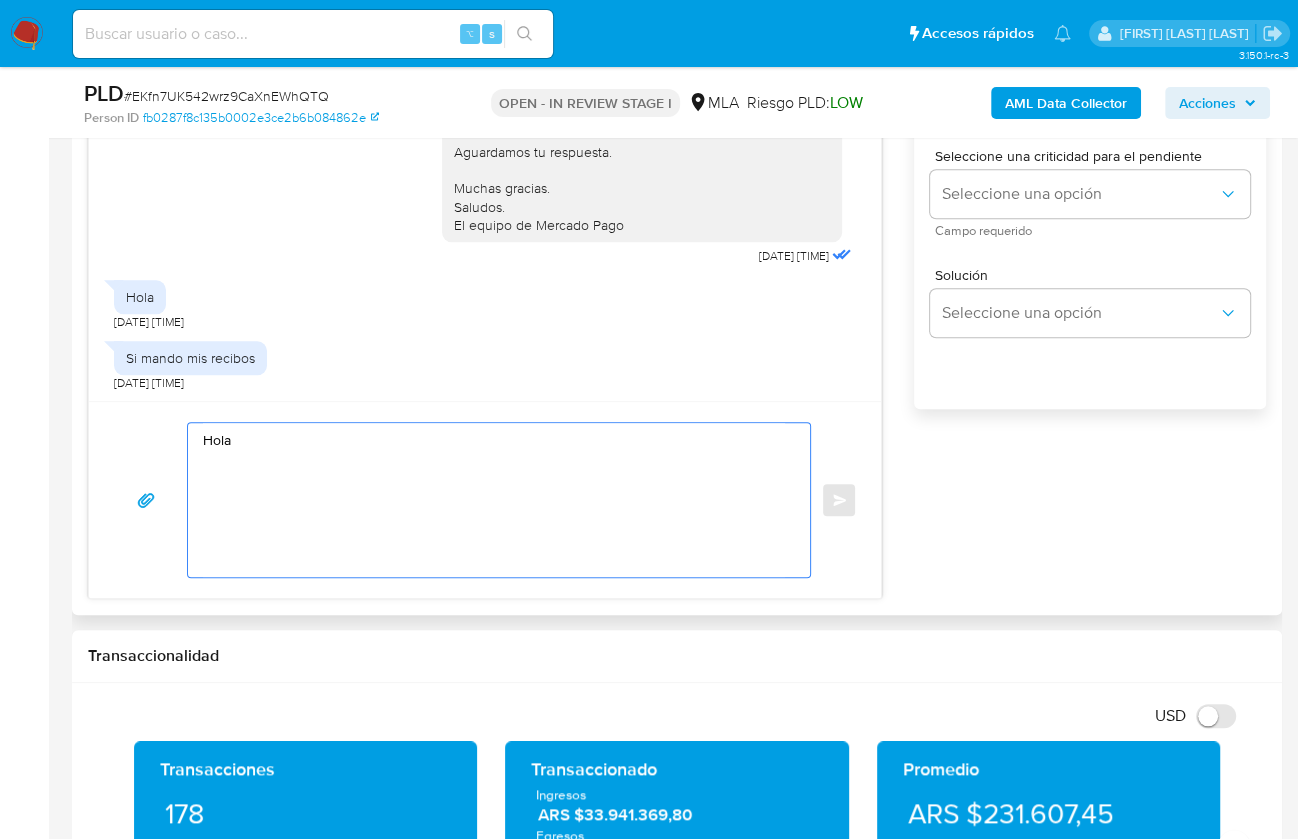 paste on "Juan" 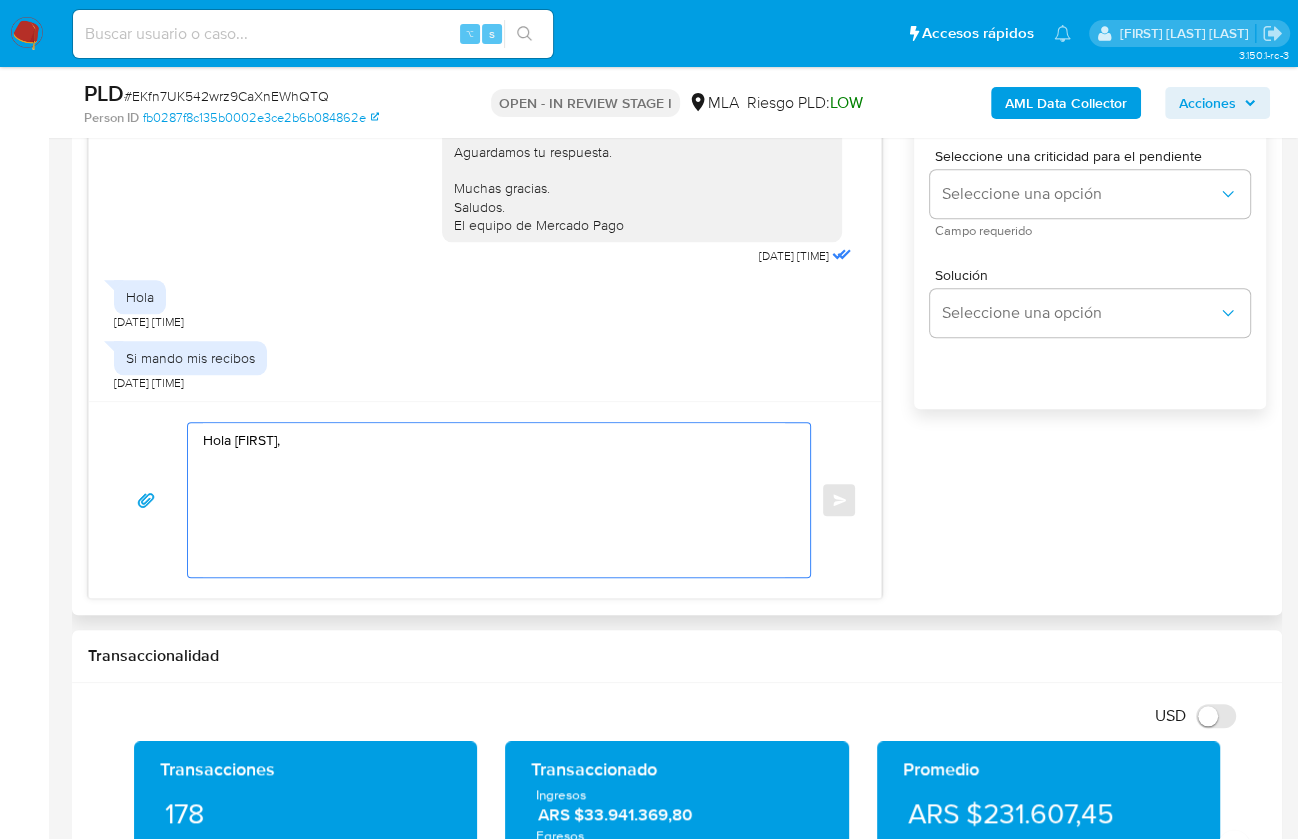 click on "Hola Juan," at bounding box center [494, 500] 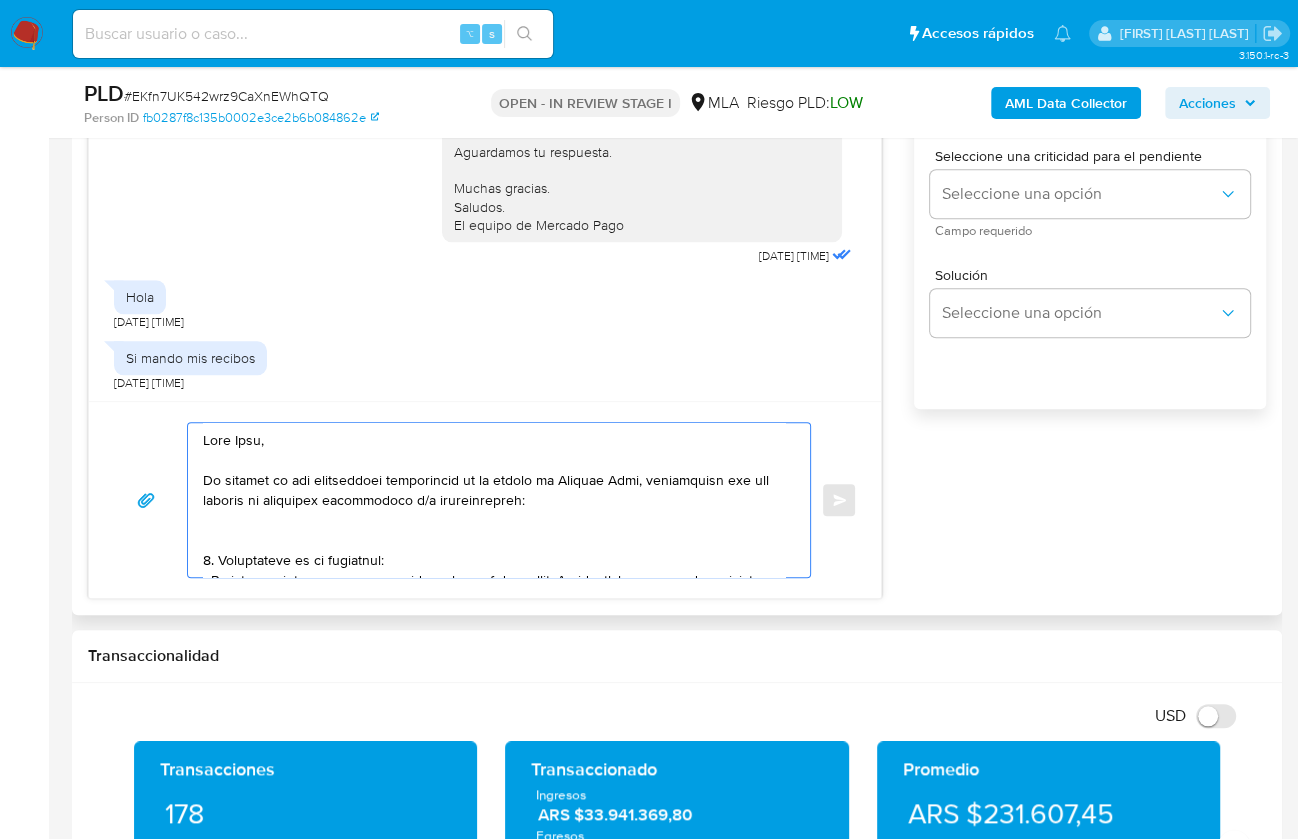 scroll, scrollTop: 1287, scrollLeft: 0, axis: vertical 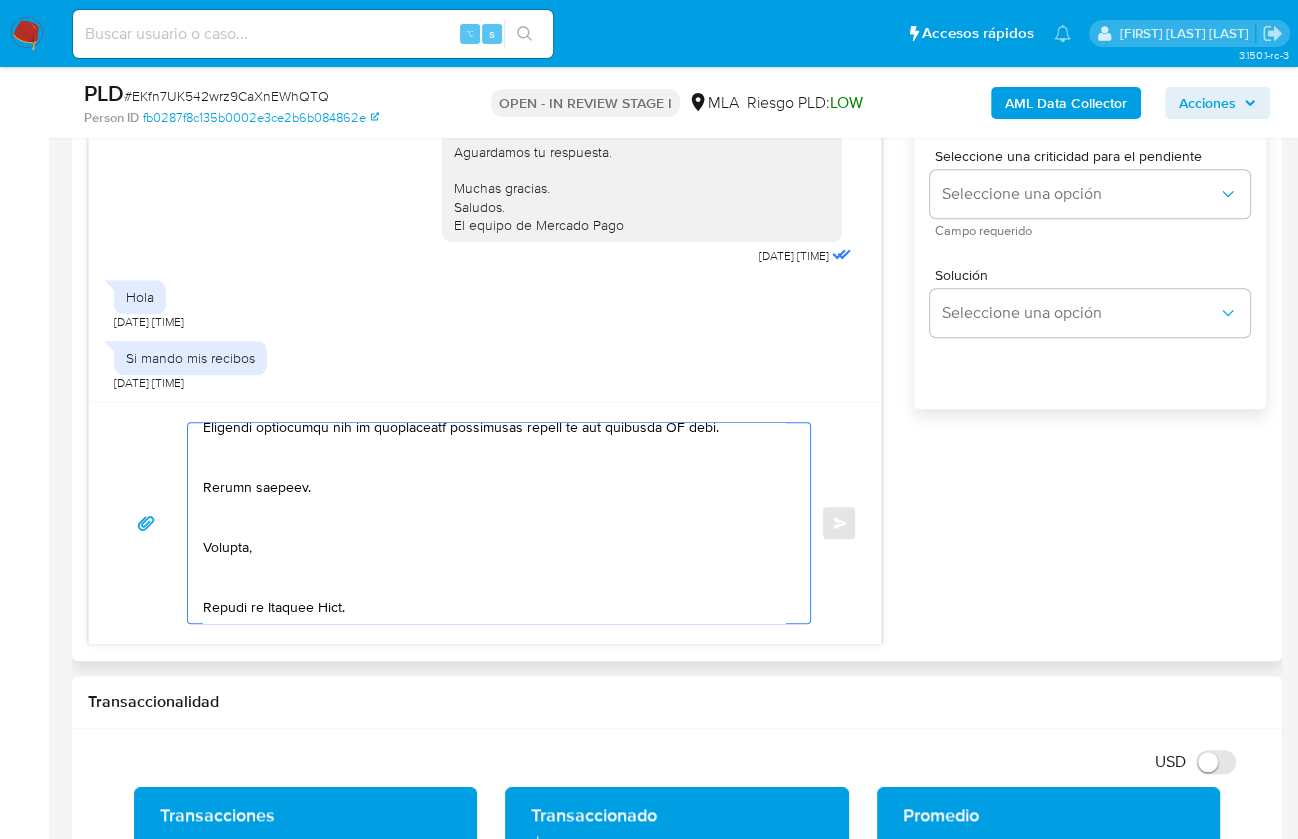 click at bounding box center (494, 523) 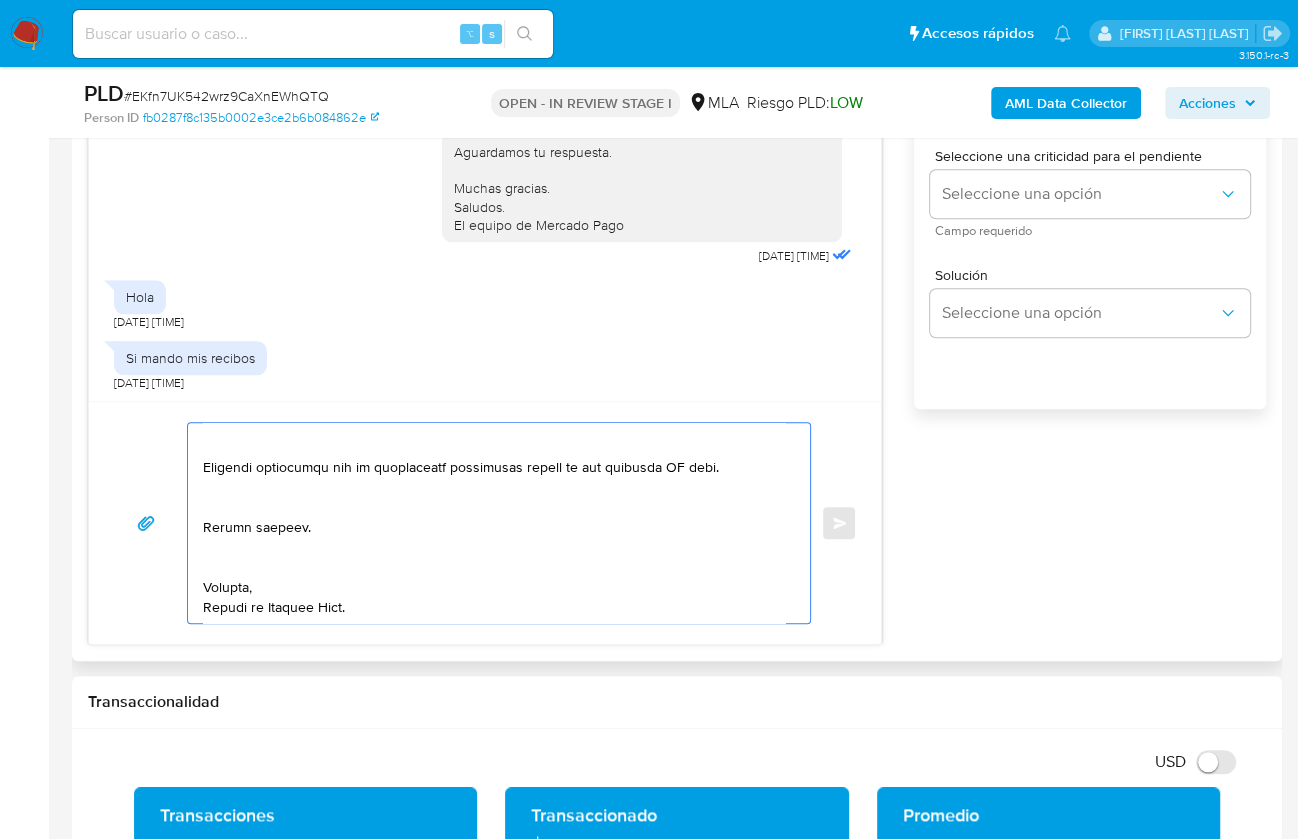 click at bounding box center [494, 523] 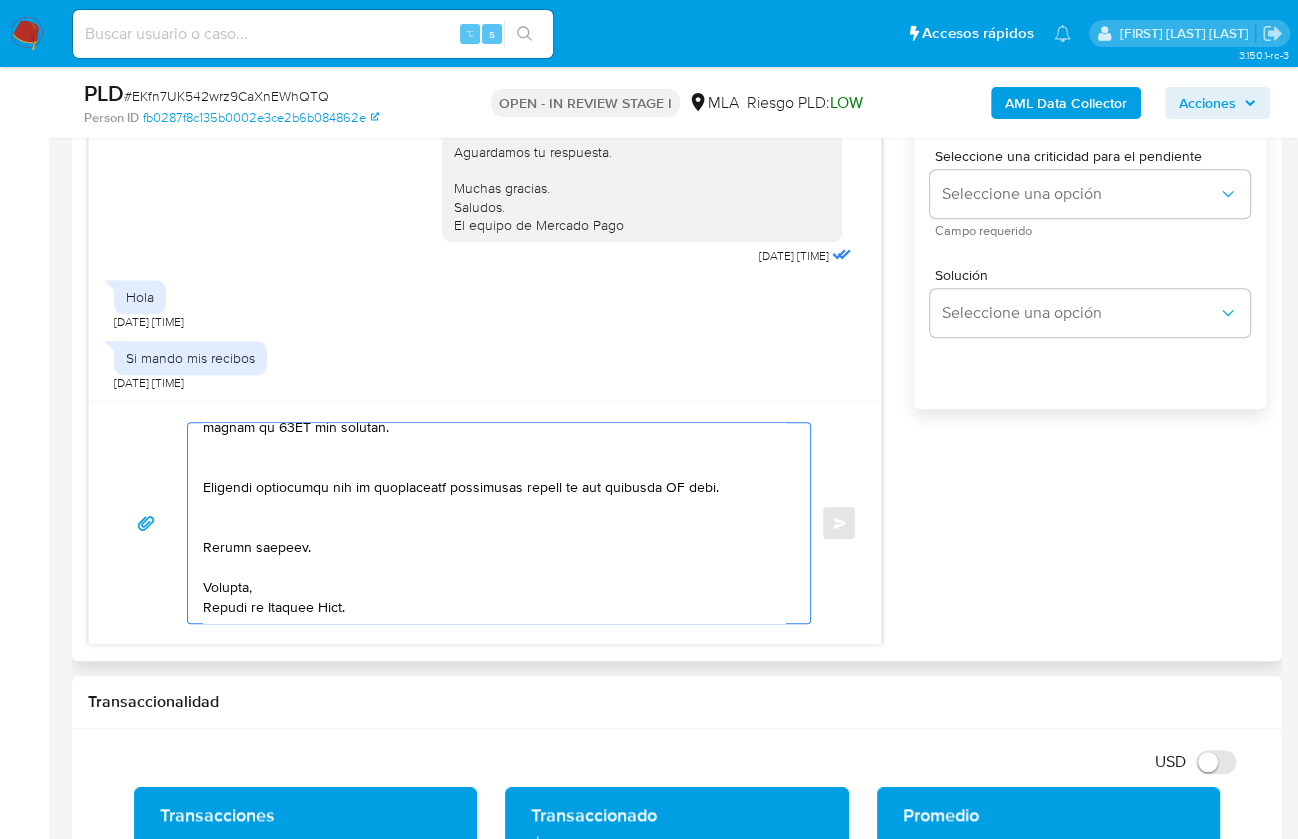 click at bounding box center (494, 523) 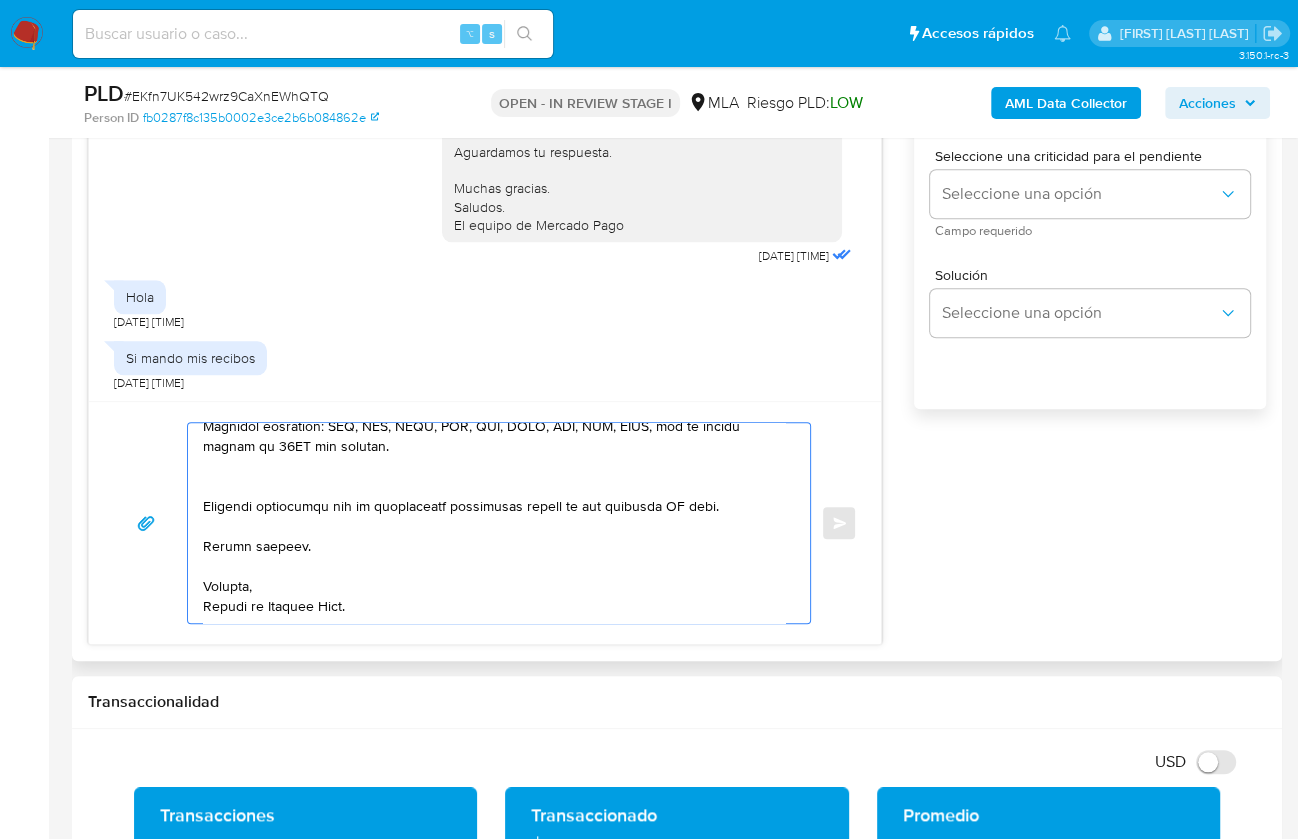 scroll, scrollTop: 1193, scrollLeft: 0, axis: vertical 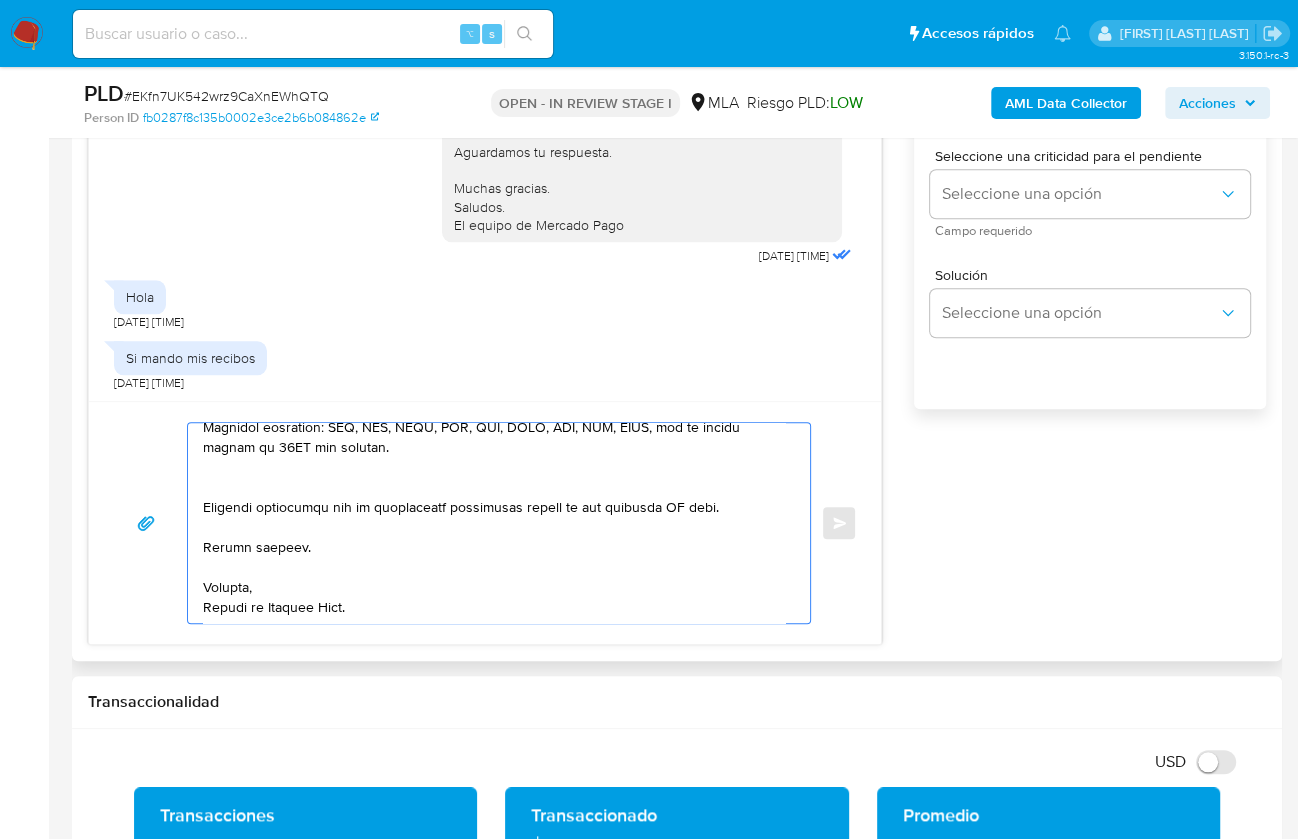 drag, startPoint x: 735, startPoint y: 497, endPoint x: 596, endPoint y: 502, distance: 139.0899 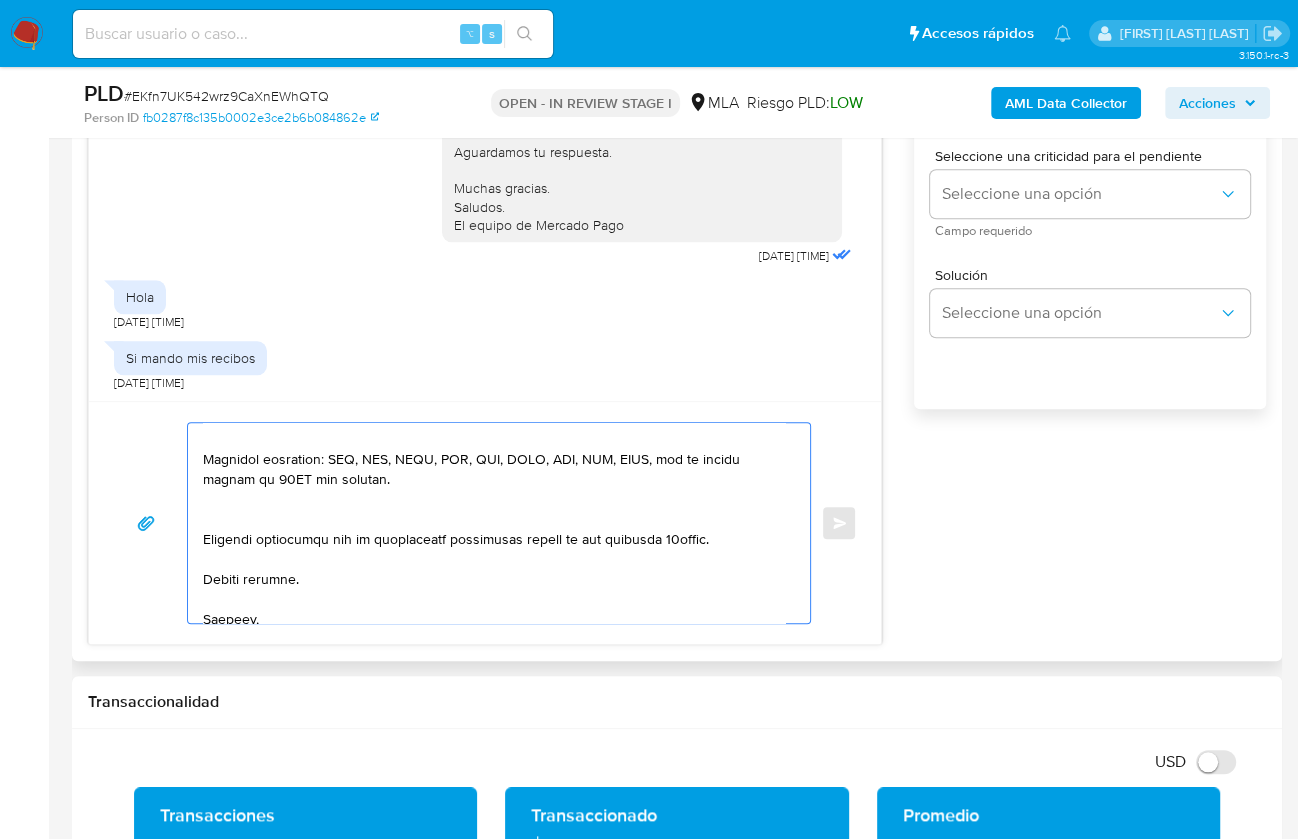 click at bounding box center [494, 523] 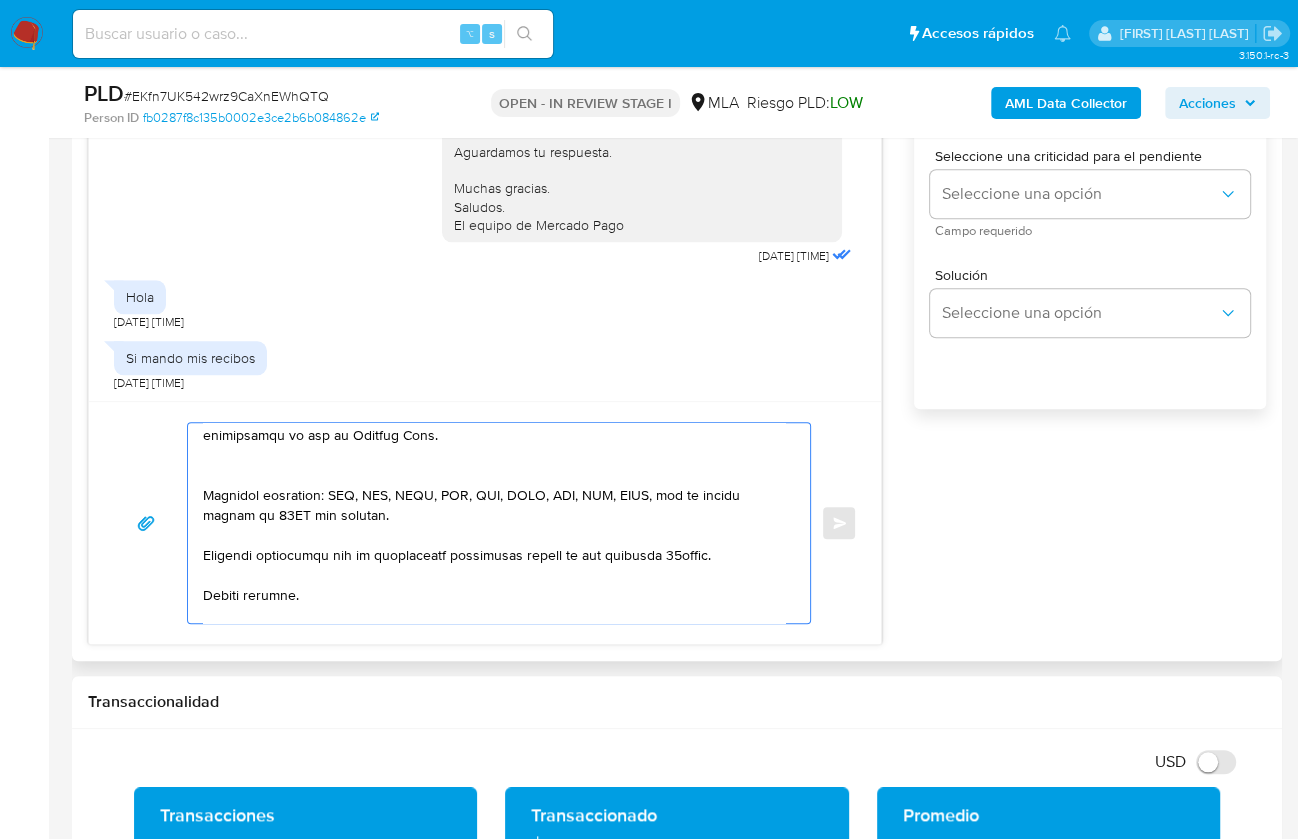 scroll, scrollTop: 1037, scrollLeft: 0, axis: vertical 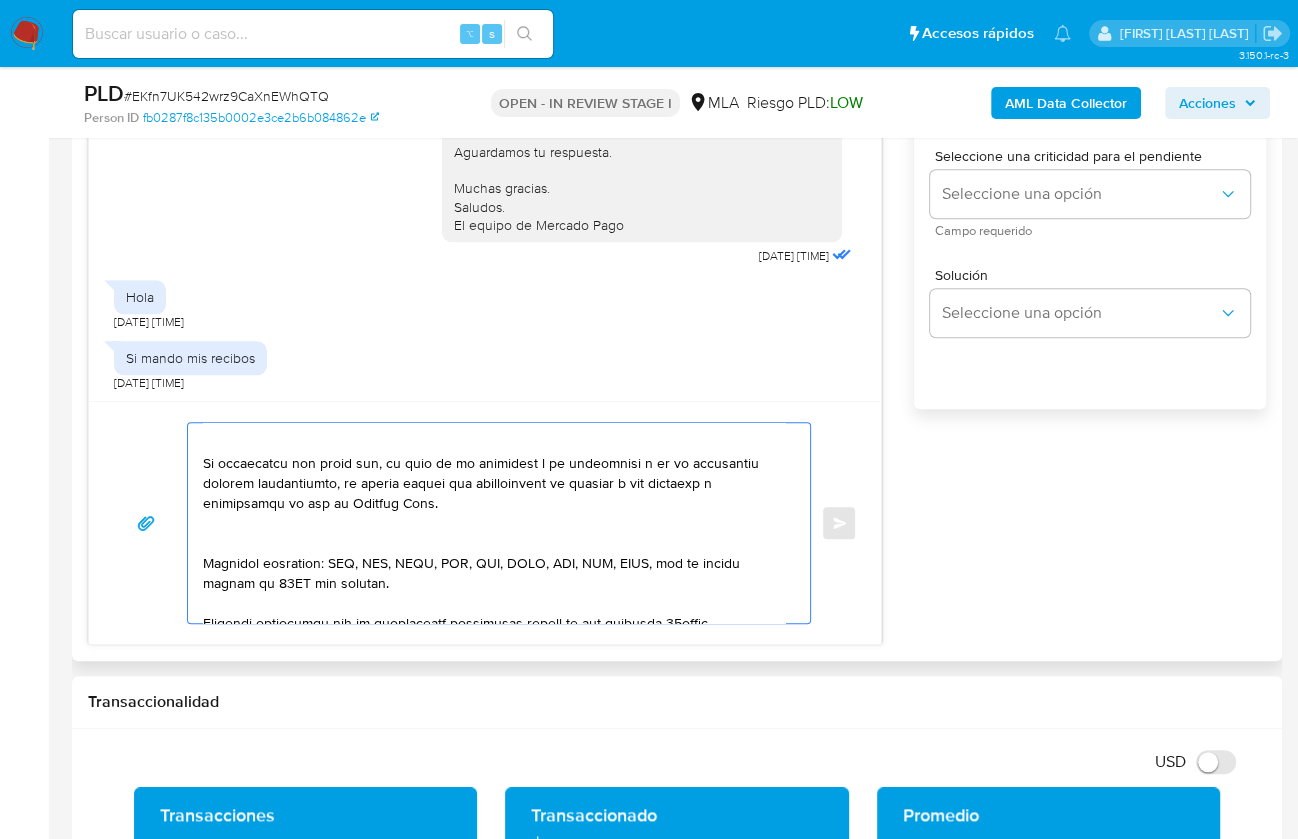click at bounding box center (494, 523) 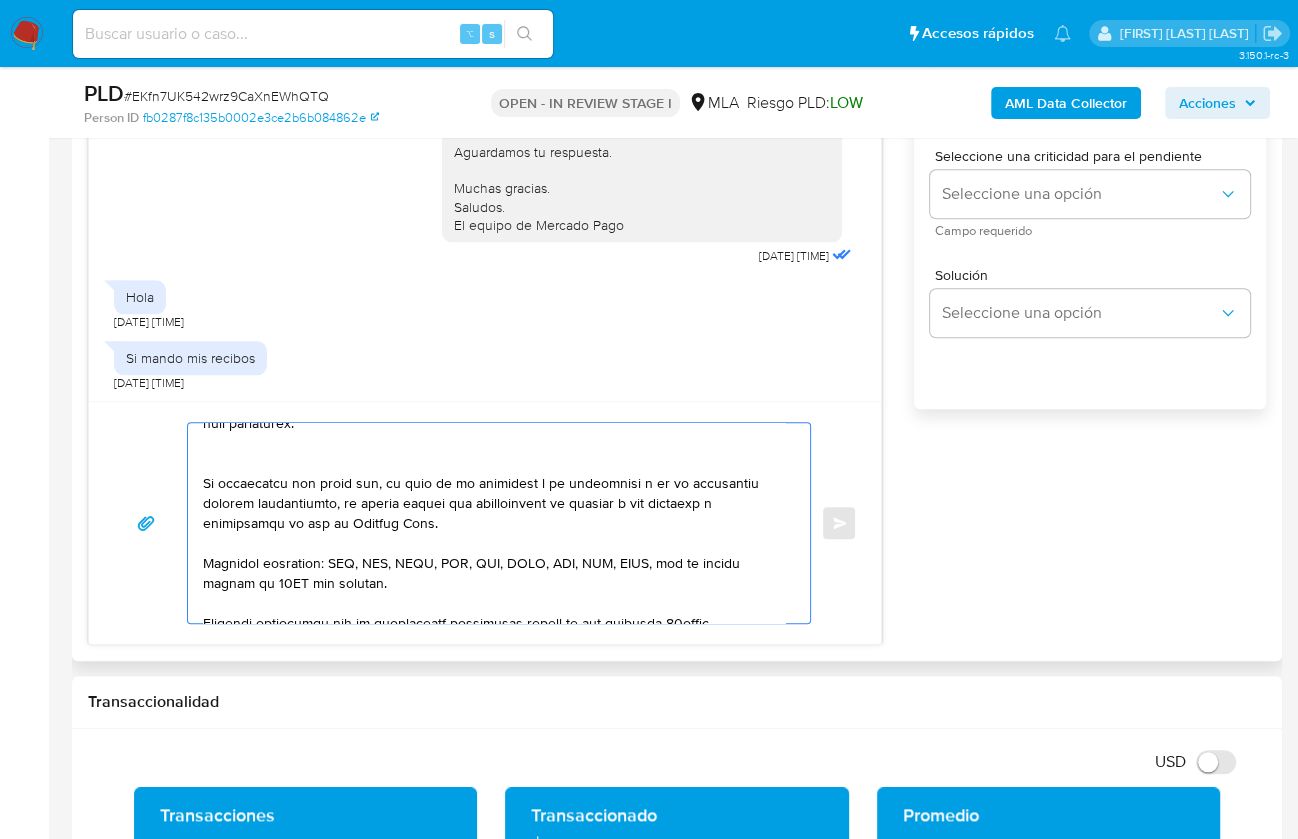click at bounding box center [494, 523] 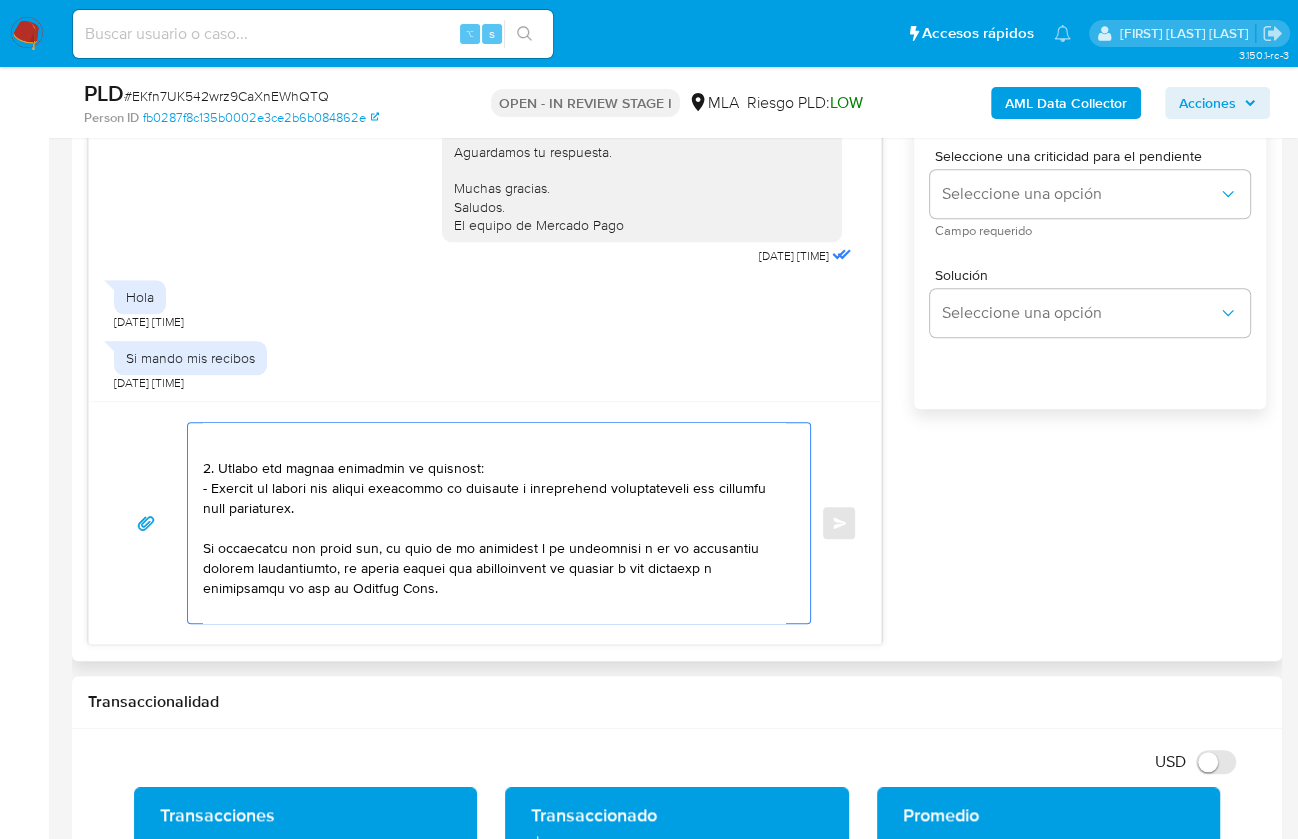 scroll, scrollTop: 917, scrollLeft: 0, axis: vertical 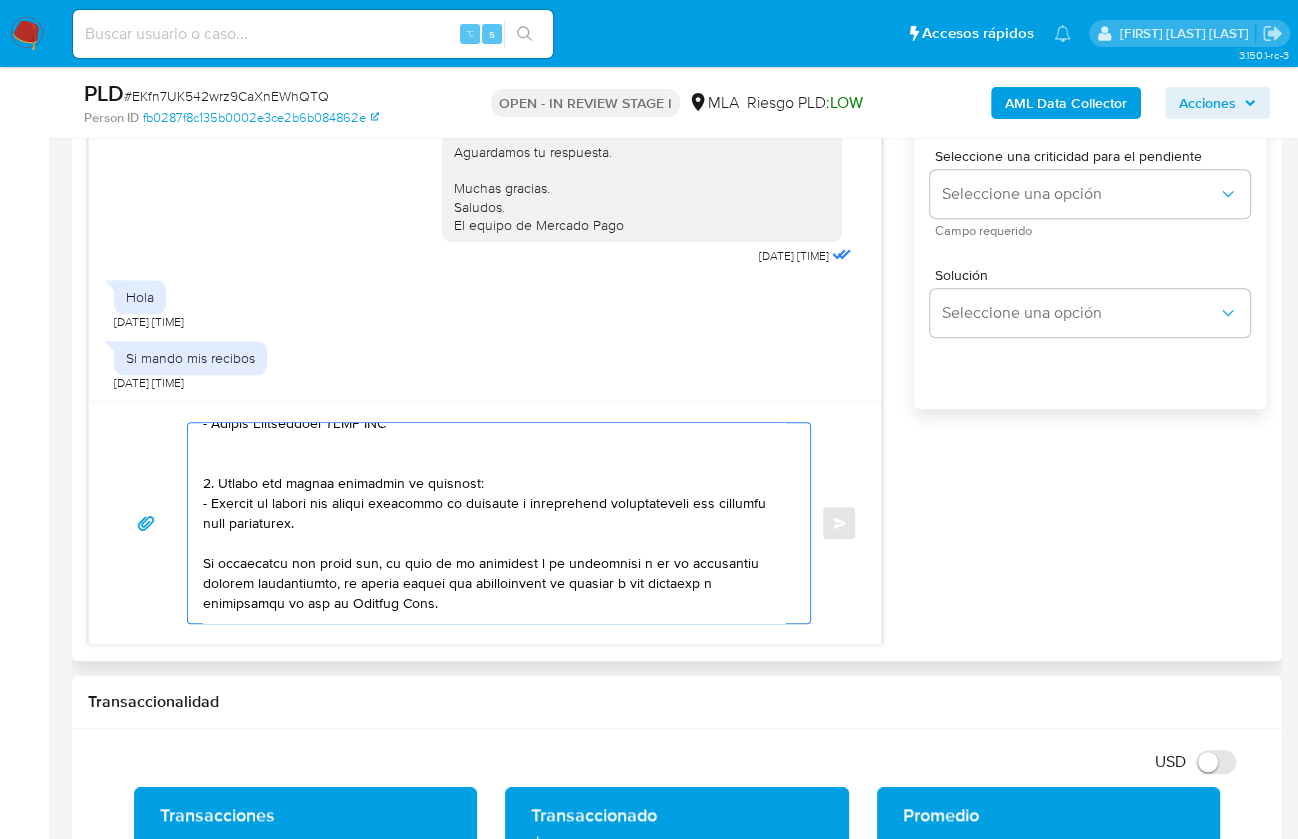 drag, startPoint x: 361, startPoint y: 538, endPoint x: 195, endPoint y: 470, distance: 179.38785 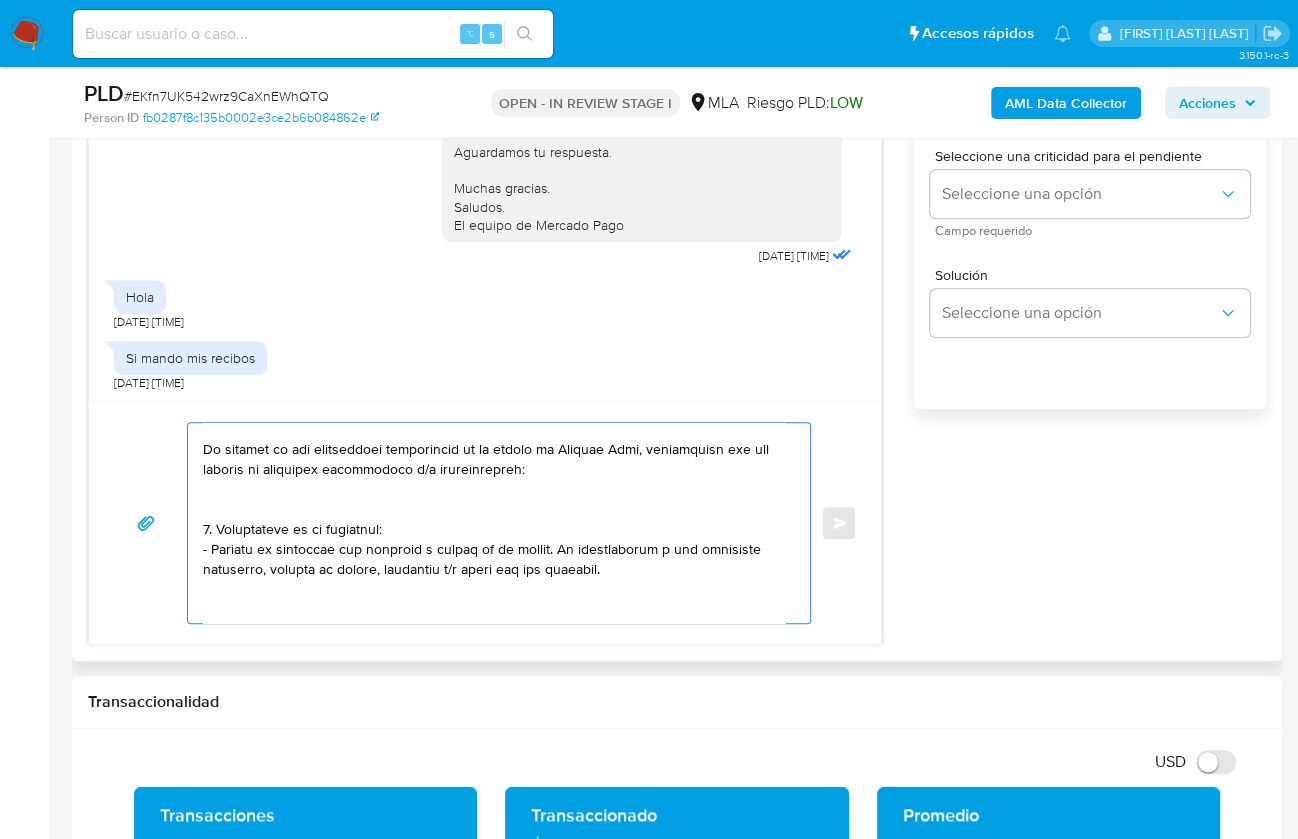 scroll, scrollTop: 30, scrollLeft: 0, axis: vertical 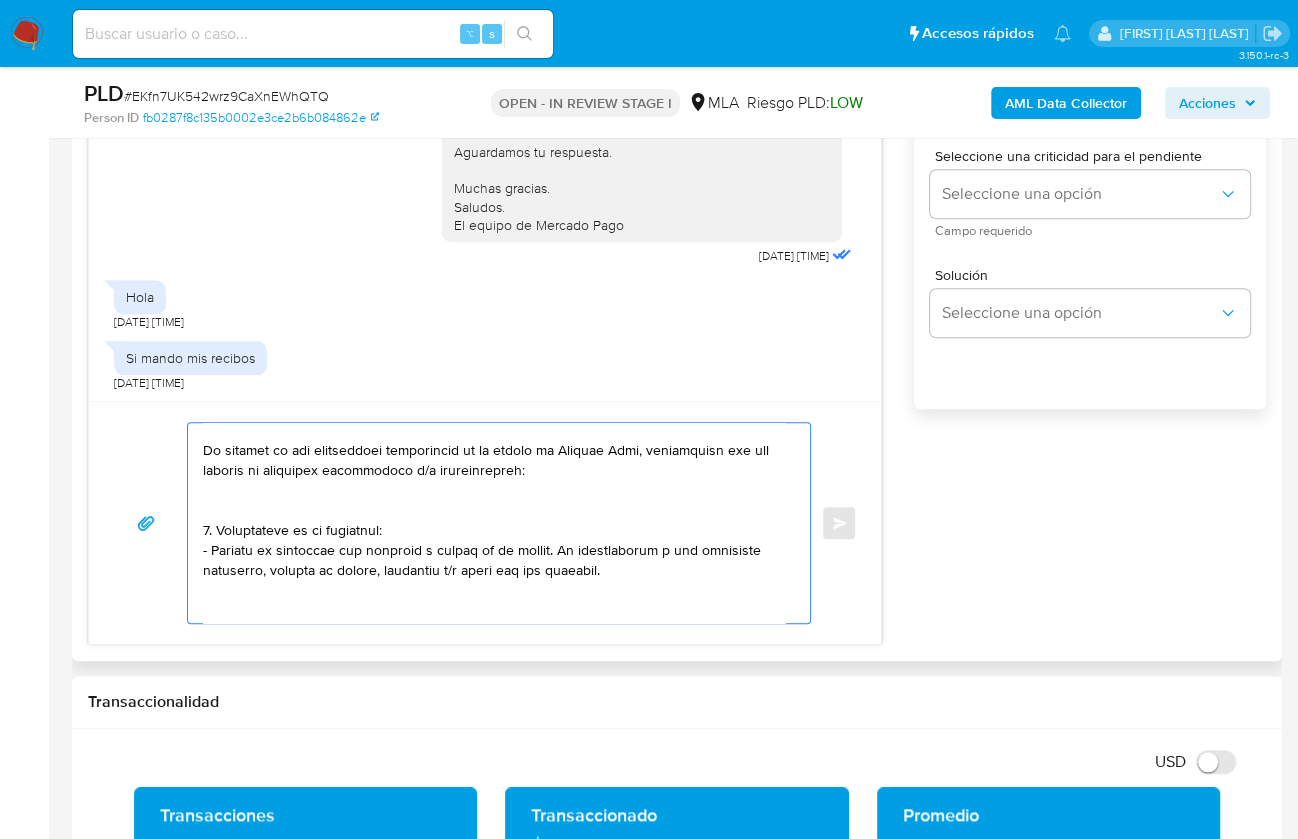 click at bounding box center [494, 523] 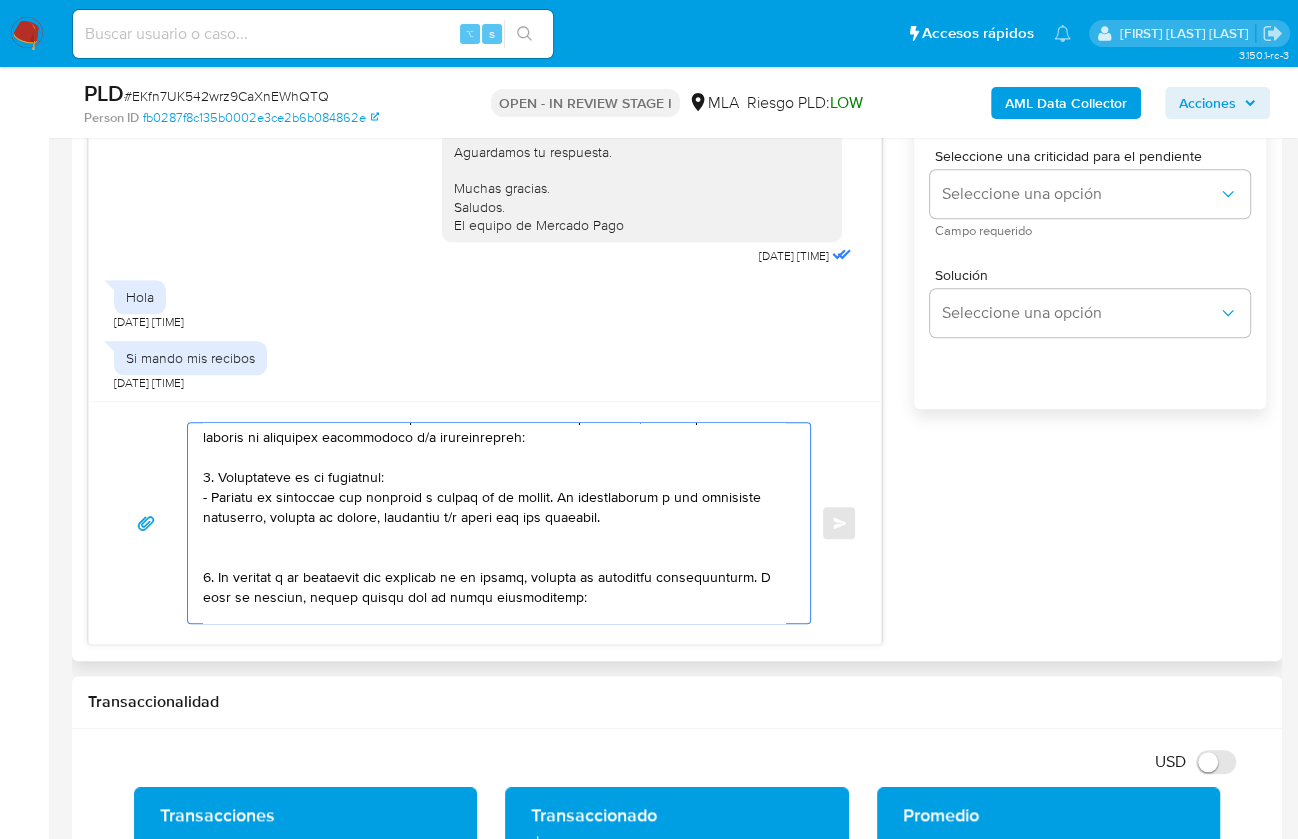 click at bounding box center (494, 523) 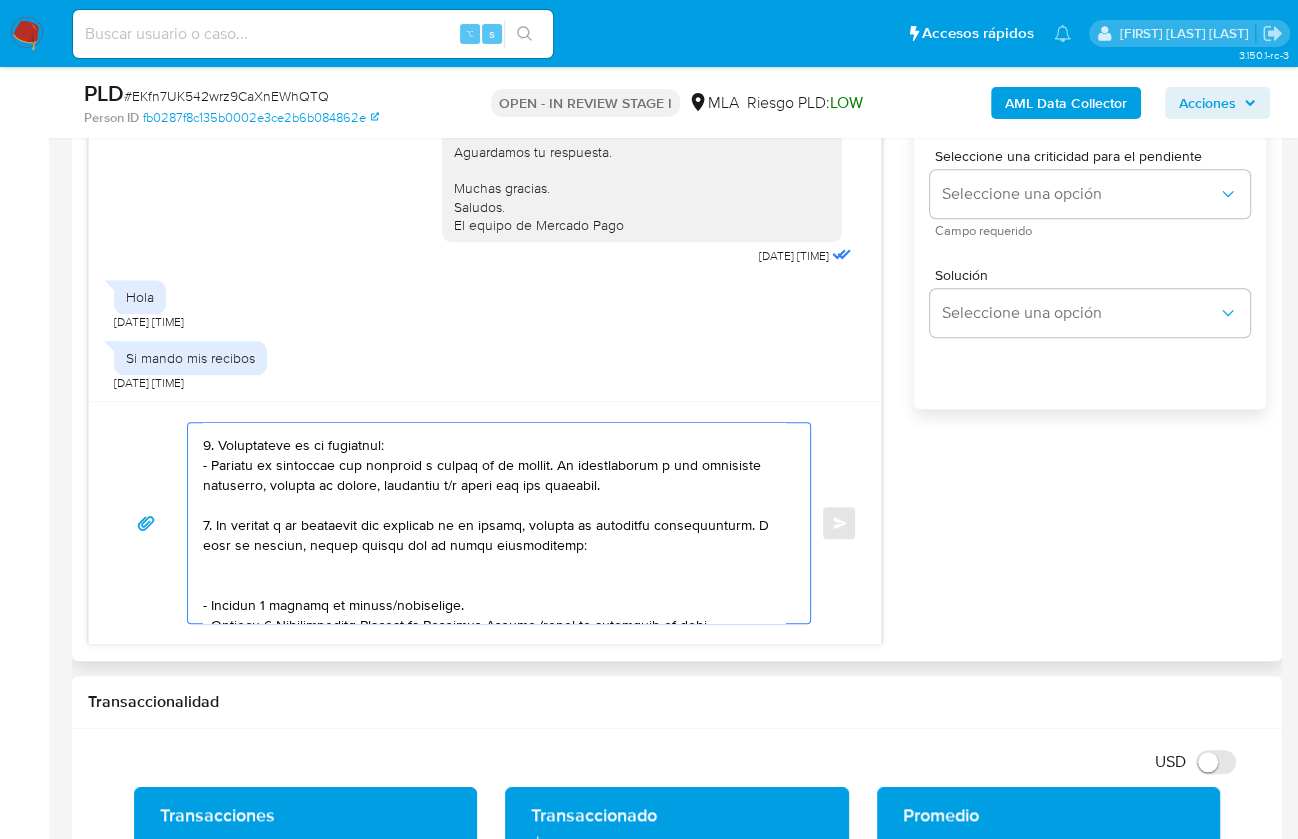 scroll, scrollTop: 99, scrollLeft: 0, axis: vertical 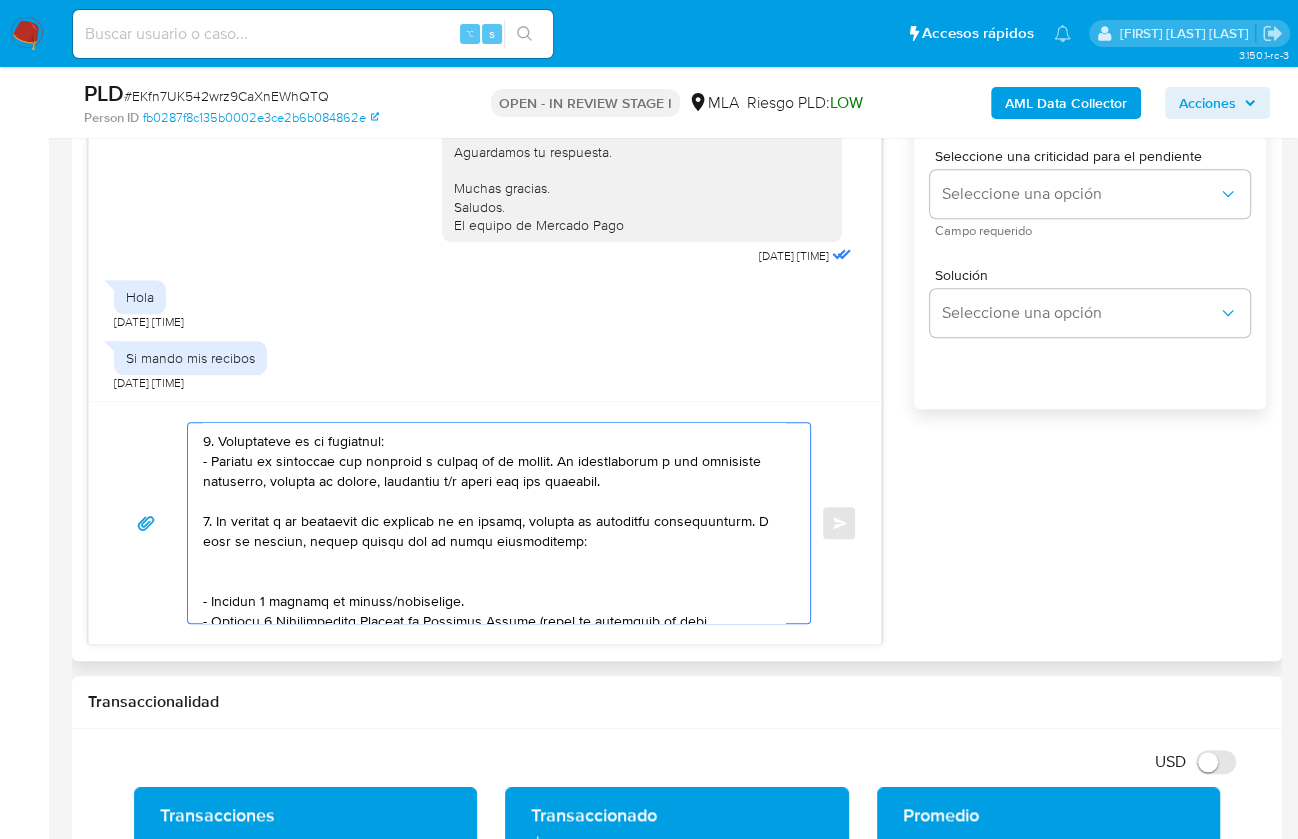 click at bounding box center (494, 523) 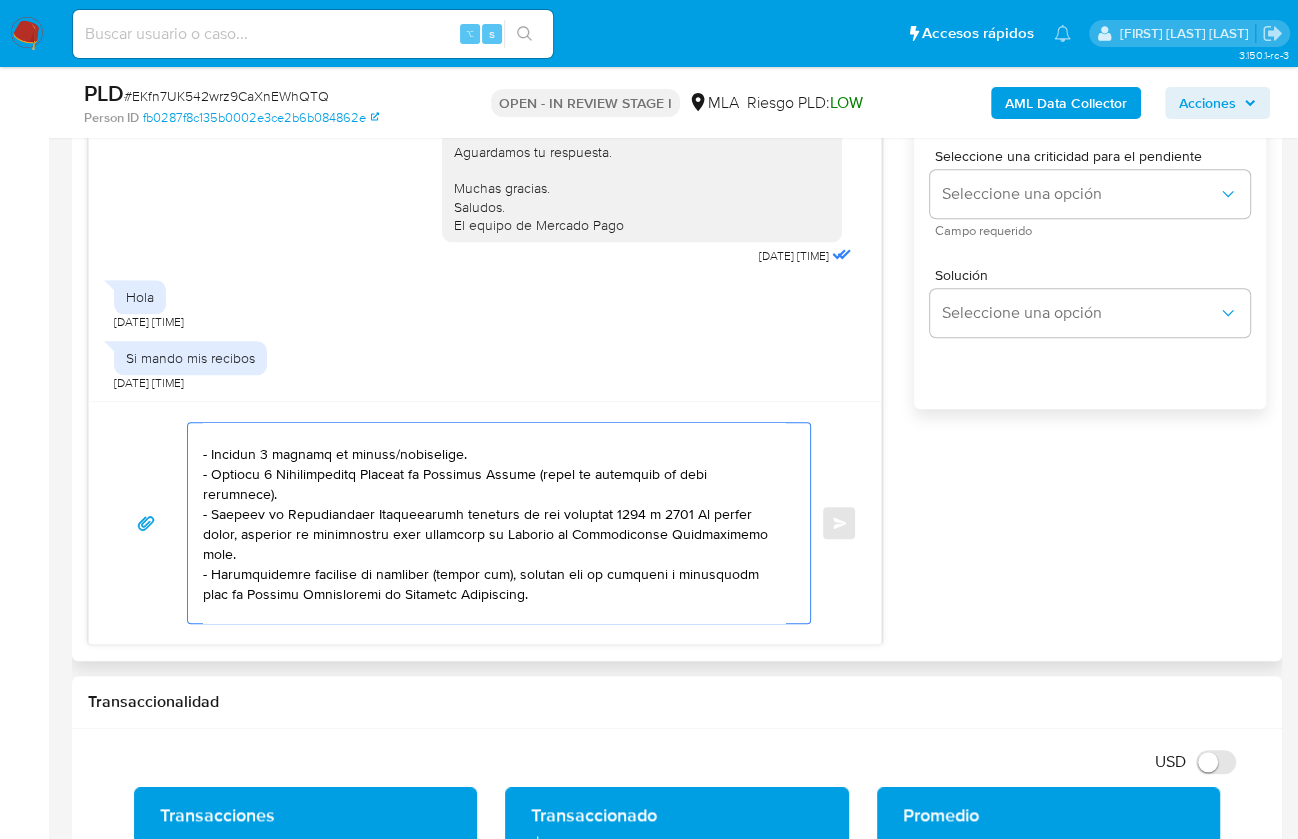 scroll, scrollTop: 227, scrollLeft: 0, axis: vertical 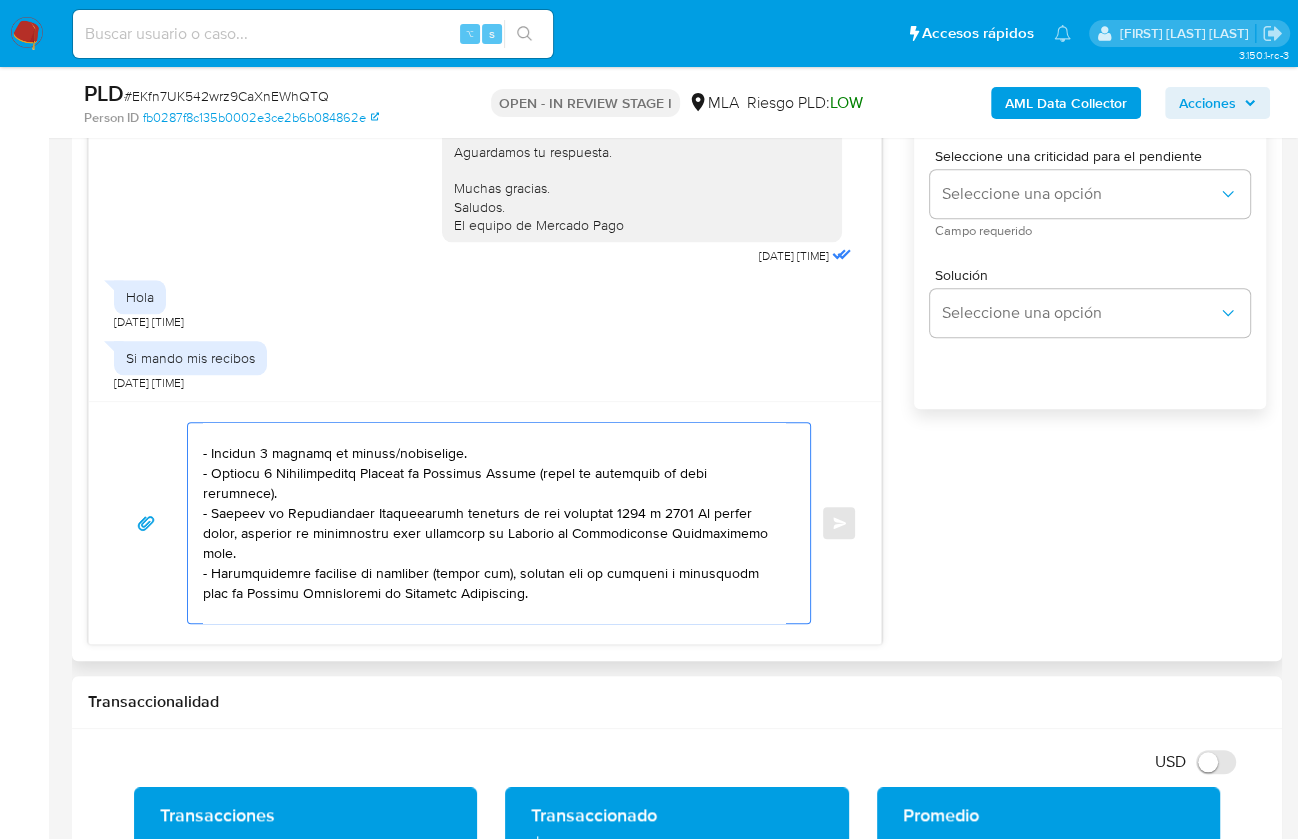 click at bounding box center [494, 523] 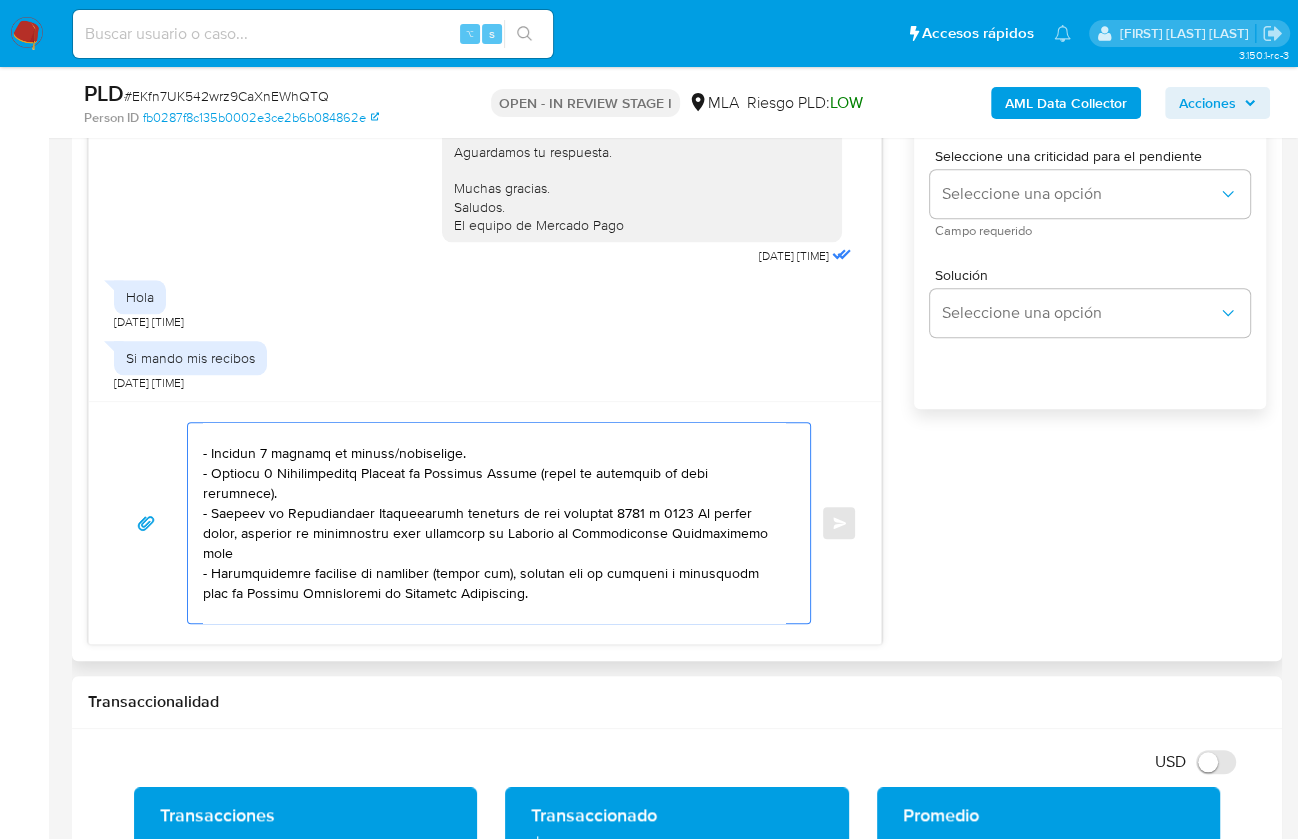 drag, startPoint x: 512, startPoint y: 583, endPoint x: 178, endPoint y: 562, distance: 334.65952 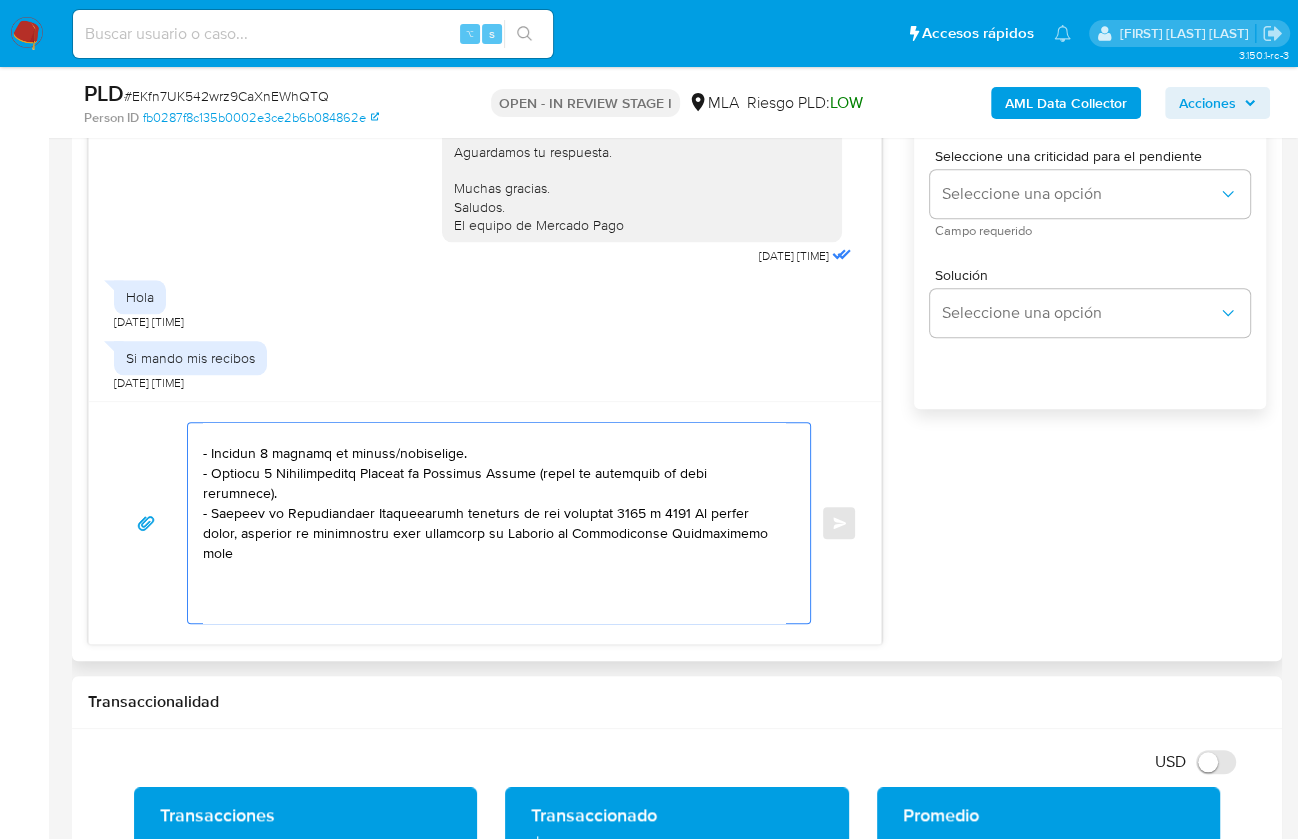 click at bounding box center [494, 523] 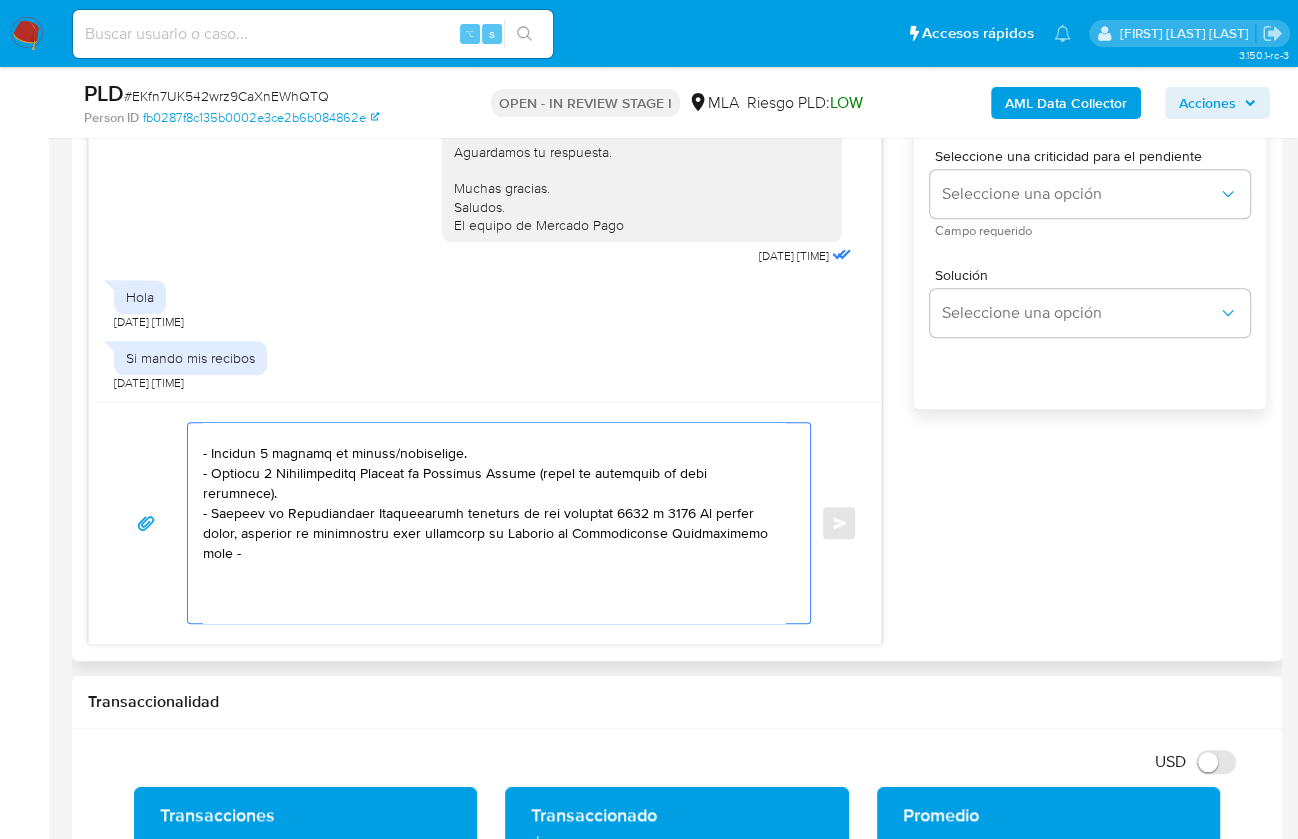 paste on "https://www.mercadopago.com.ar/ayuda/30181" 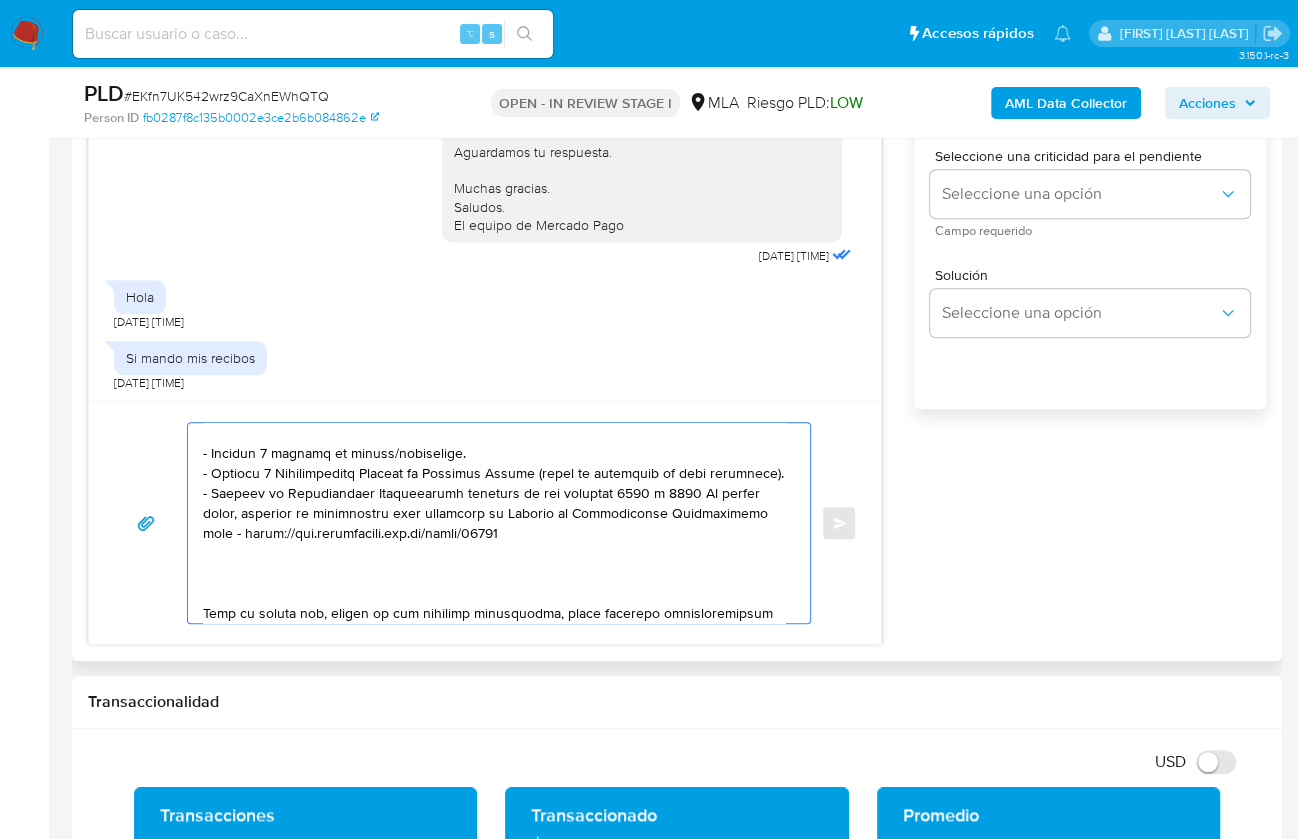 click at bounding box center (494, 523) 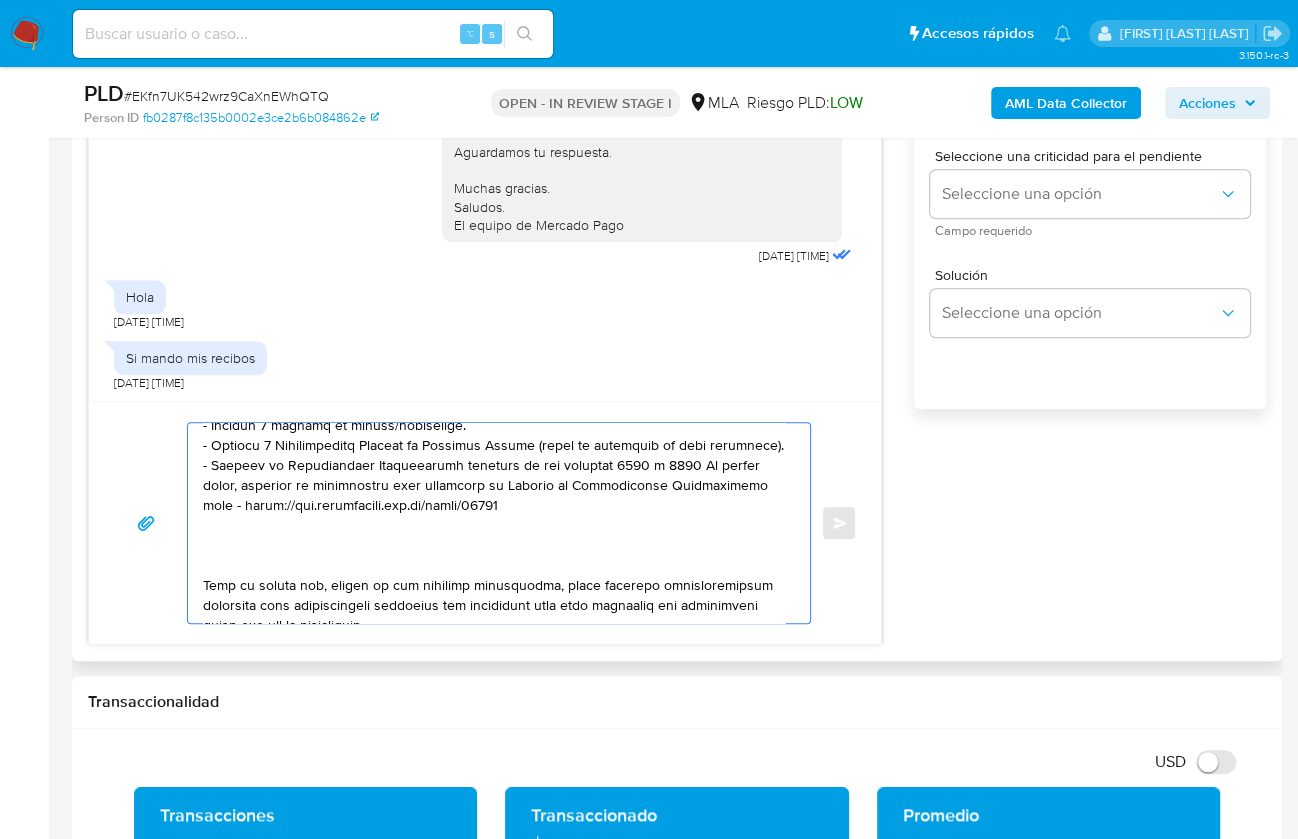 scroll, scrollTop: 256, scrollLeft: 0, axis: vertical 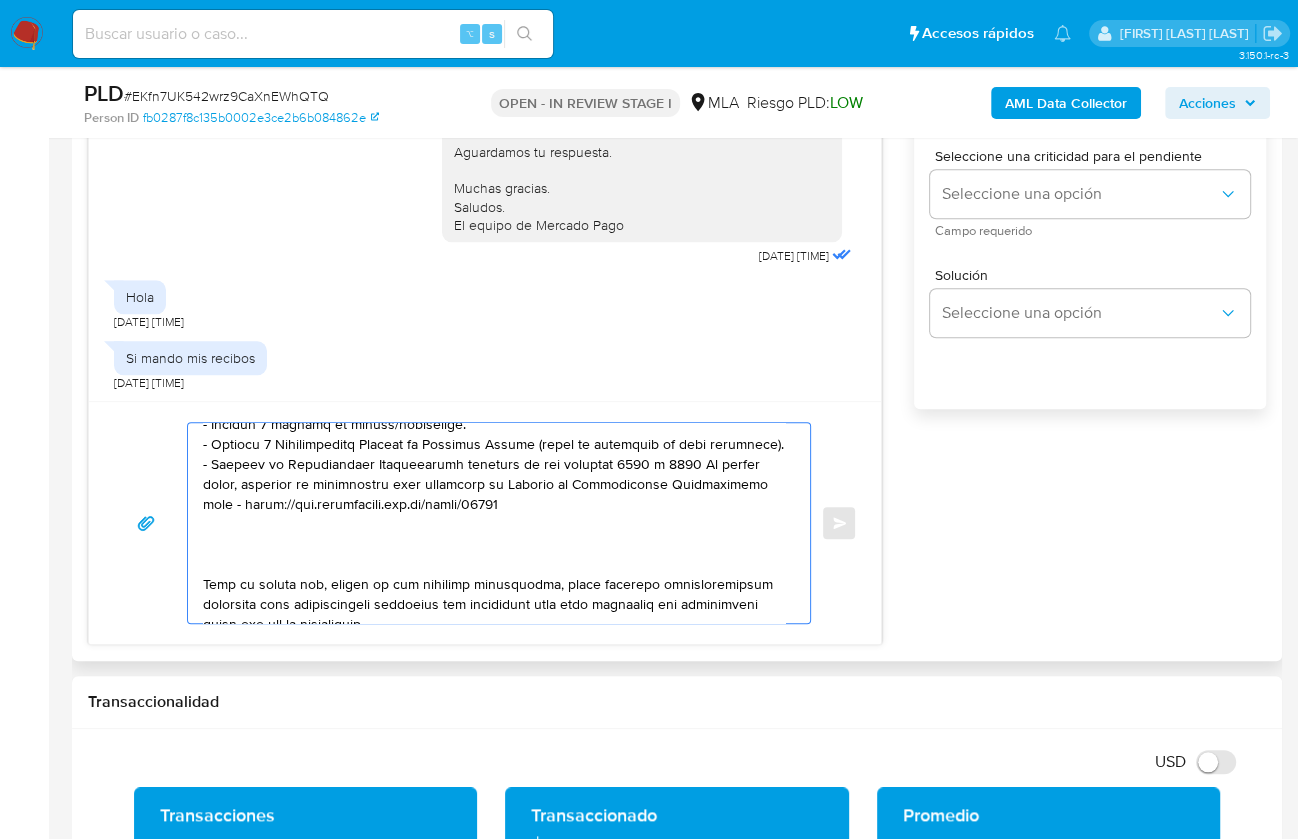 click at bounding box center (494, 523) 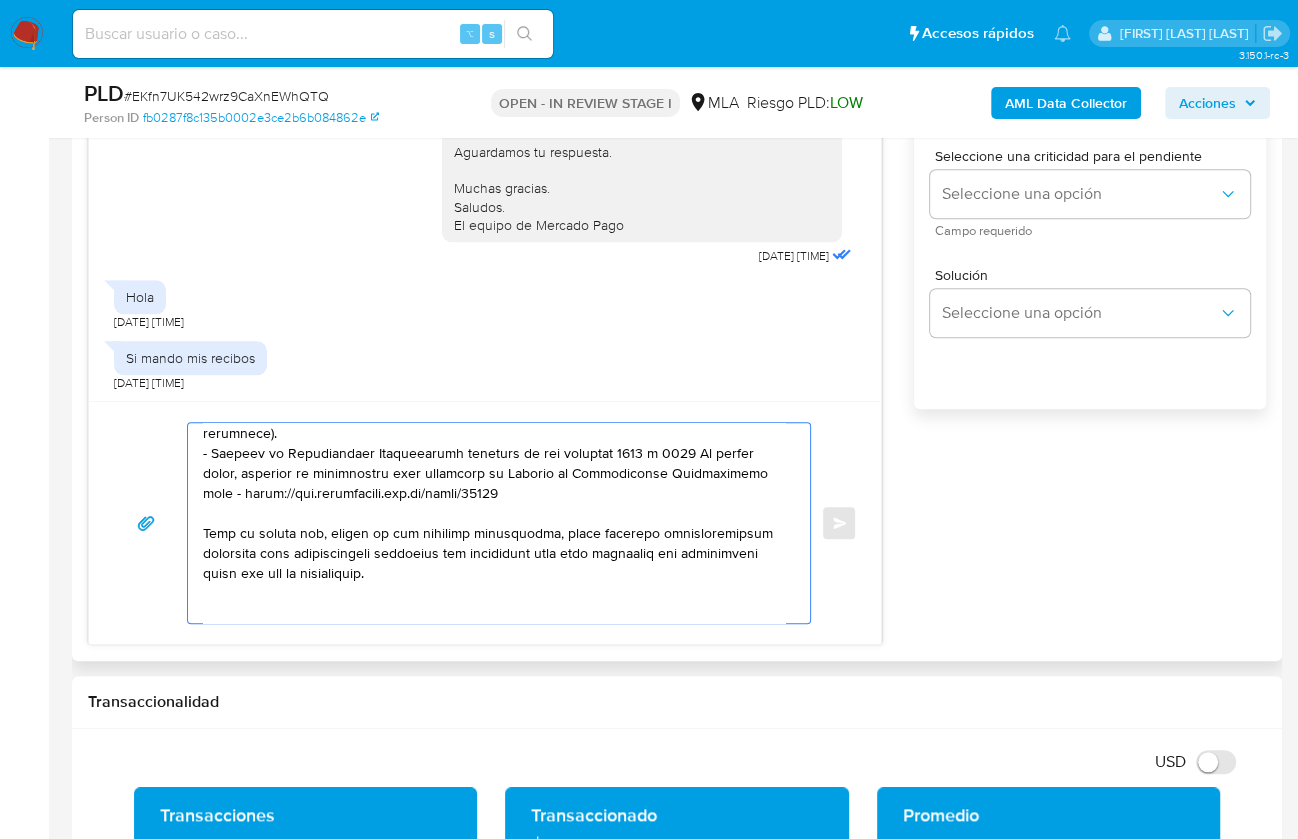 scroll, scrollTop: 302, scrollLeft: 0, axis: vertical 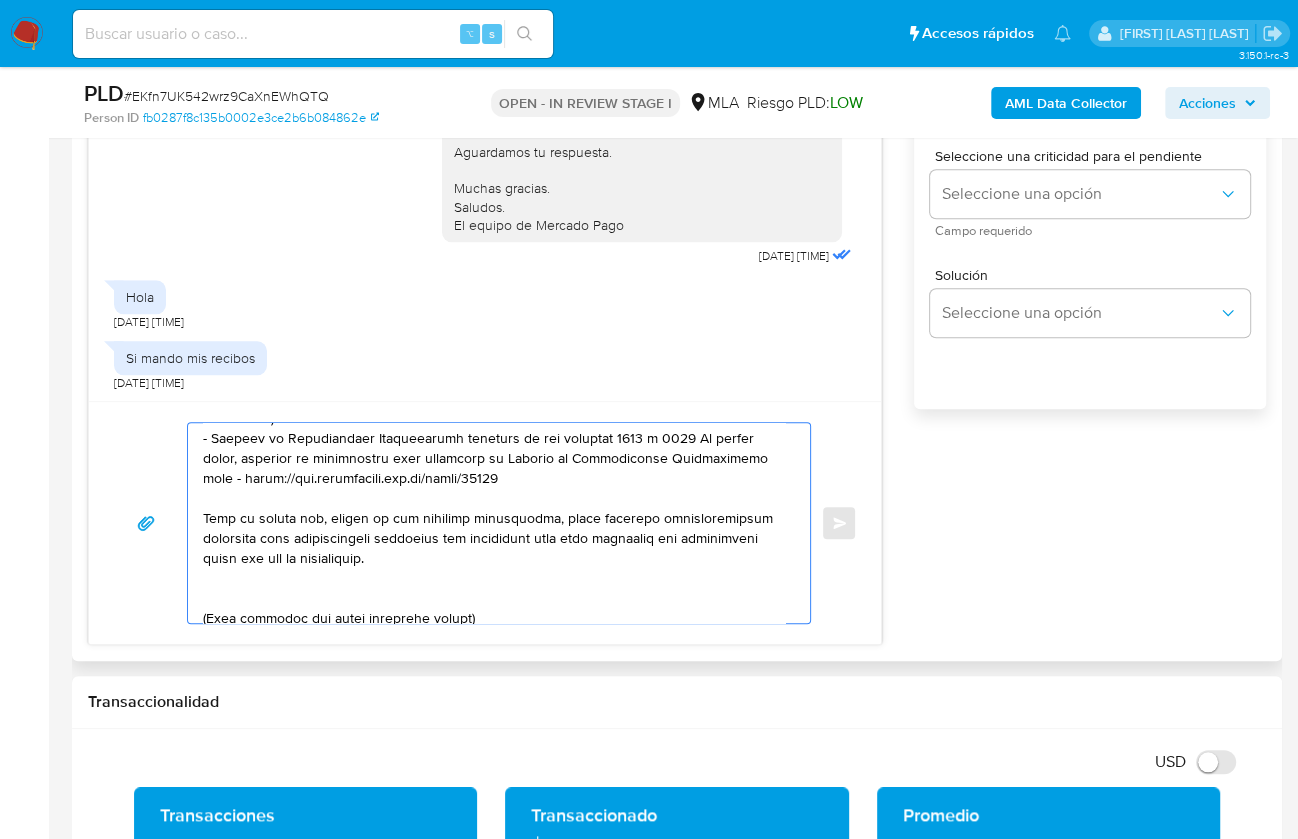 click at bounding box center (494, 523) 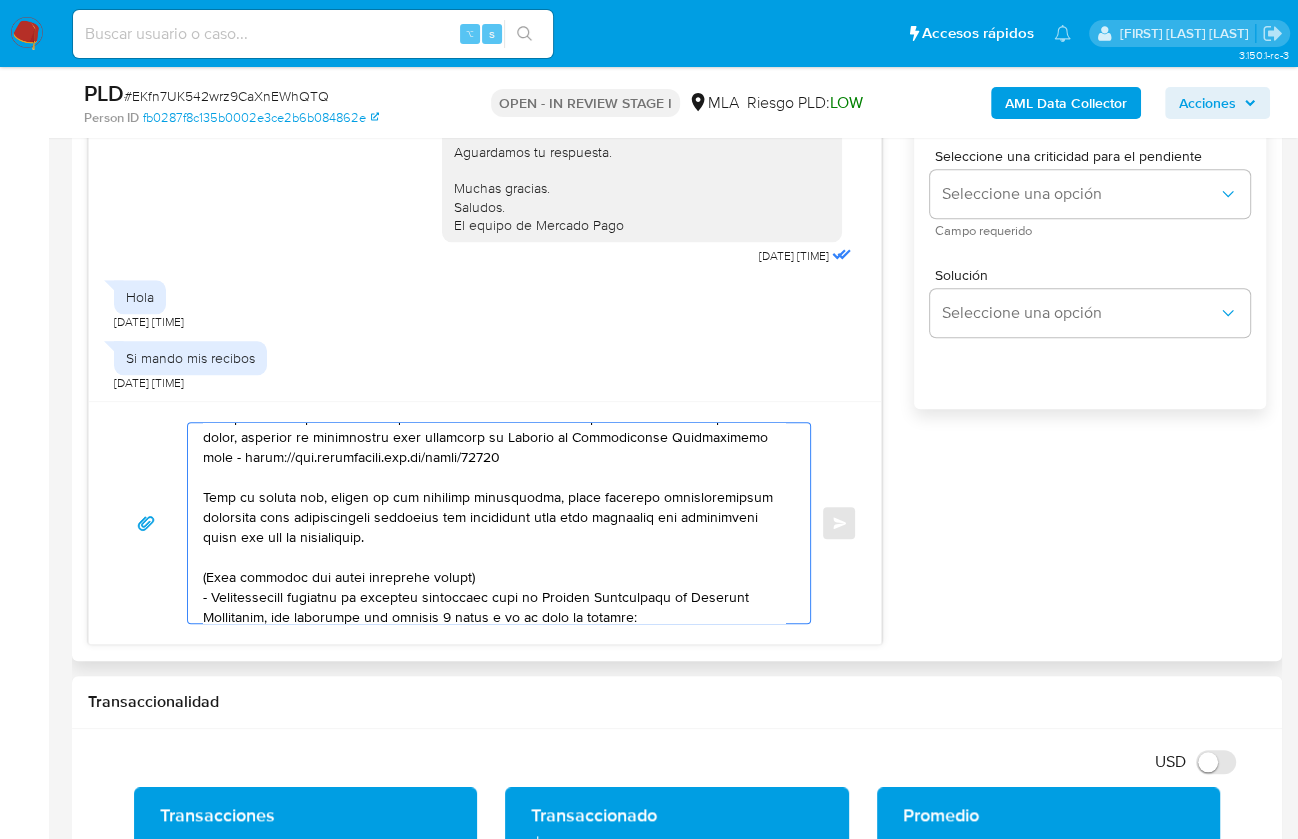 scroll, scrollTop: 328, scrollLeft: 0, axis: vertical 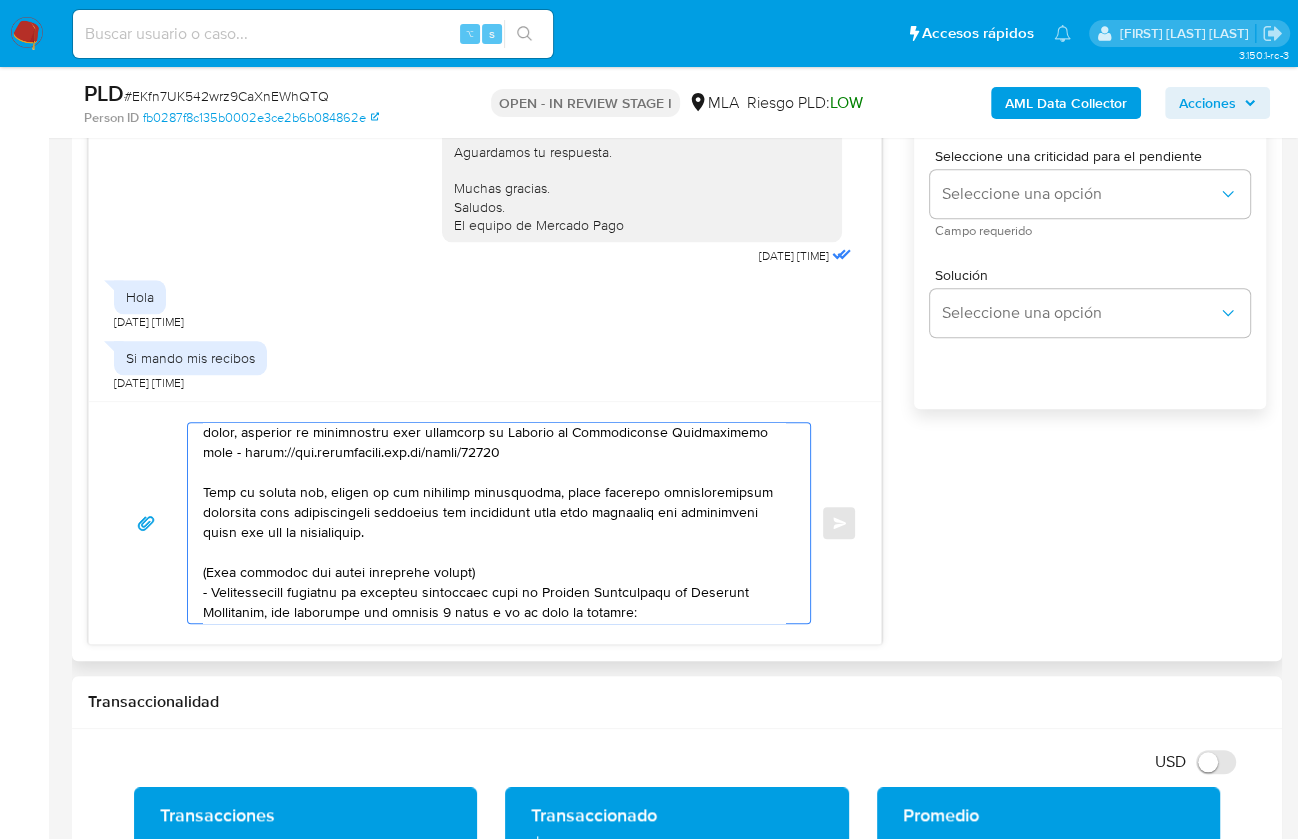 drag, startPoint x: 418, startPoint y: 529, endPoint x: 203, endPoint y: 484, distance: 219.65883 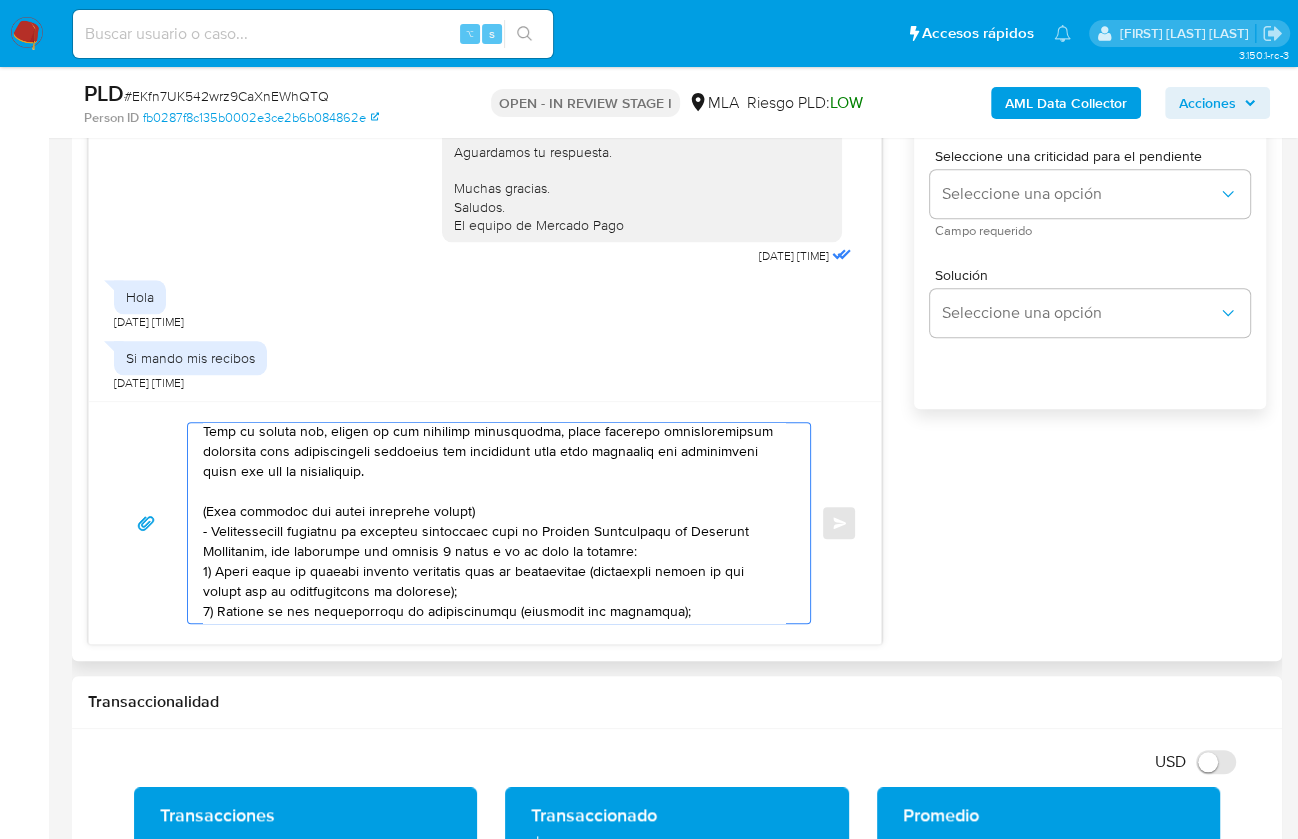 drag, startPoint x: 216, startPoint y: 527, endPoint x: 326, endPoint y: 552, distance: 112.805145 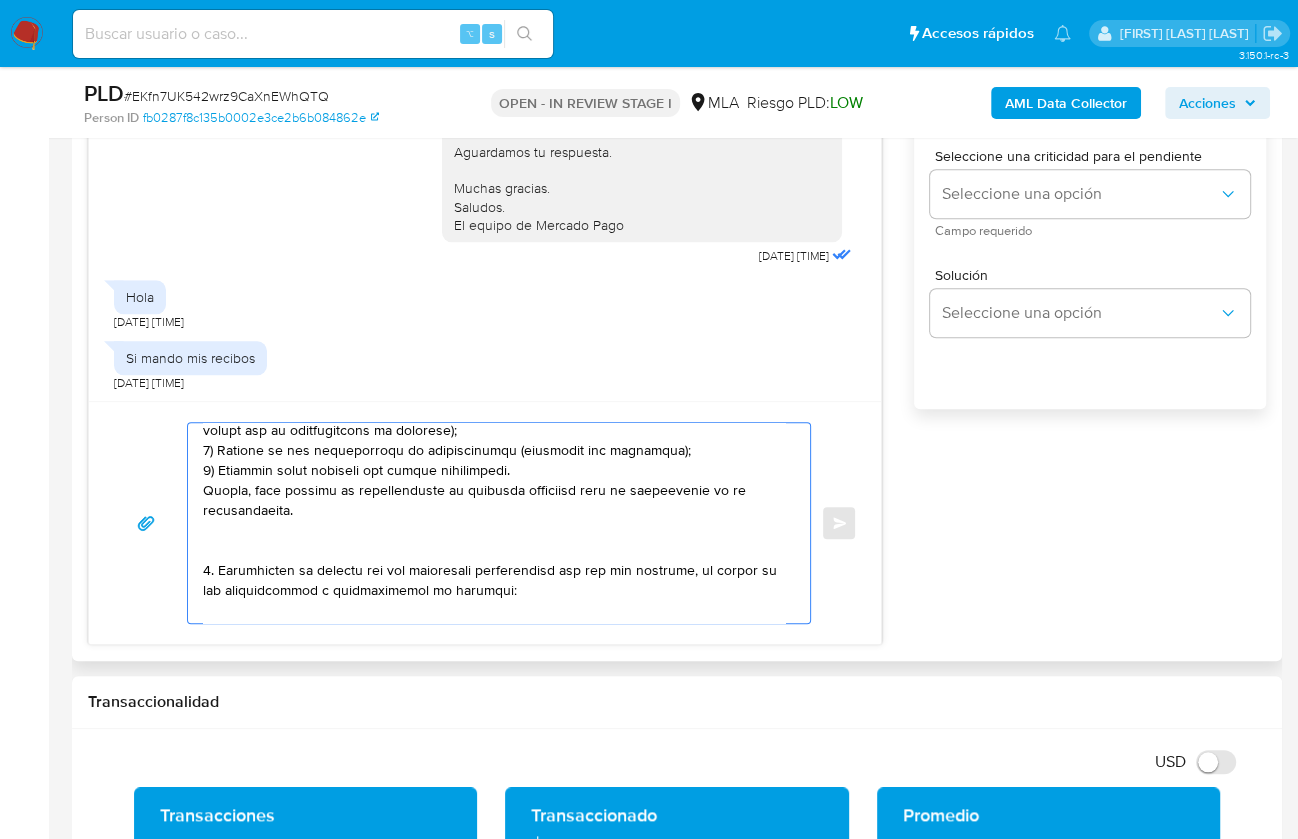 drag, startPoint x: 240, startPoint y: 482, endPoint x: 341, endPoint y: 545, distance: 119.03781 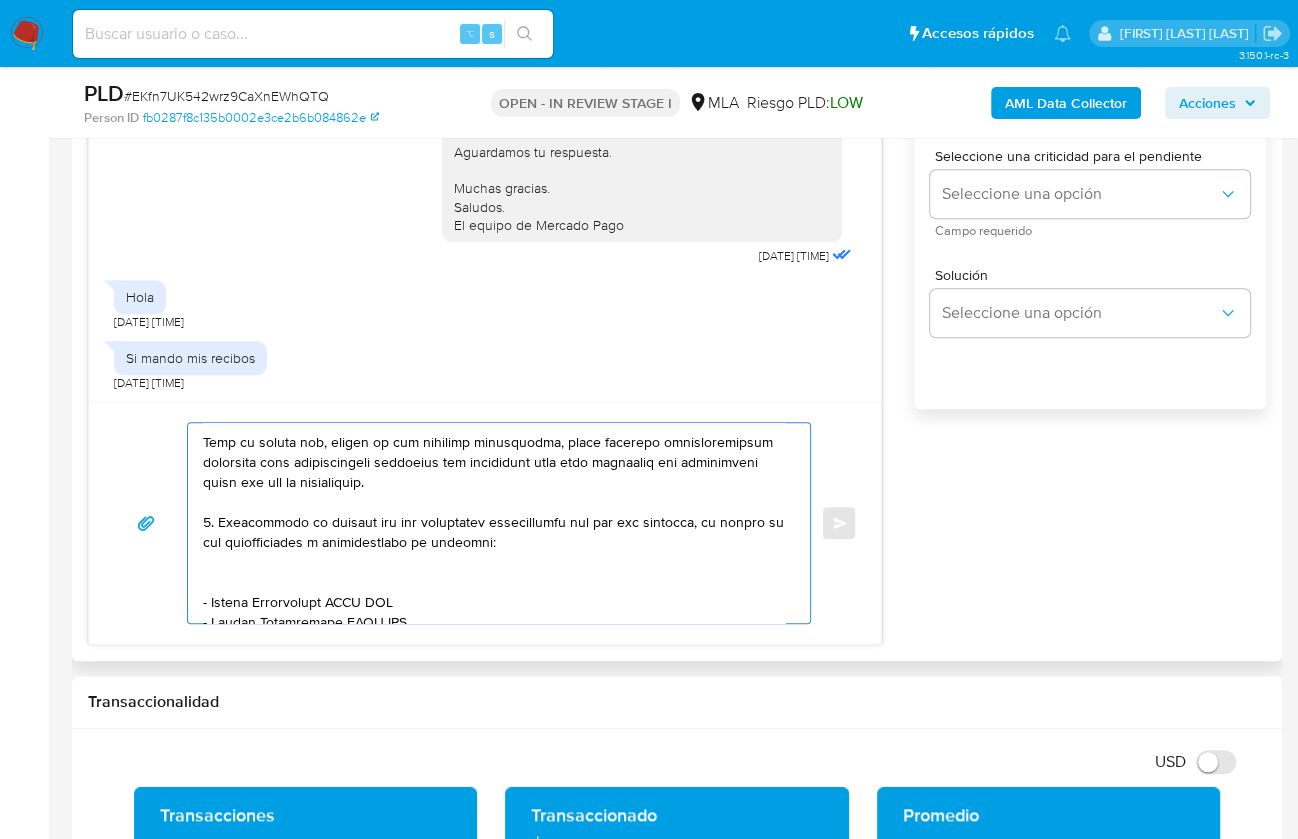 scroll, scrollTop: 383, scrollLeft: 0, axis: vertical 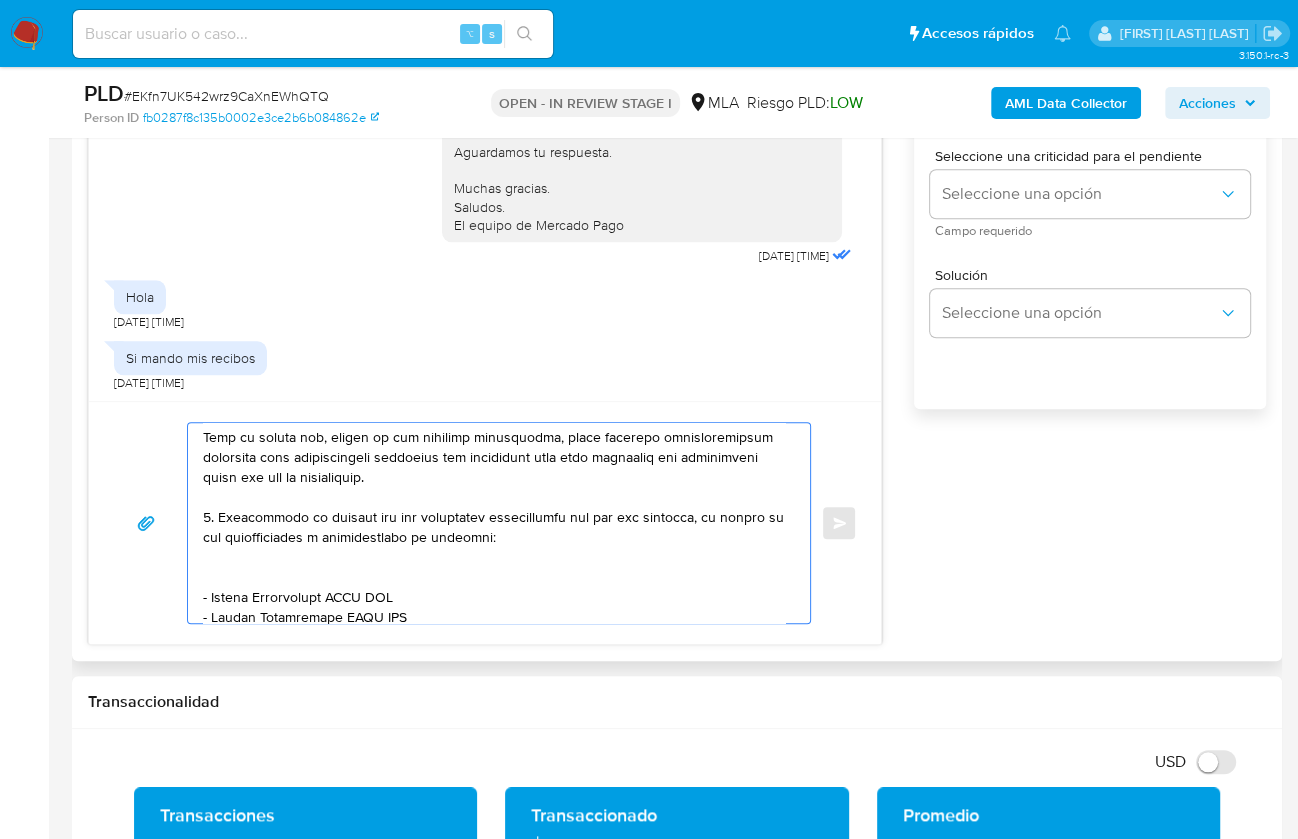click at bounding box center [494, 523] 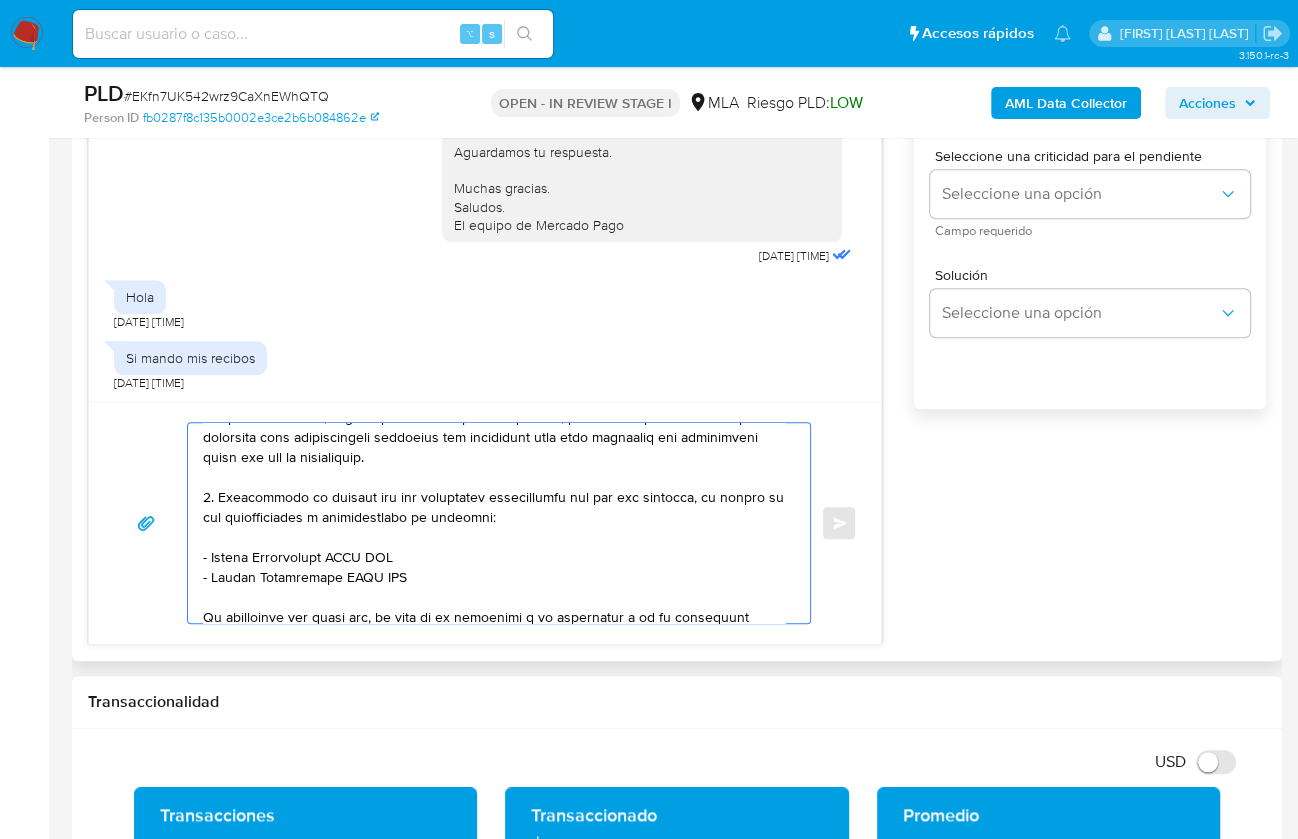 drag, startPoint x: 211, startPoint y: 571, endPoint x: 335, endPoint y: 573, distance: 124.01613 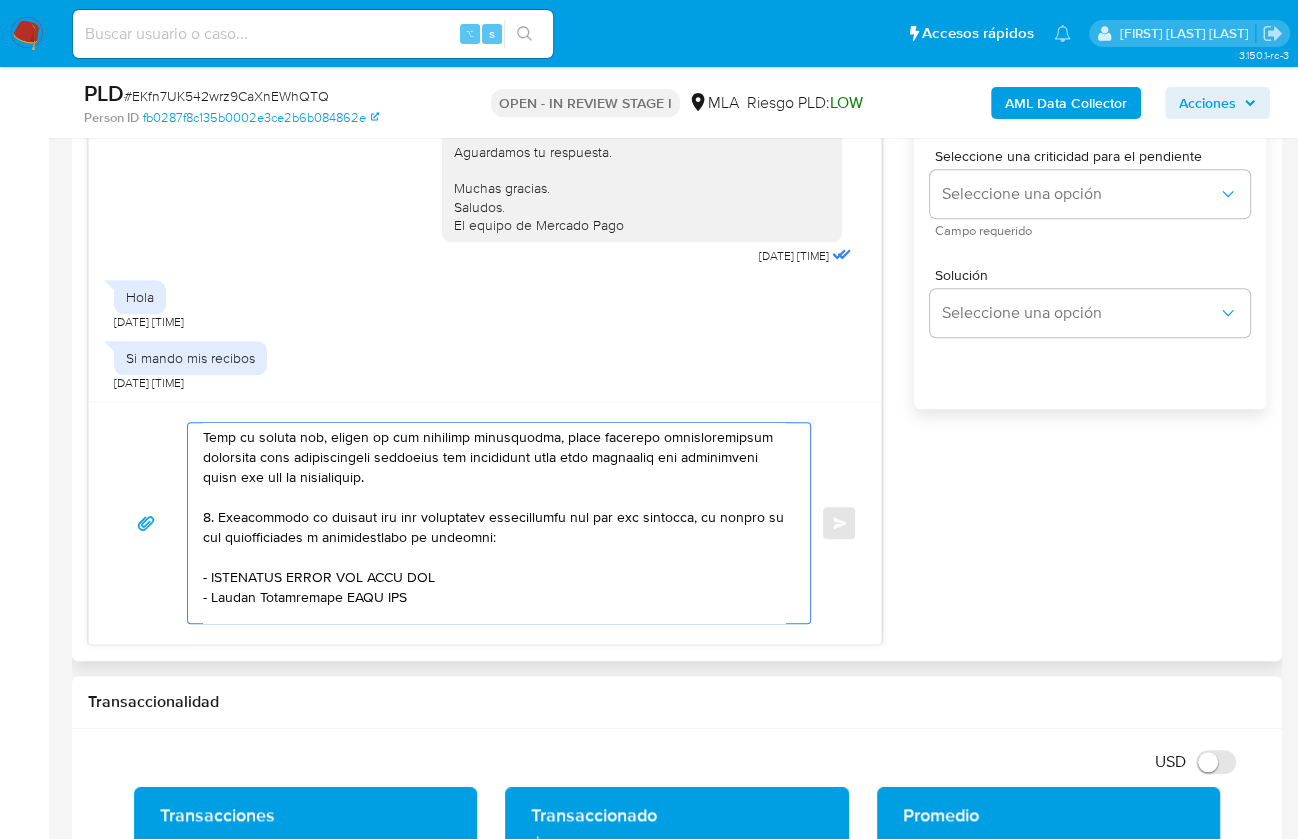 click at bounding box center [494, 523] 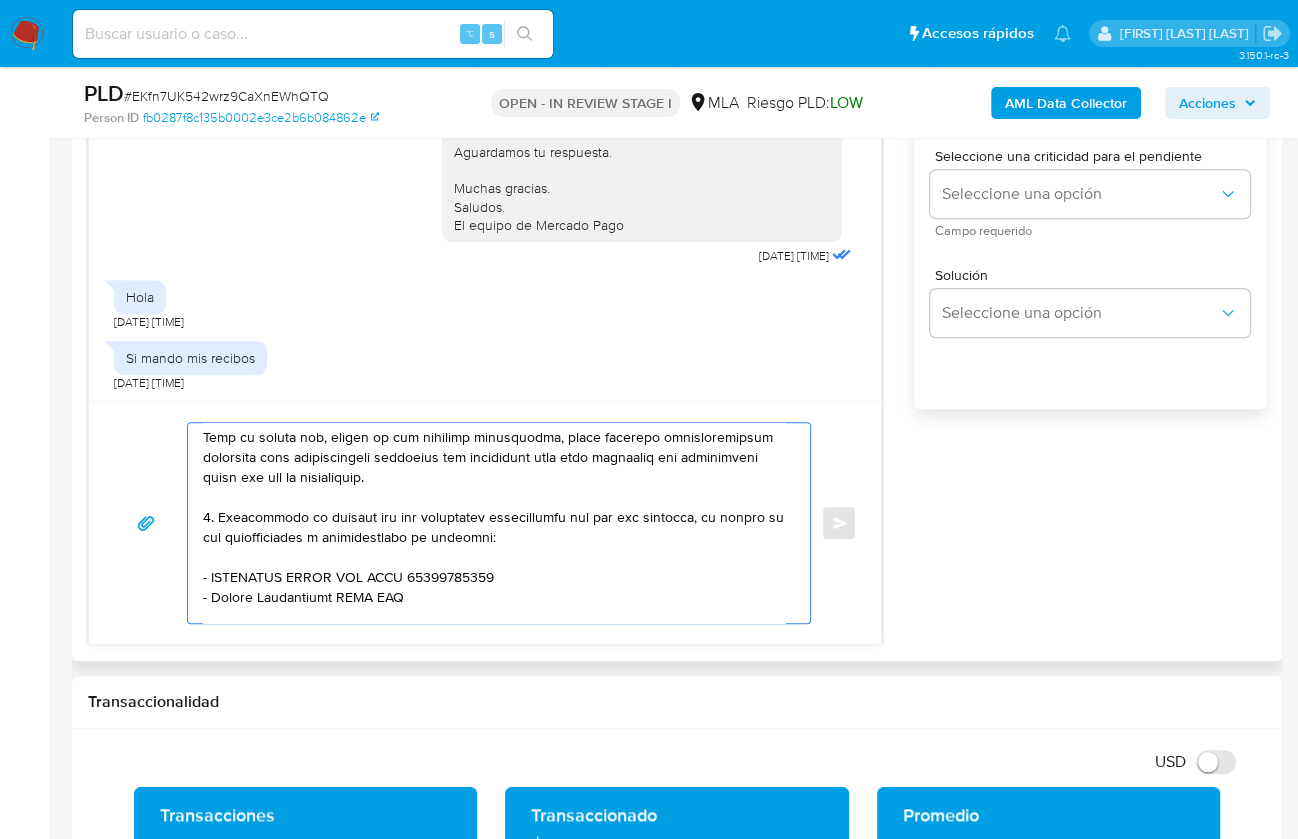 drag, startPoint x: 212, startPoint y: 593, endPoint x: 338, endPoint y: 593, distance: 126 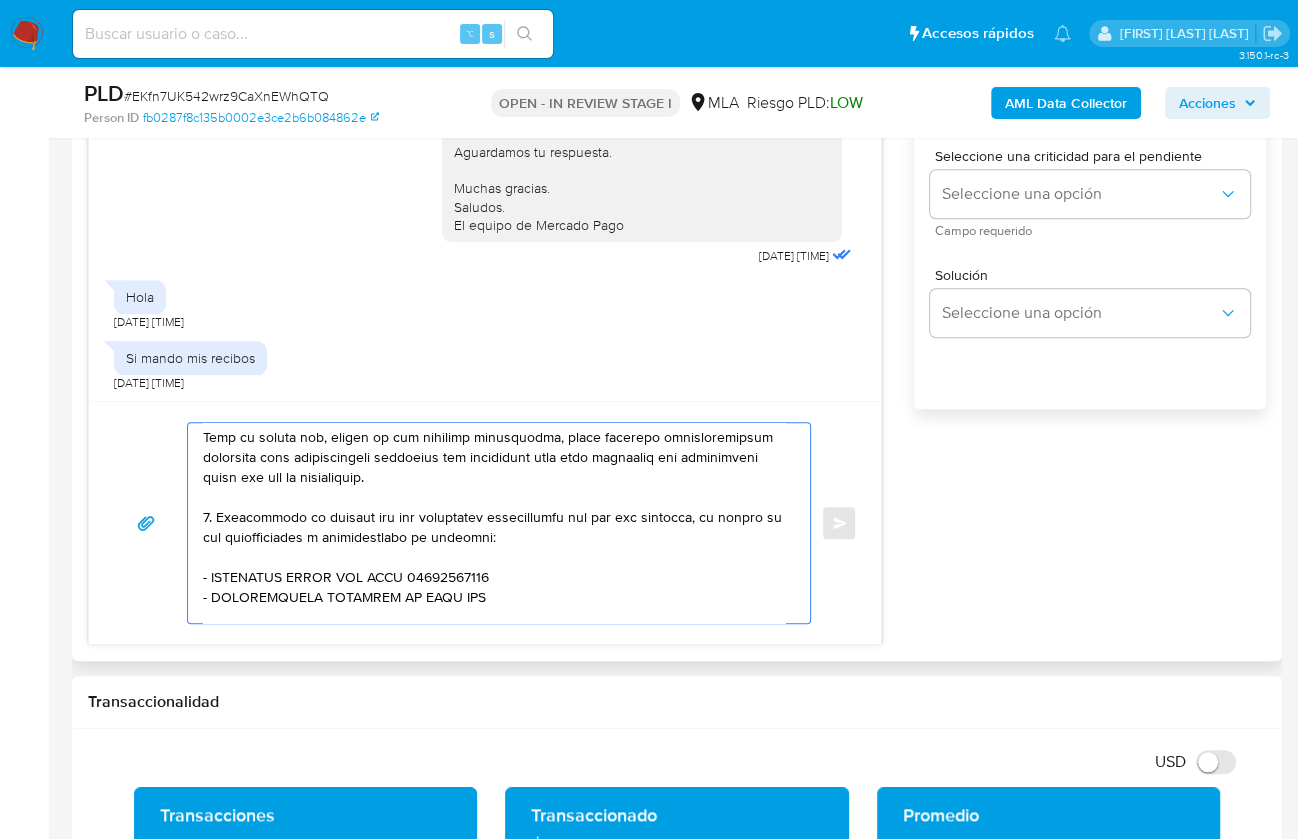 click at bounding box center [494, 523] 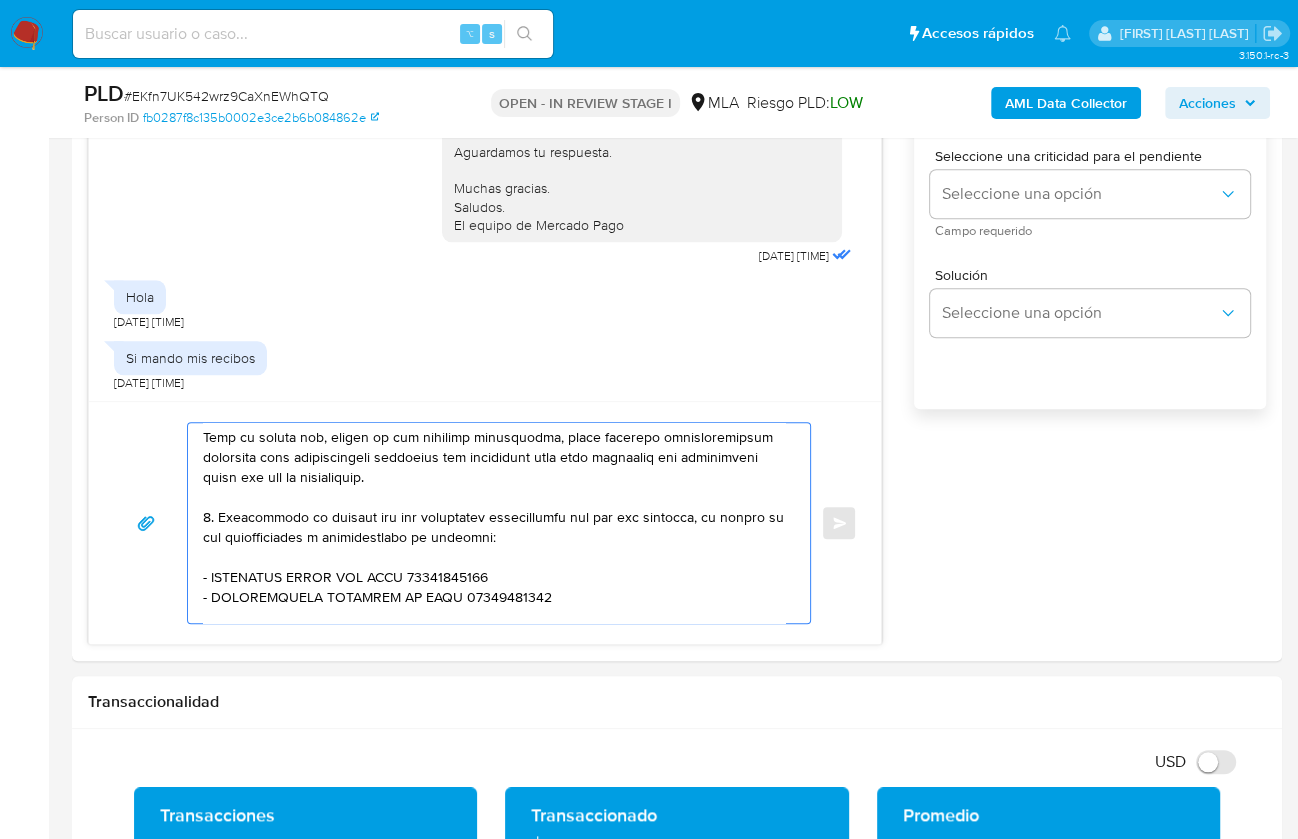 type on "Hola Juan,
En función de las operaciones registradas en tu cuenta de Mercado Pago, necesitamos que nos brindes la siguiente información y/o documentación:
1. Descripción de la actividad:
- Detalla la actividad que realizas a través de tu cuenta. De corresponder a una actividad comercial, indicar el nombre, domicilio y/o sitio web del comercio.
2. De acuerdo a la actividad que realices en tu cuenta, adjunta la siguiente documentación. A modo de ejemplo, puedes enviar uno de estos comprobantes:
- Últimos 3 recibos de sueldo/jubilación.
- Últimas 6 Declaraciones Juradas de Ingresos Brutos (donde se visualice la base imponible).
- Resumen de Comprobantes Electrónicos emitidos de los períodos 2024 y 2025 Si tienes dudas, consulta el instructivo para descargar el Resumen de Comprobantes Electrónicos aquí - https://www.mercadopago.com.ar/ayuda/30181
Tené en cuenta que, además de los ejemplos mencionados, podés adjuntar voluntariamente cualquier otra documentación adicional que consideres útil para respalda..." 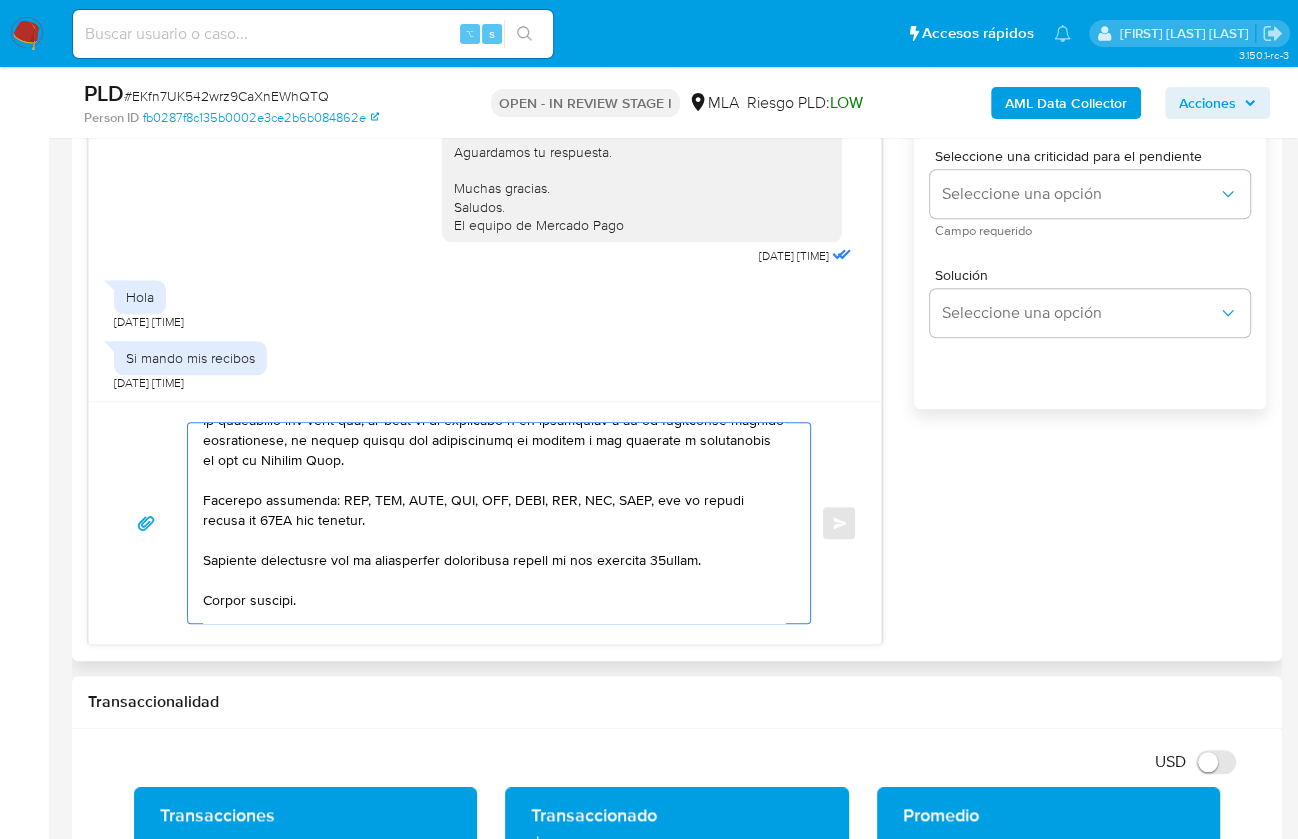 scroll, scrollTop: 653, scrollLeft: 0, axis: vertical 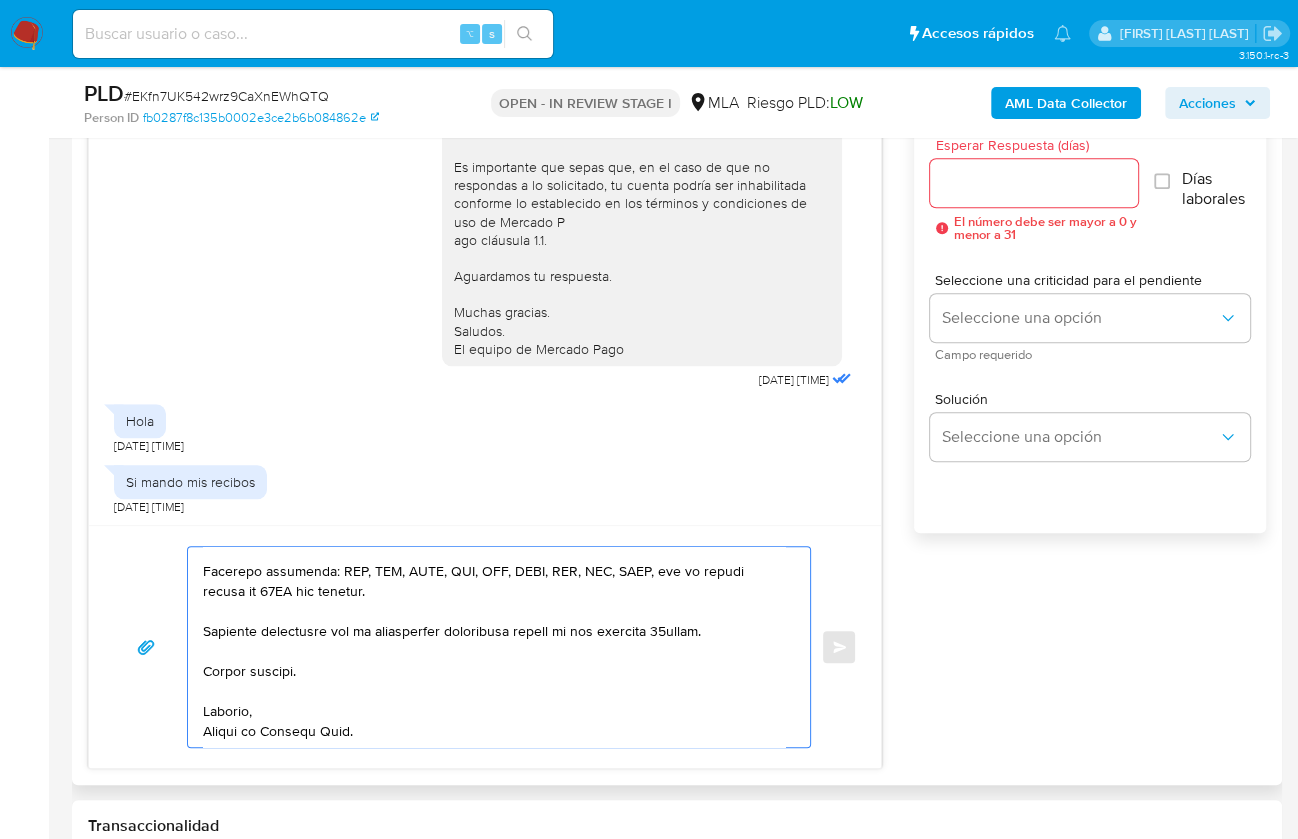 click on "Esperar Respuesta (días)" at bounding box center [1034, 183] 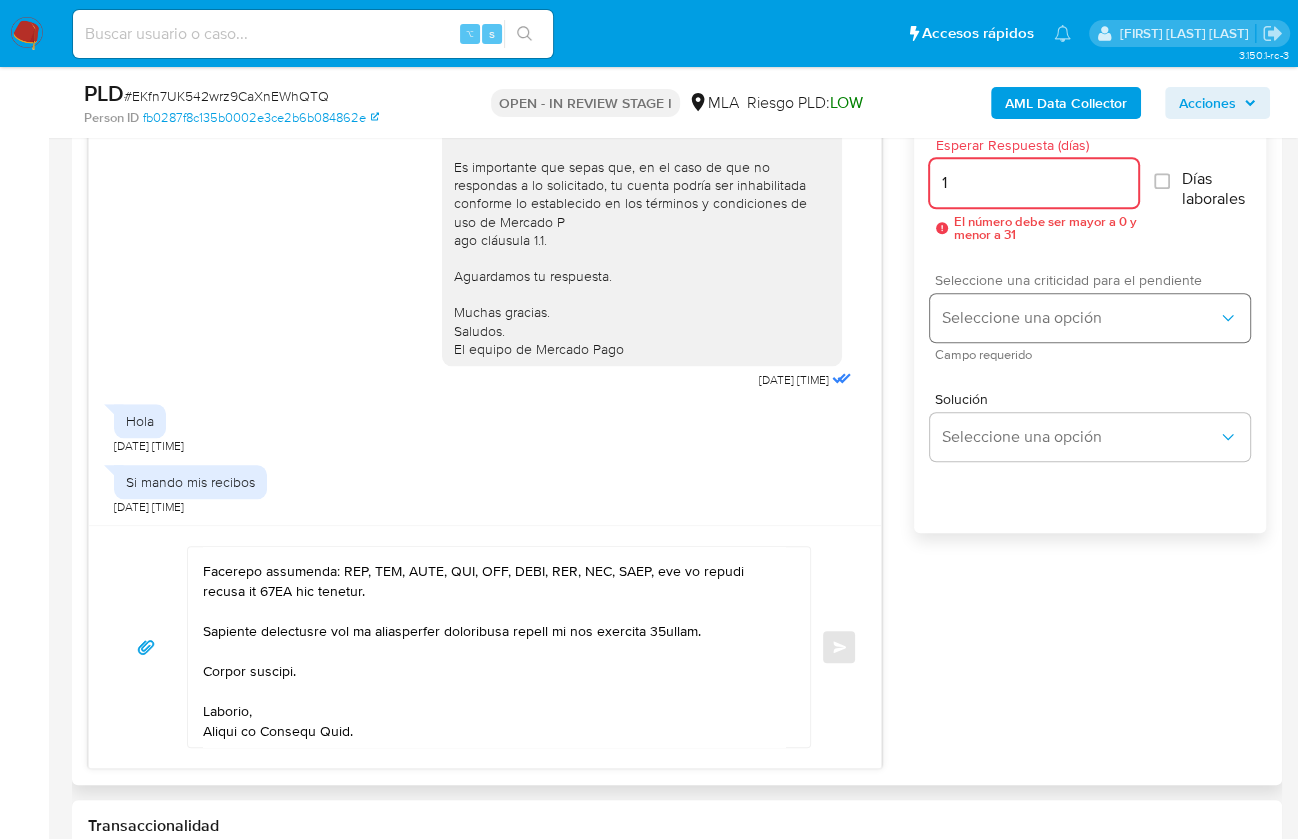 type on "1" 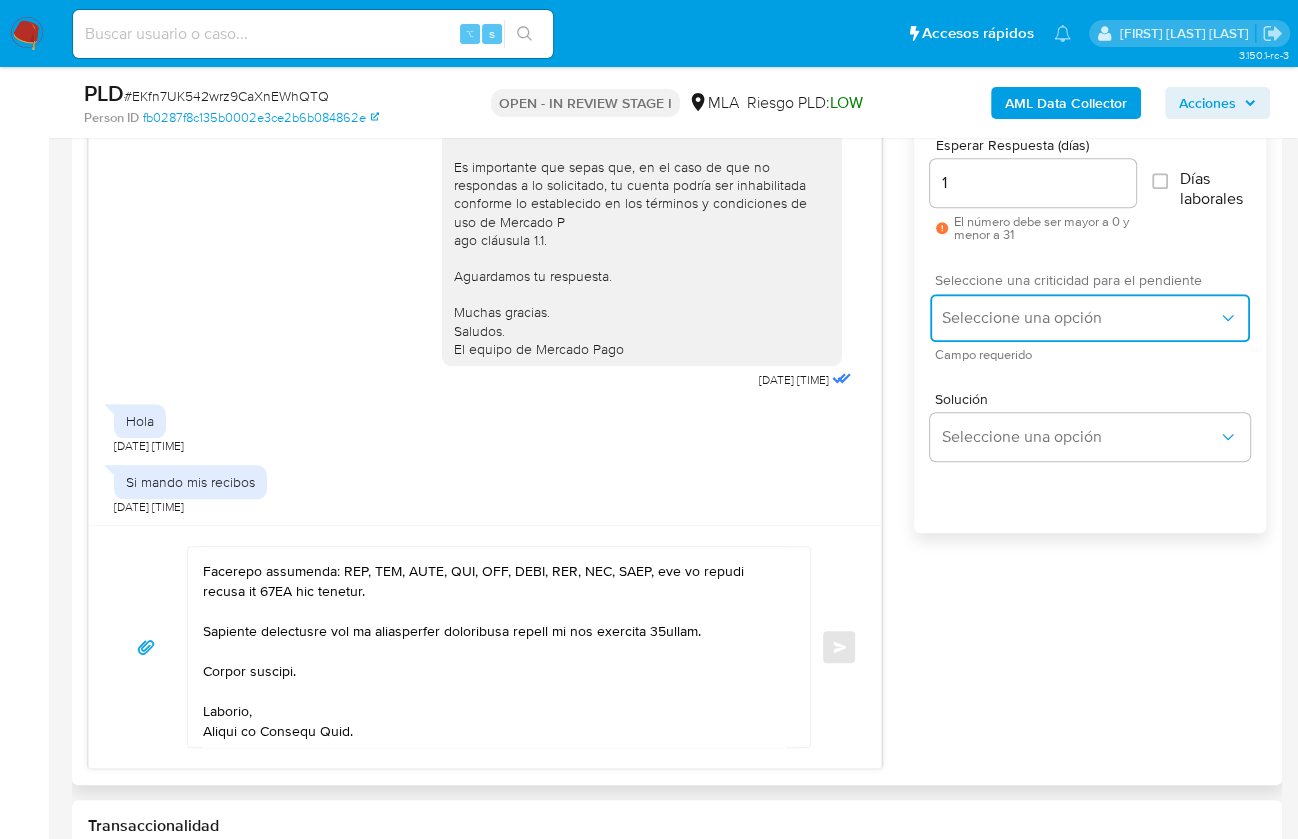 click on "Seleccione una opción" at bounding box center (1080, 318) 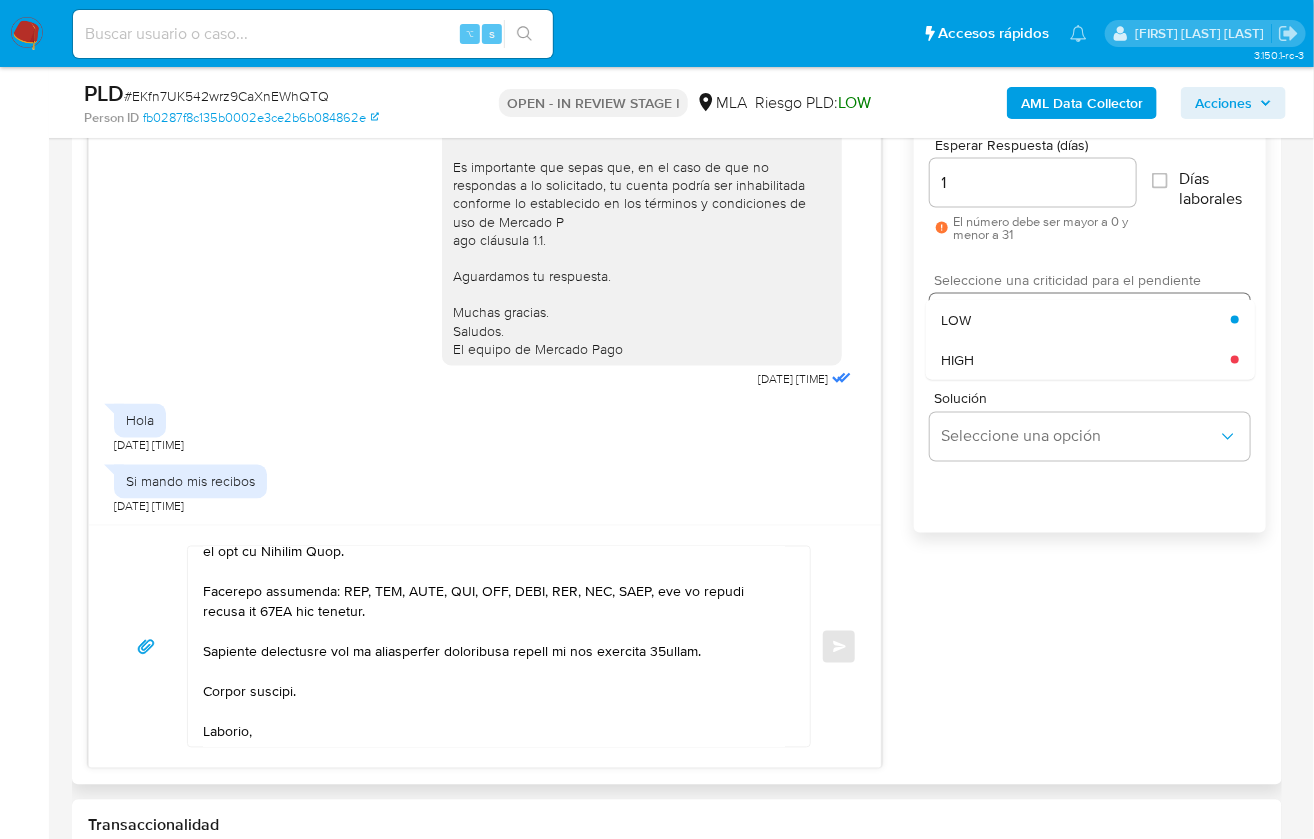 click on "HIGH" at bounding box center [1086, 360] 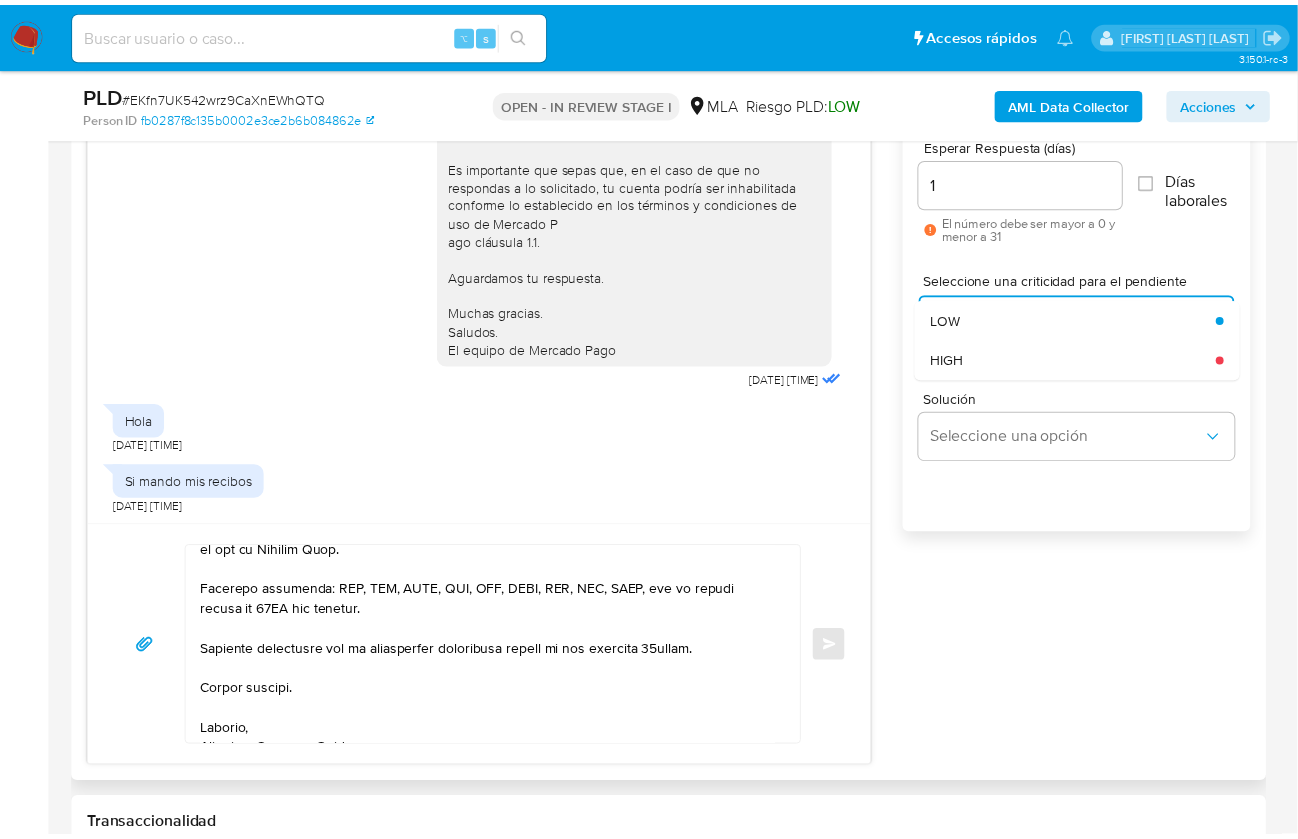 scroll, scrollTop: 653, scrollLeft: 0, axis: vertical 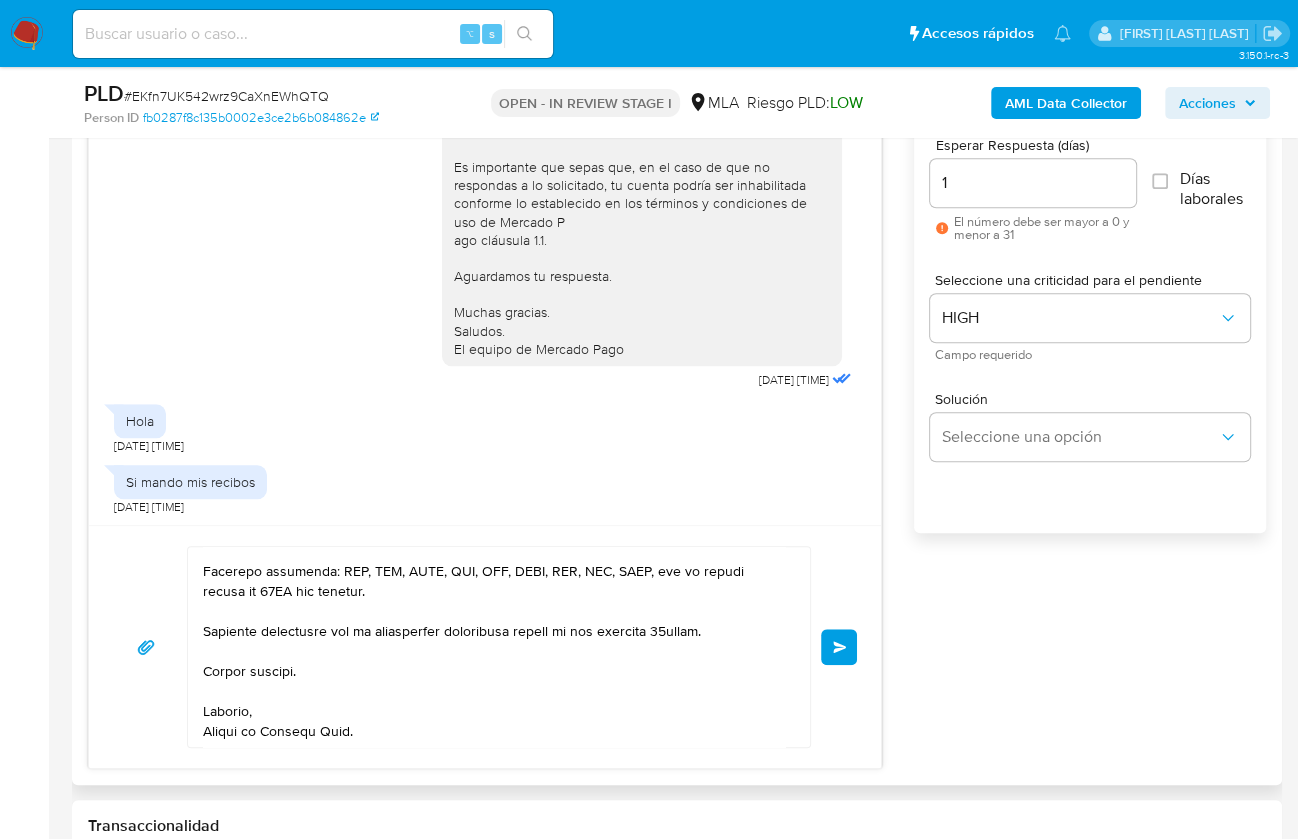 click on "Enviar" at bounding box center [839, 647] 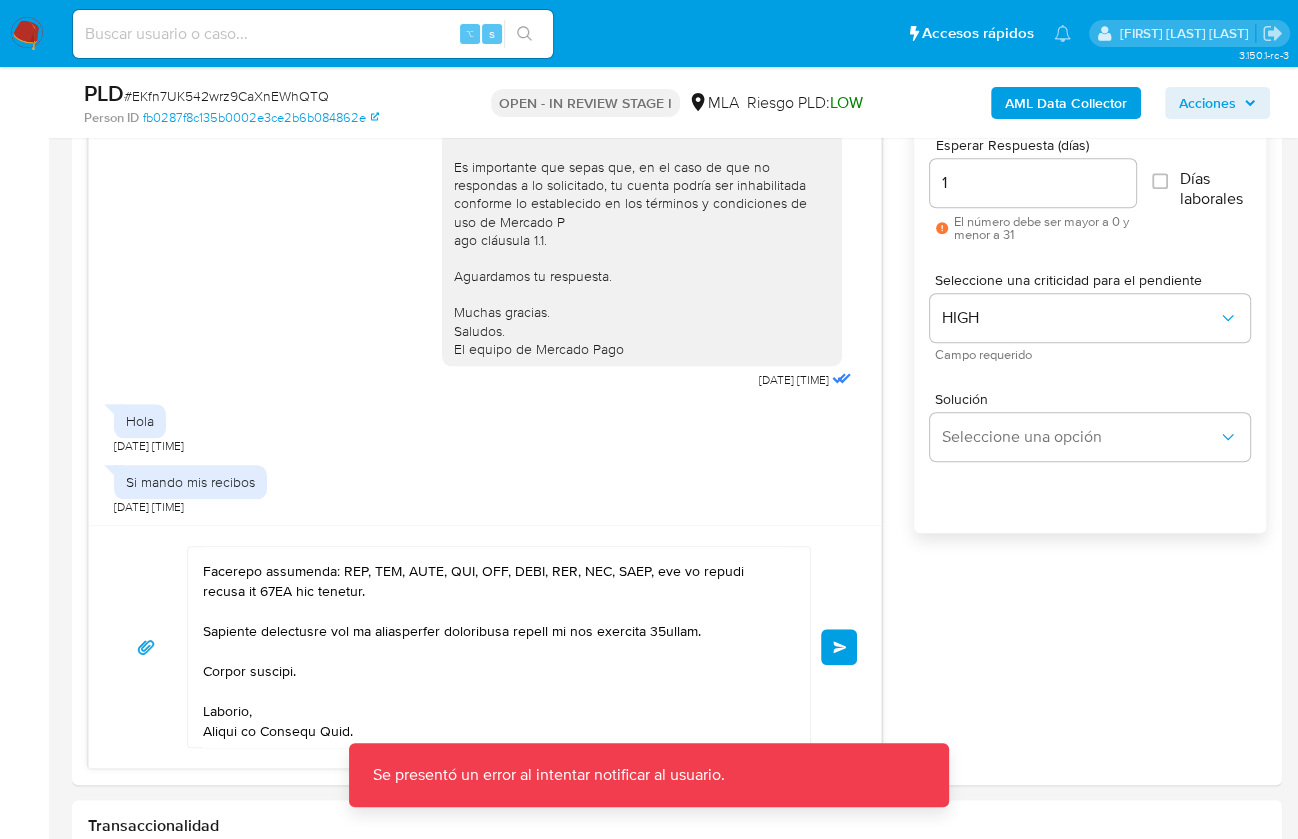 type 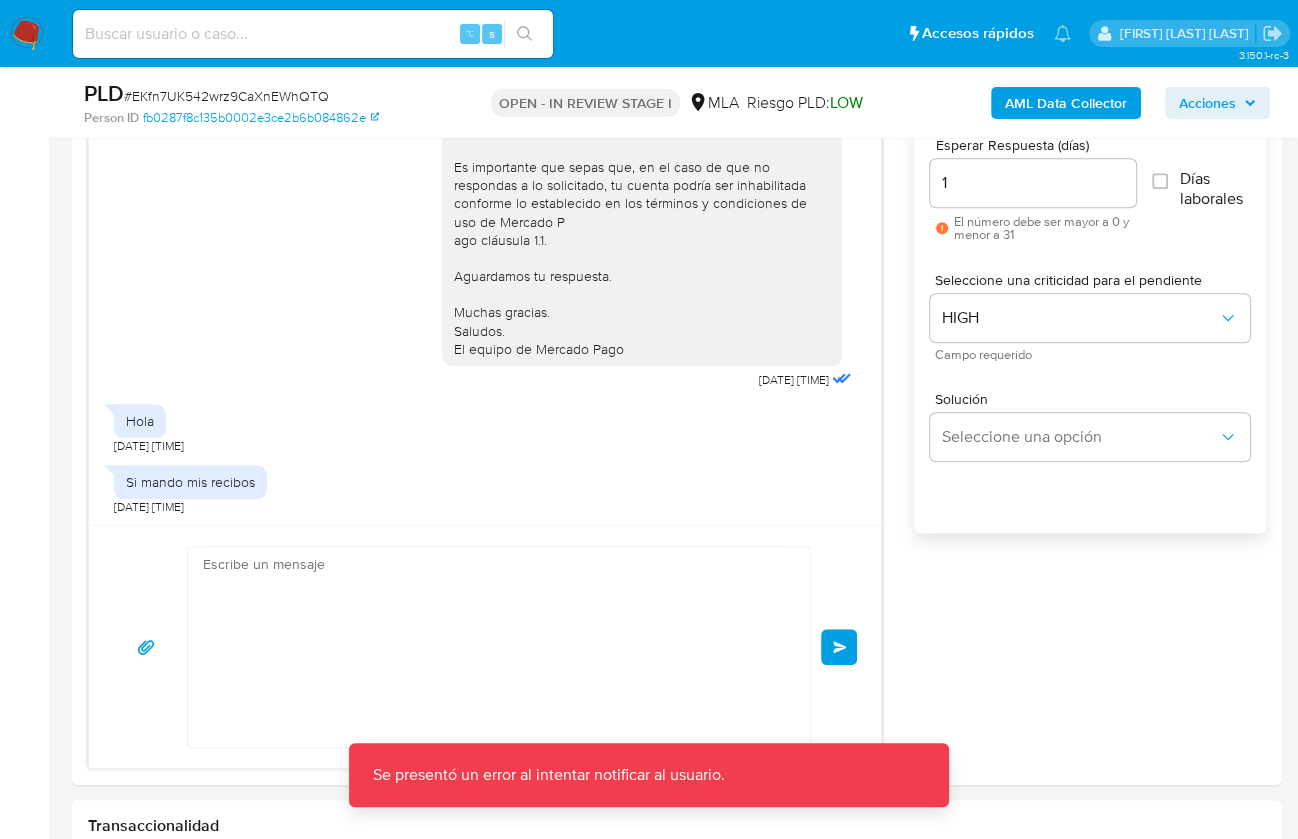 scroll, scrollTop: 0, scrollLeft: 0, axis: both 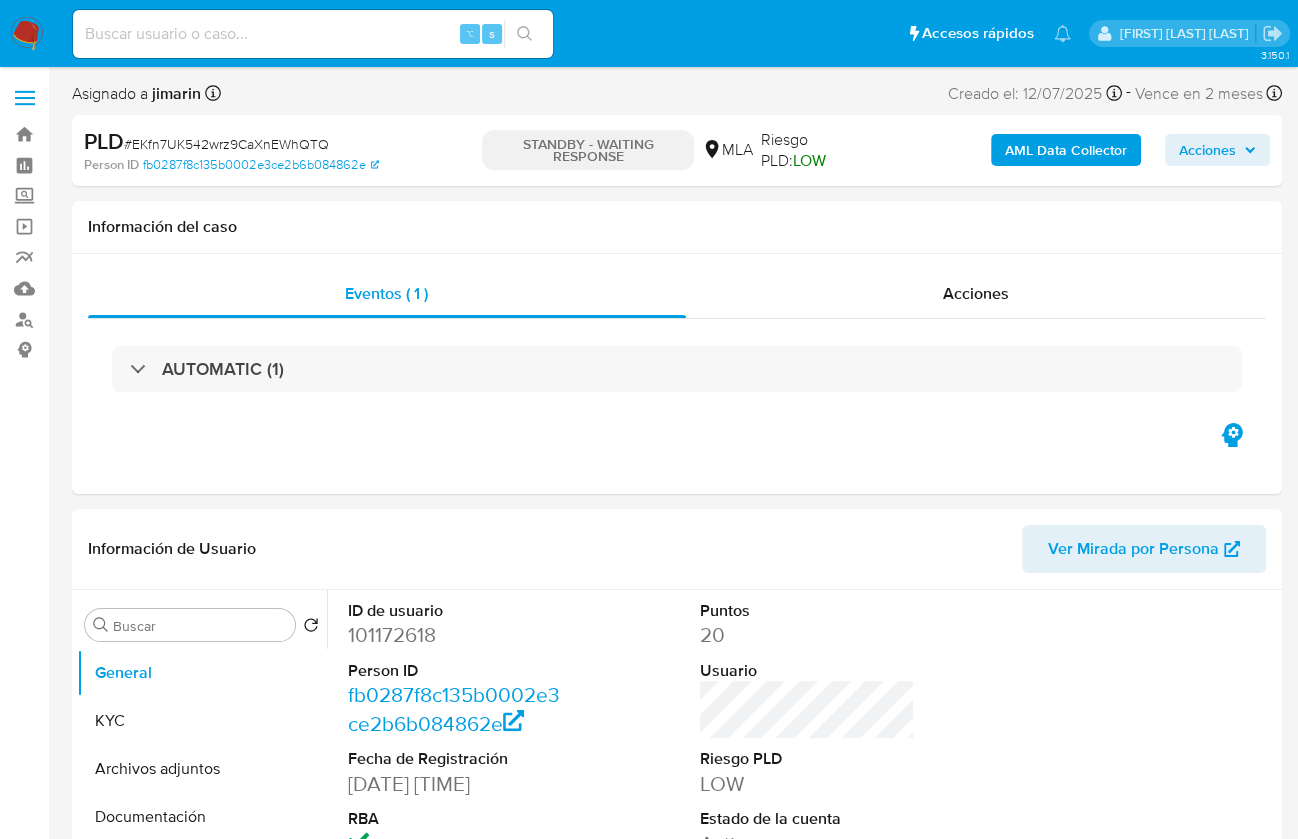 select on "10" 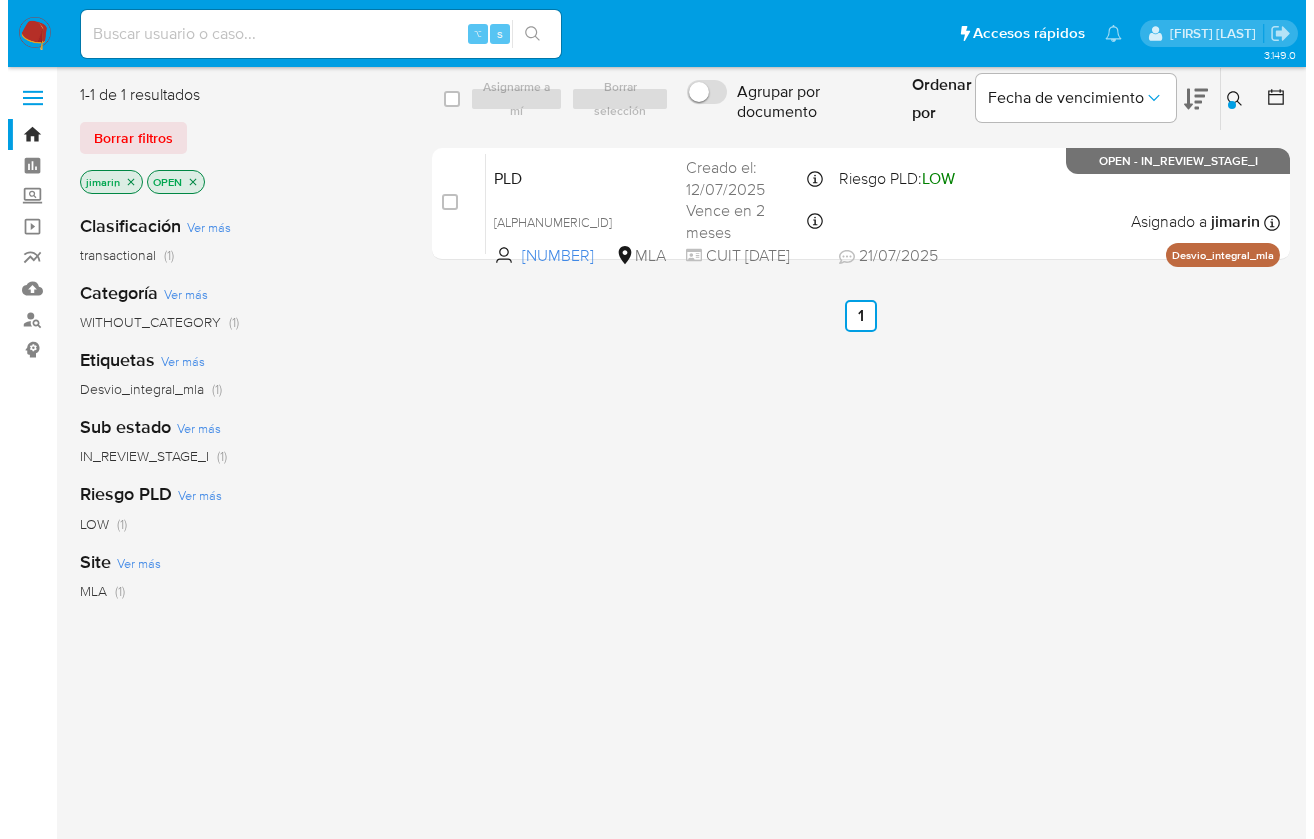 scroll, scrollTop: 0, scrollLeft: 0, axis: both 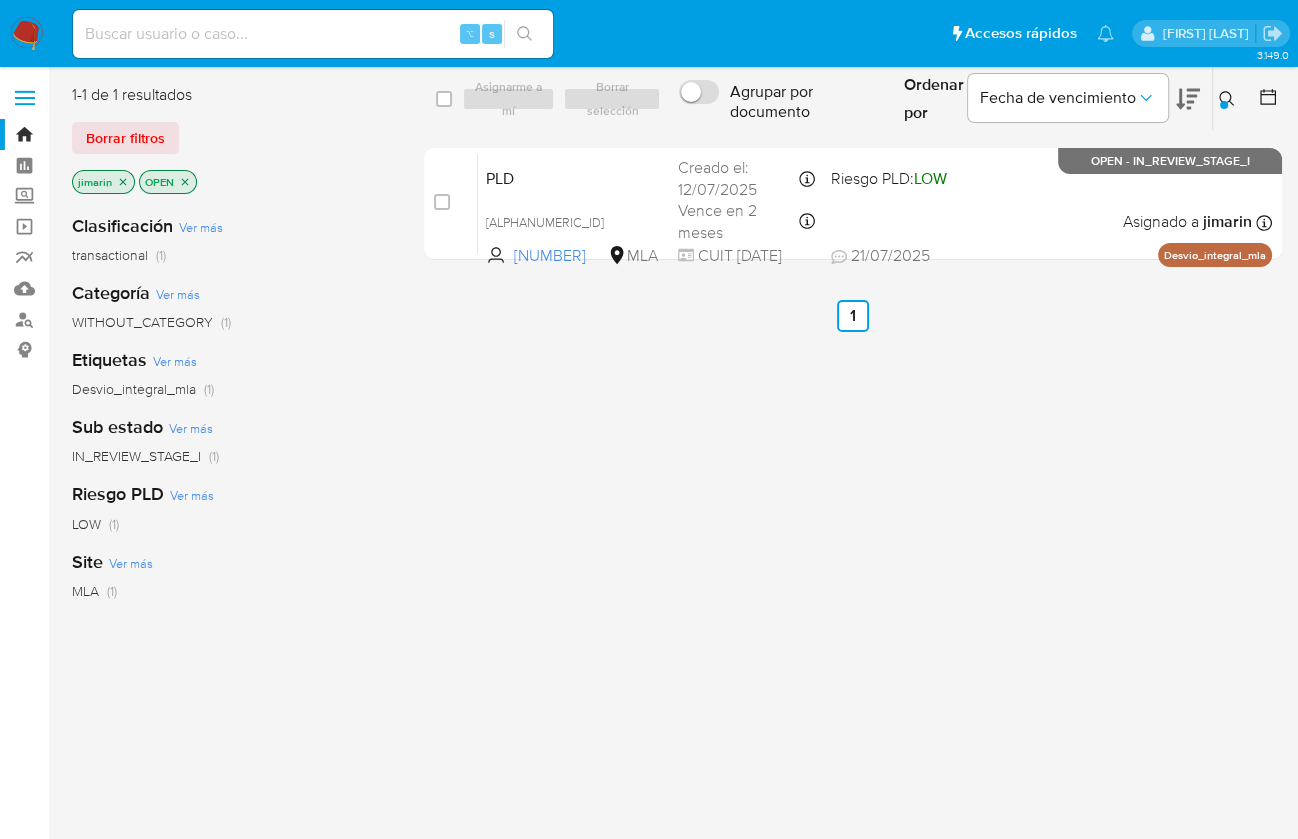 click 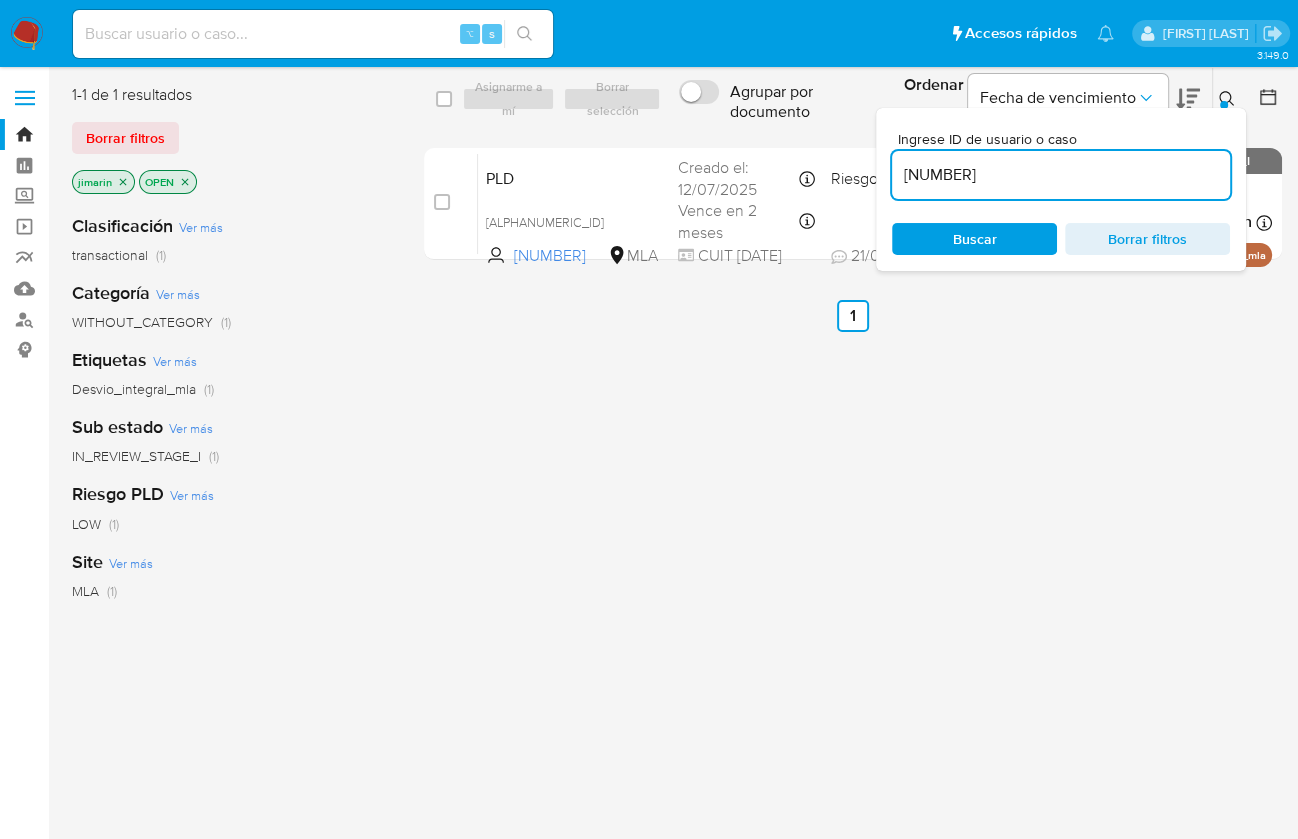 click on "101172618" at bounding box center (1061, 175) 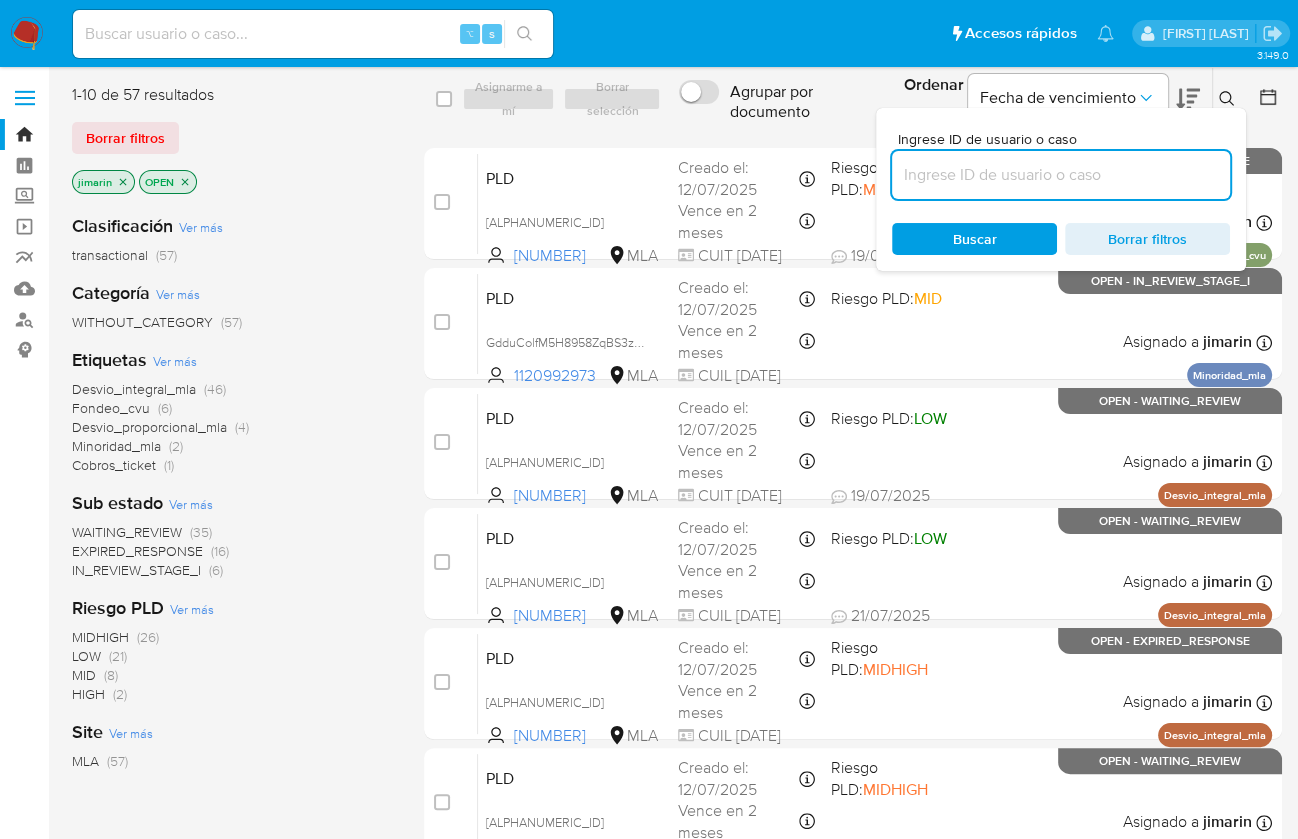 click at bounding box center [1061, 175] 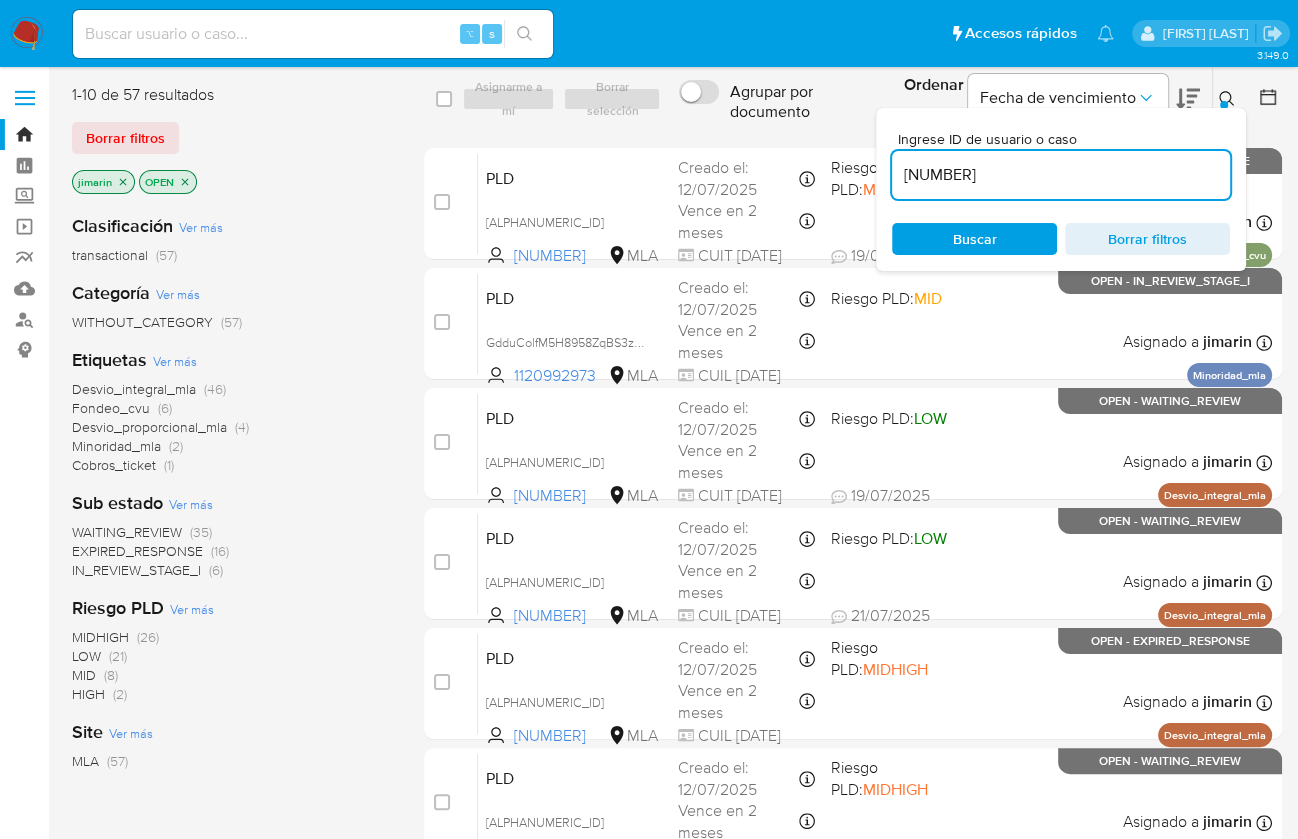 type on "1149360015" 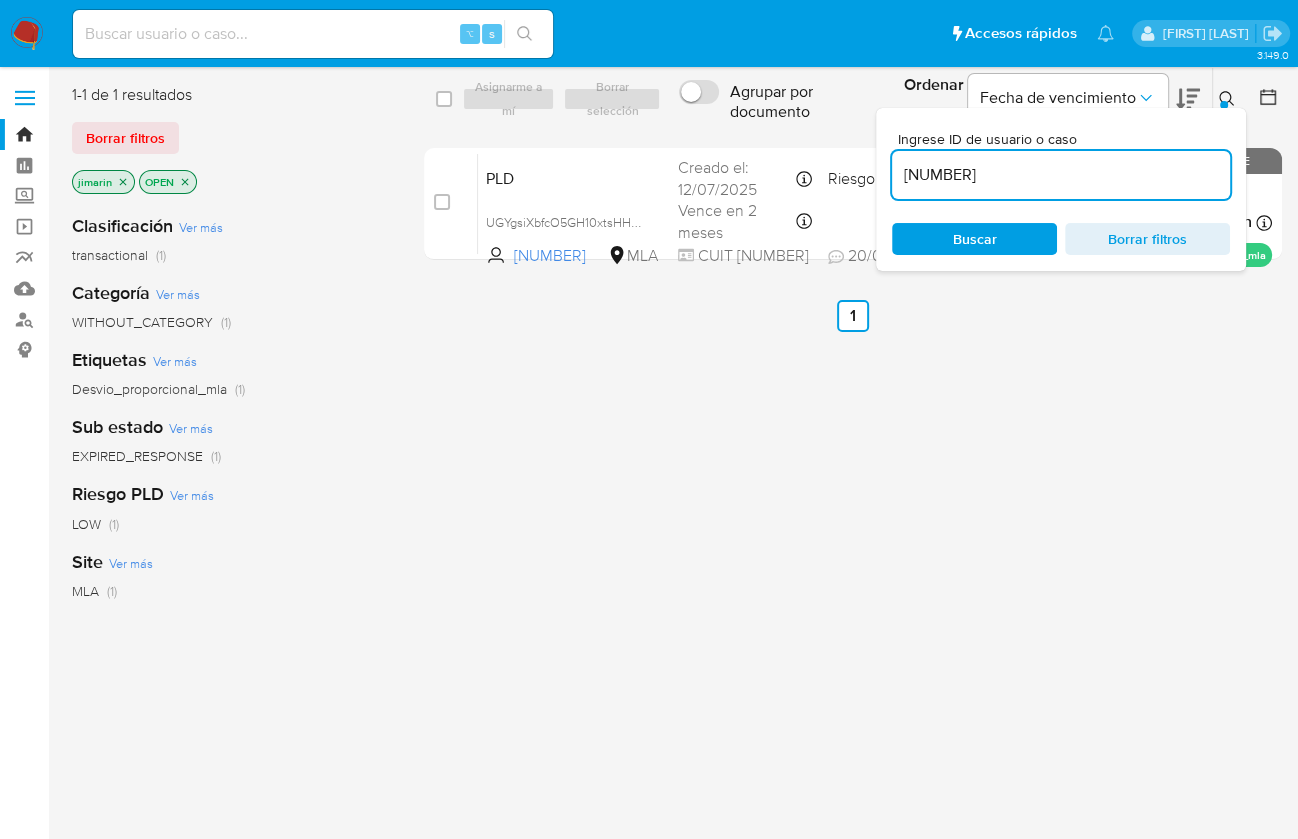 click 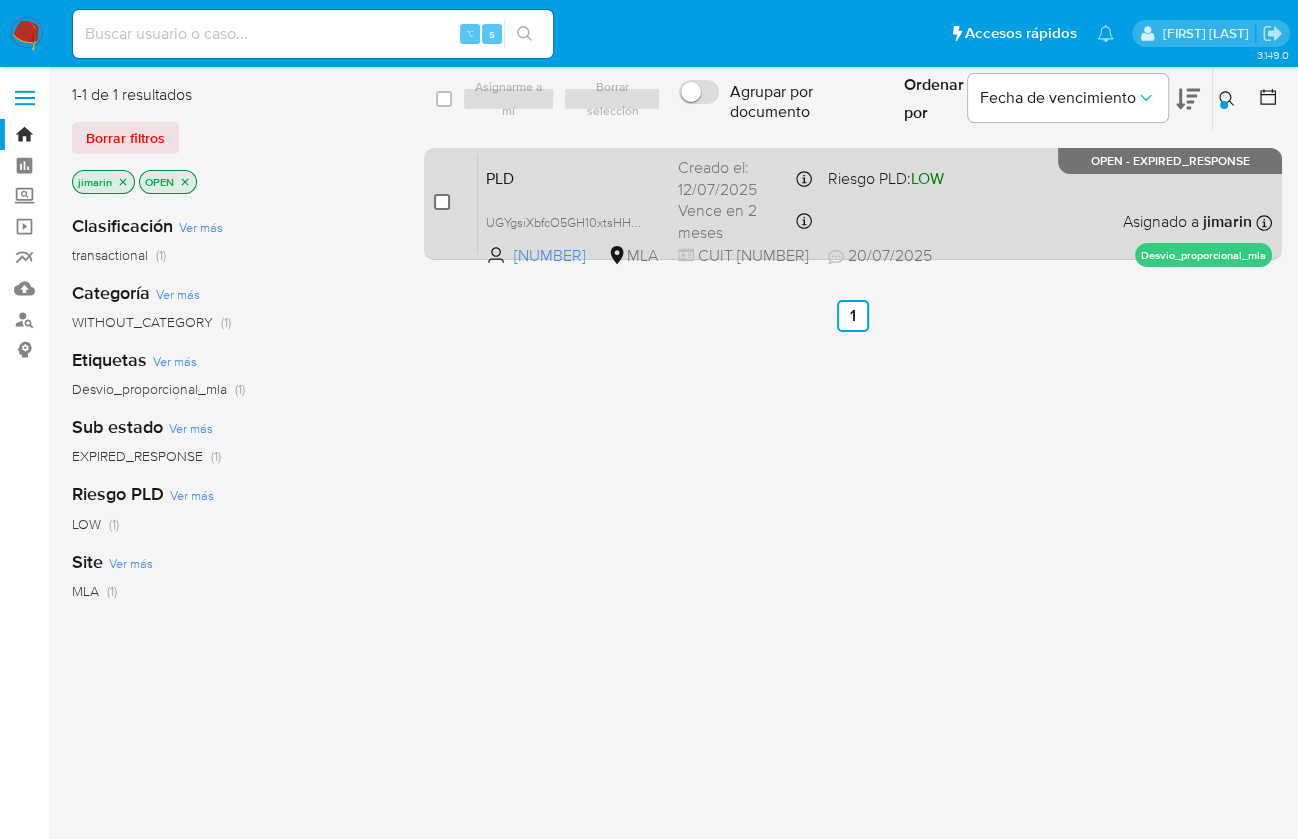 click at bounding box center (442, 202) 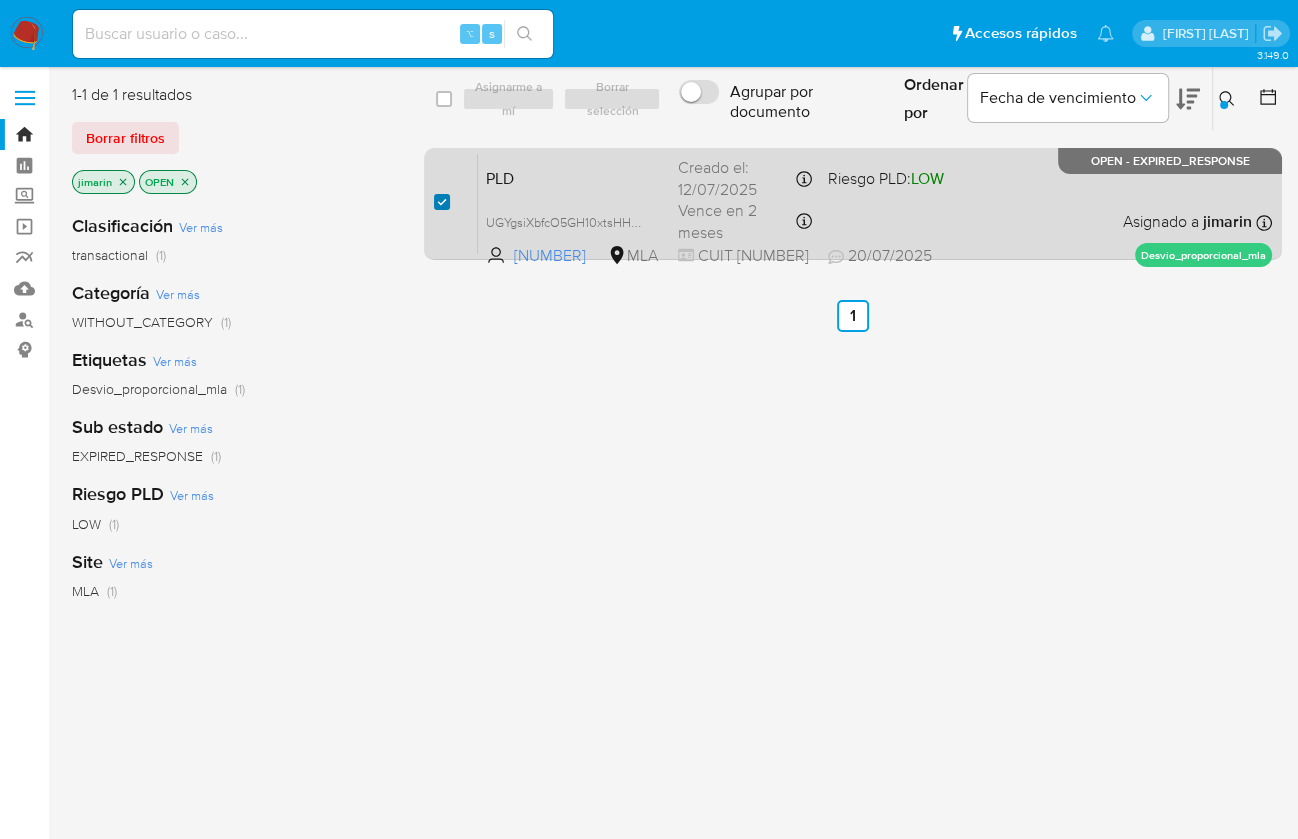 checkbox on "true" 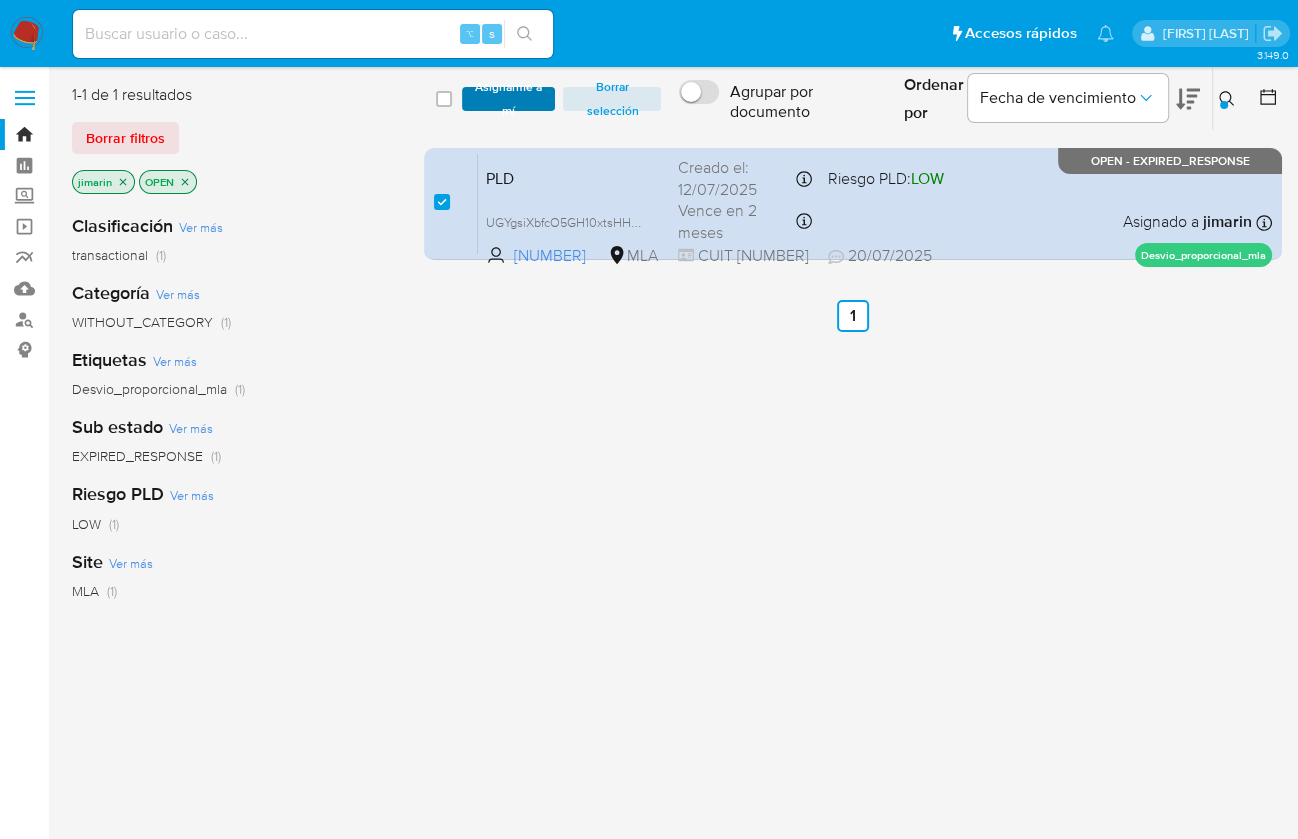 click on "Asignarme a mí" at bounding box center (509, 99) 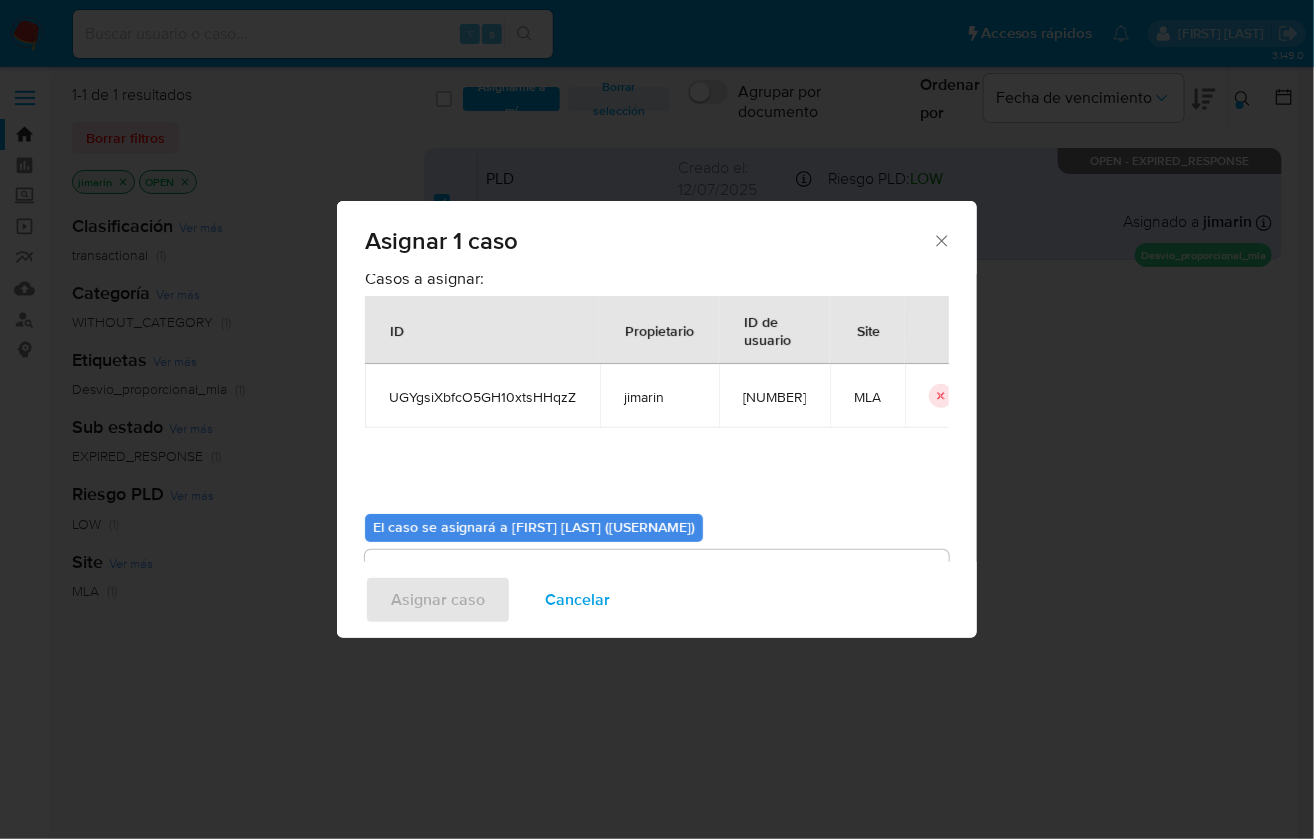 scroll, scrollTop: 102, scrollLeft: 0, axis: vertical 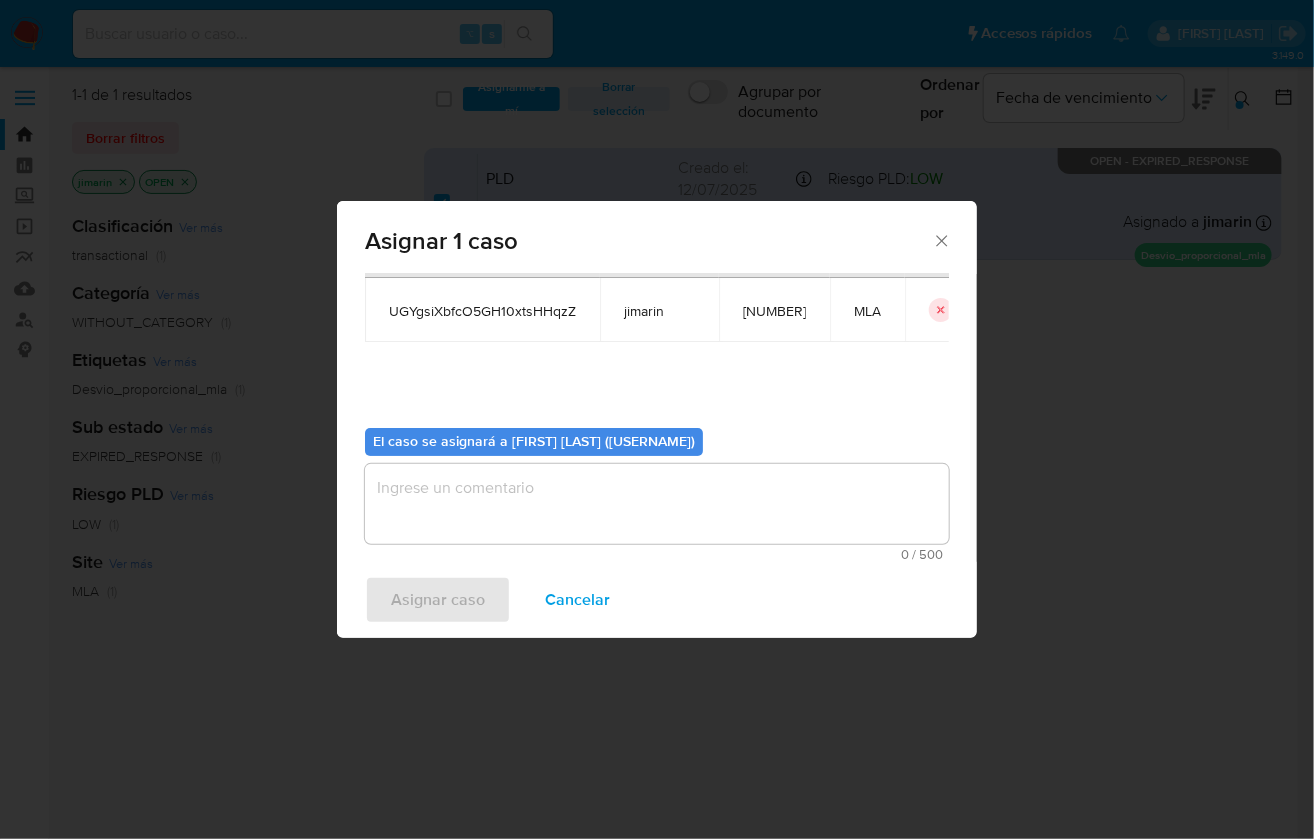 click at bounding box center (657, 504) 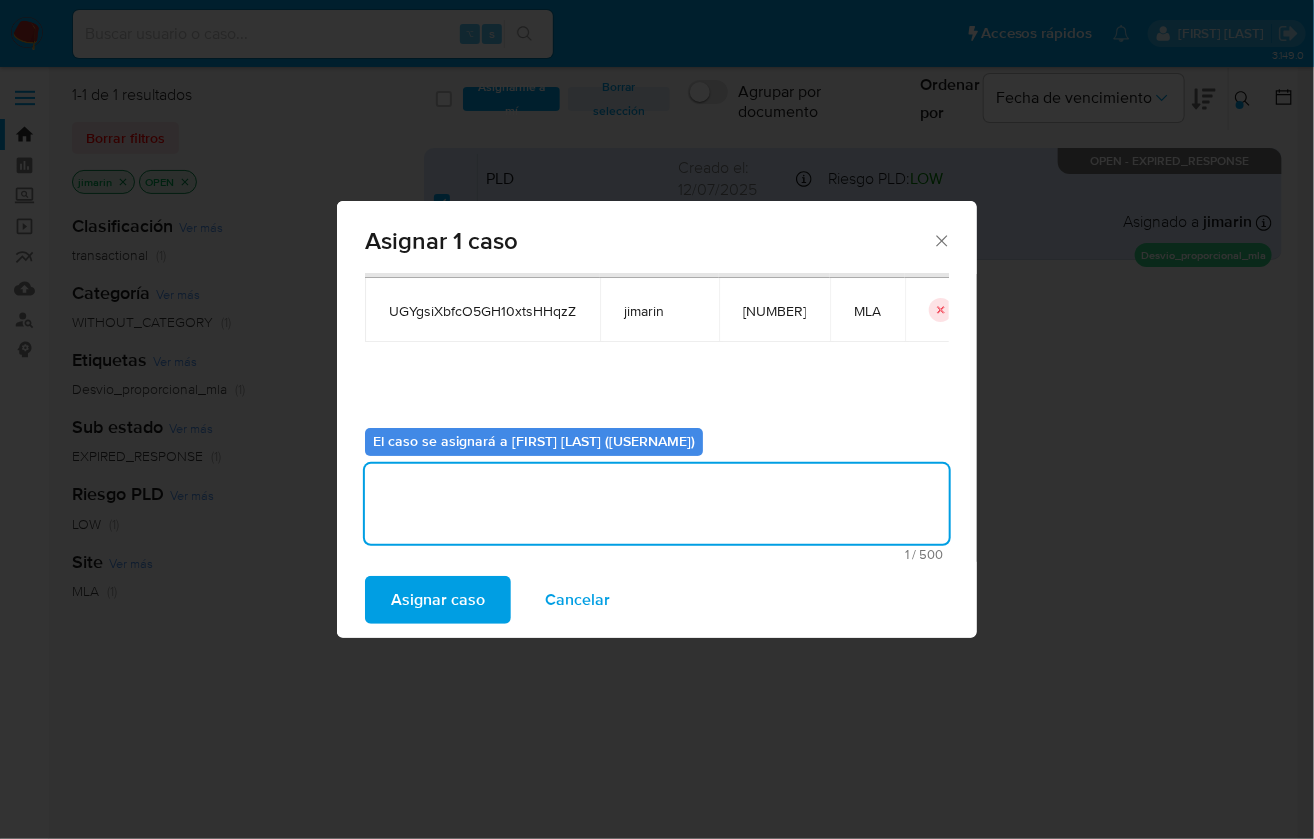 click on "Asignar caso" at bounding box center [438, 600] 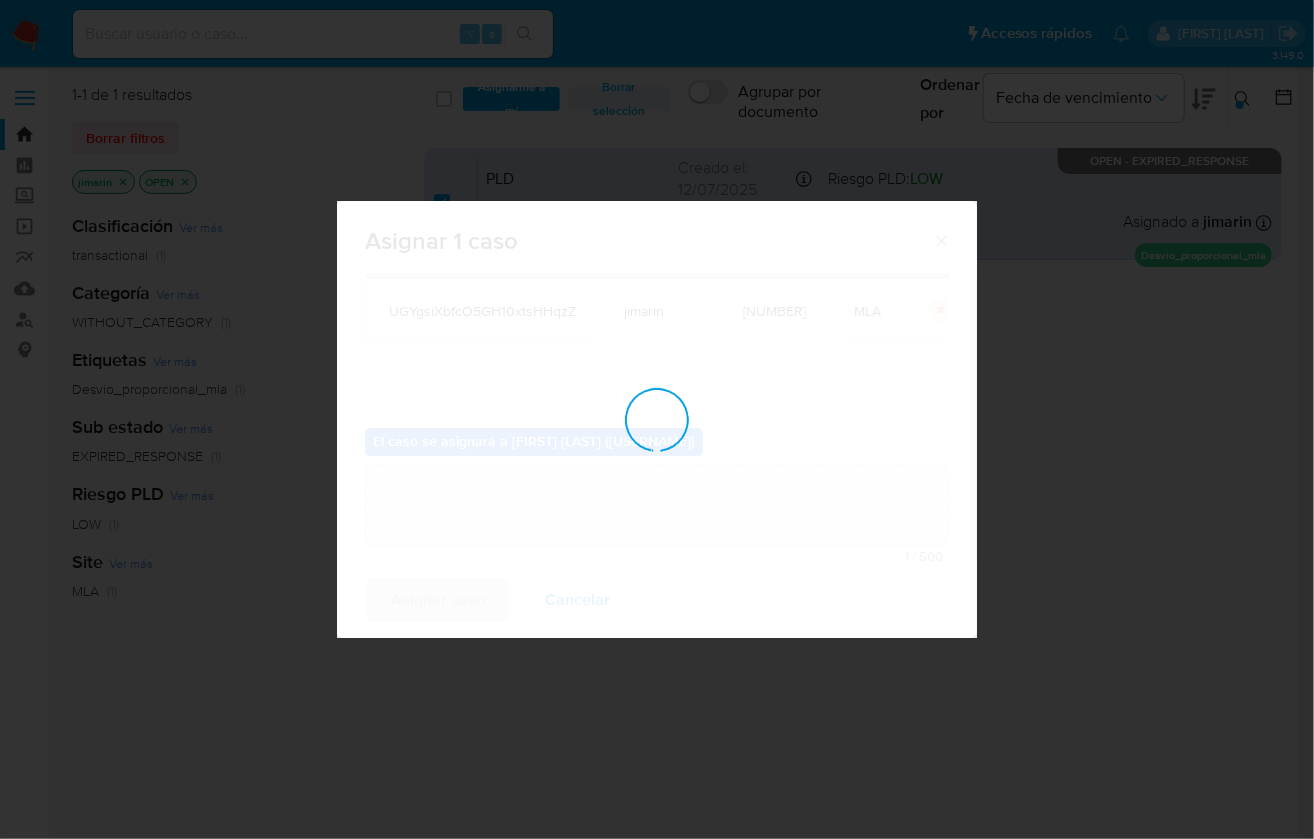 type 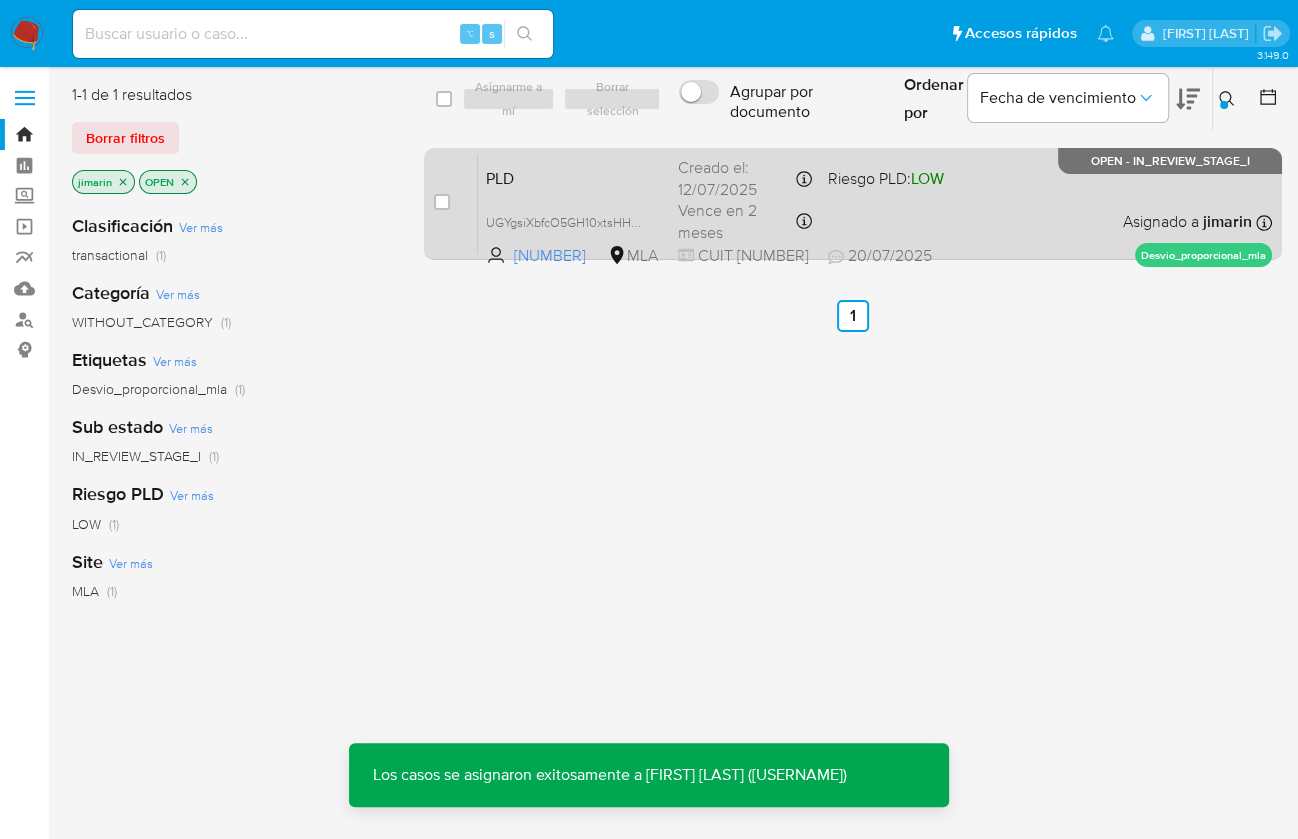 click on "PLD UGYgsiXbfcO5GH10xtsHHqzZ 1149360015 MLA Riesgo PLD:  LOW Creado el: 12/07/2025   Creado el: 12/07/2025 03:32:11 Vence en 2 meses   Vence el 10/10/2025 03:32:12 CUIT   27493085757 20/07/2025   20/07/2025 21:16 Asignado a   jimarin   Asignado el: 17/07/2025 16:30:50 Desvio_proporcional_mla OPEN - IN_REVIEW_STAGE_I" at bounding box center (875, 203) 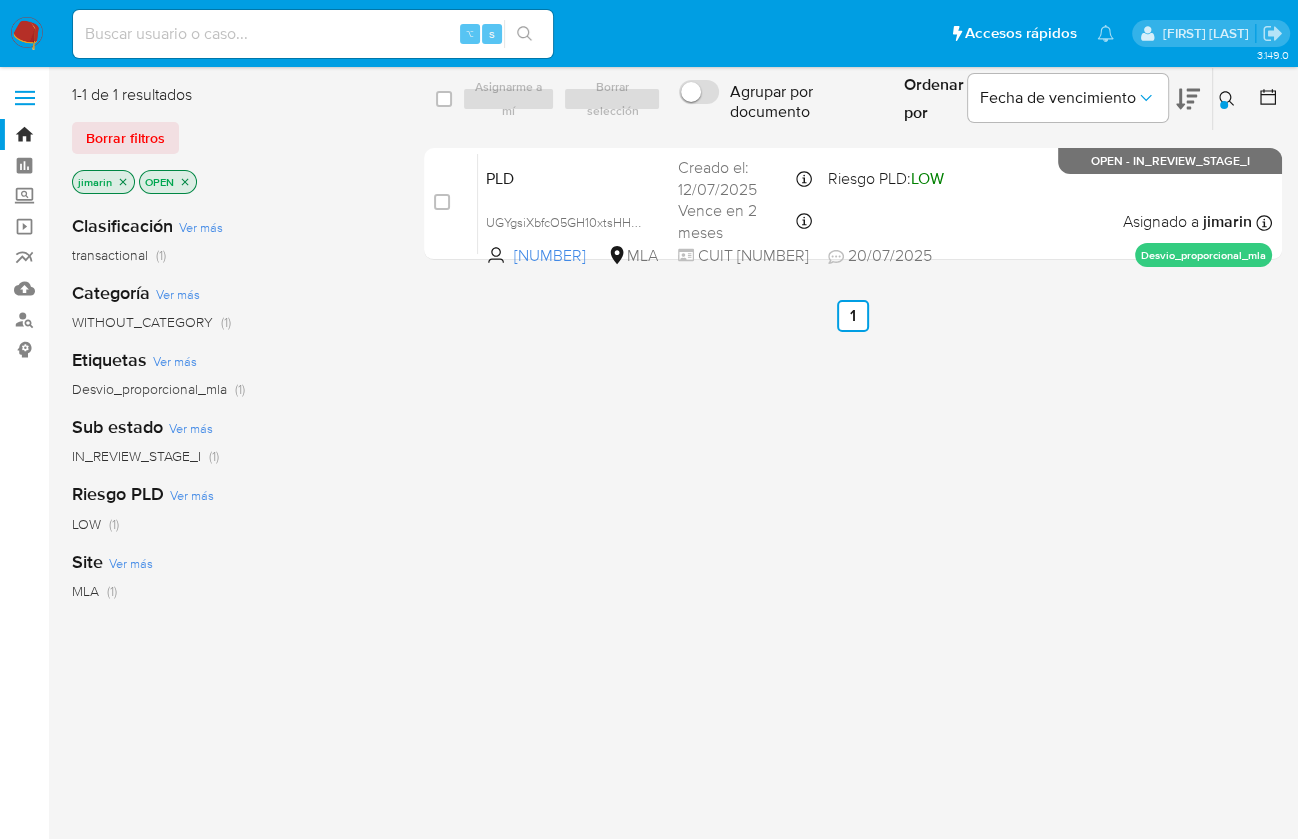 click on "Ingrese ID de usuario o caso 1149360015 Buscar Borrar filtros" at bounding box center (1229, 99) 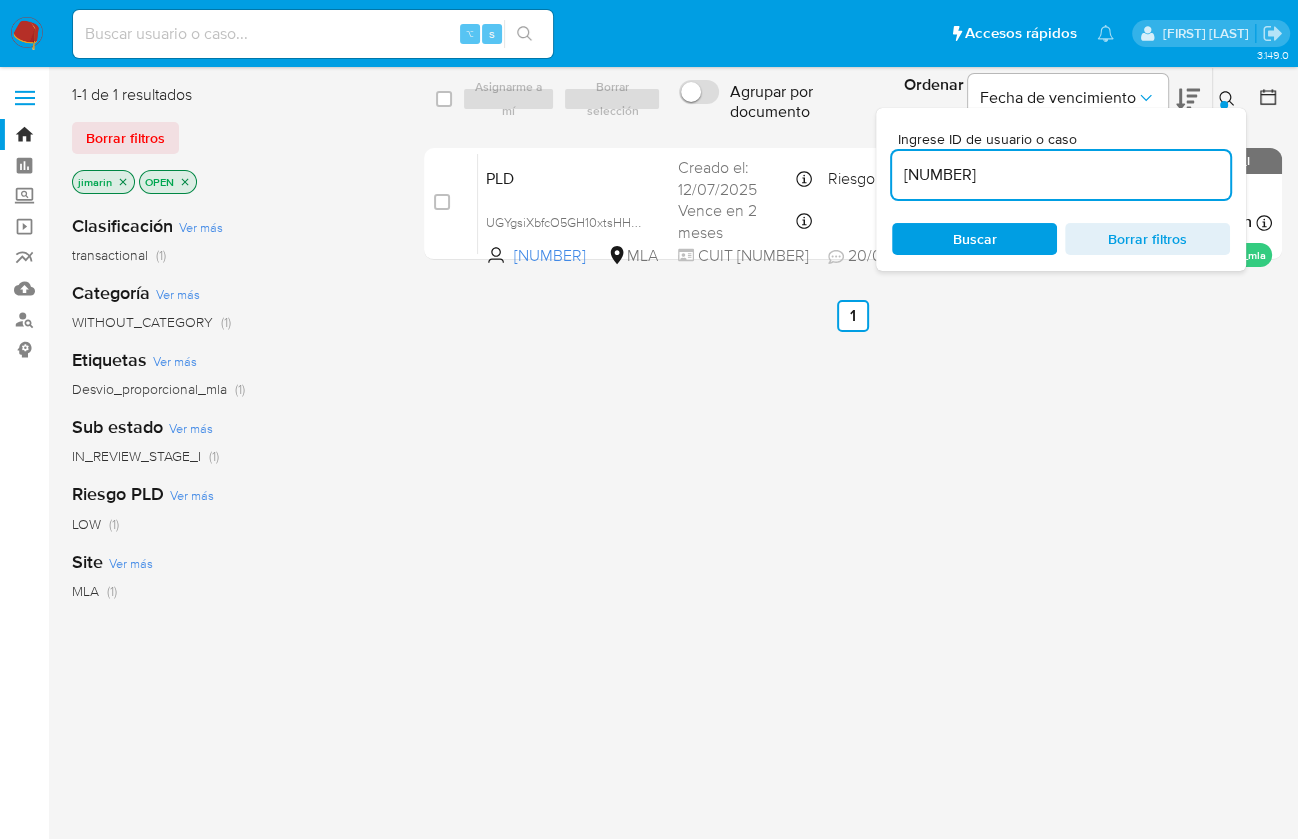 click on "1149360015" at bounding box center [1061, 175] 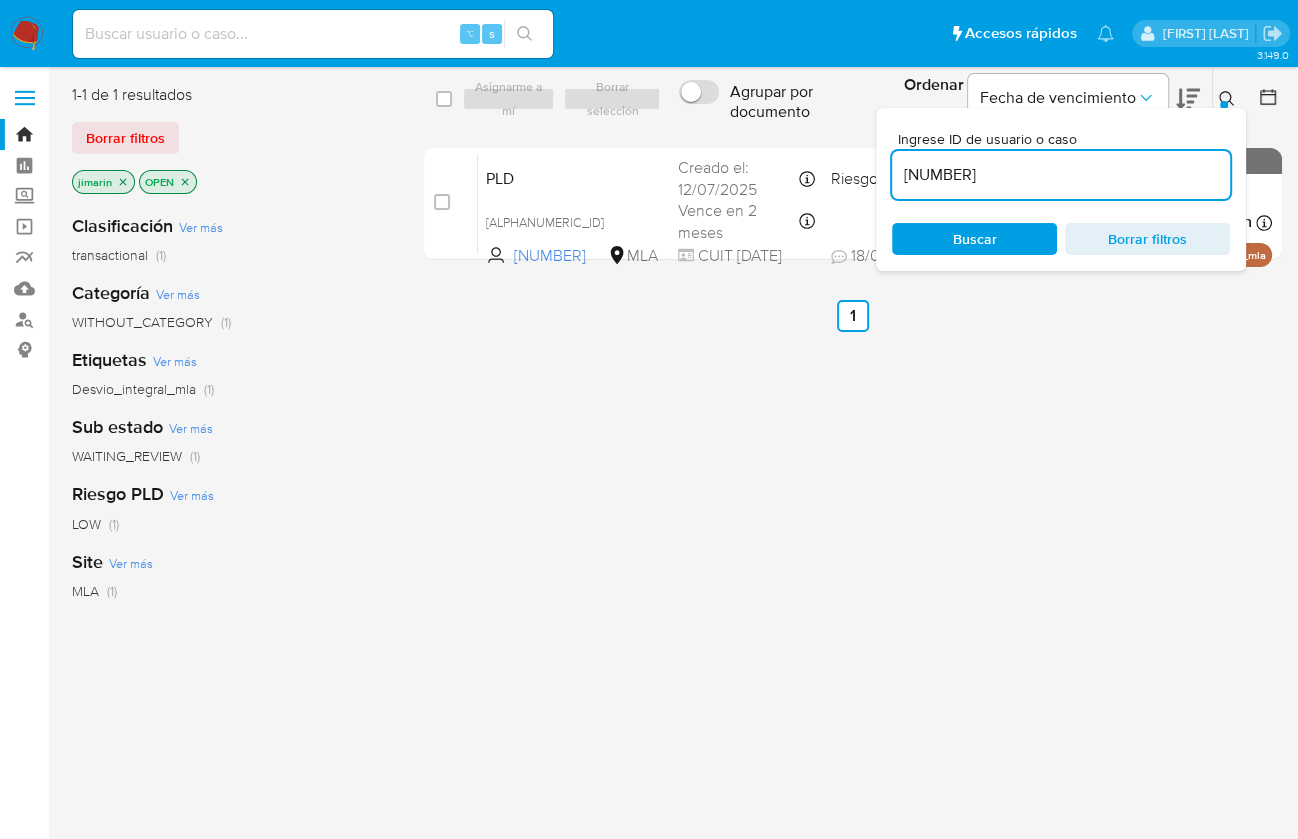 click 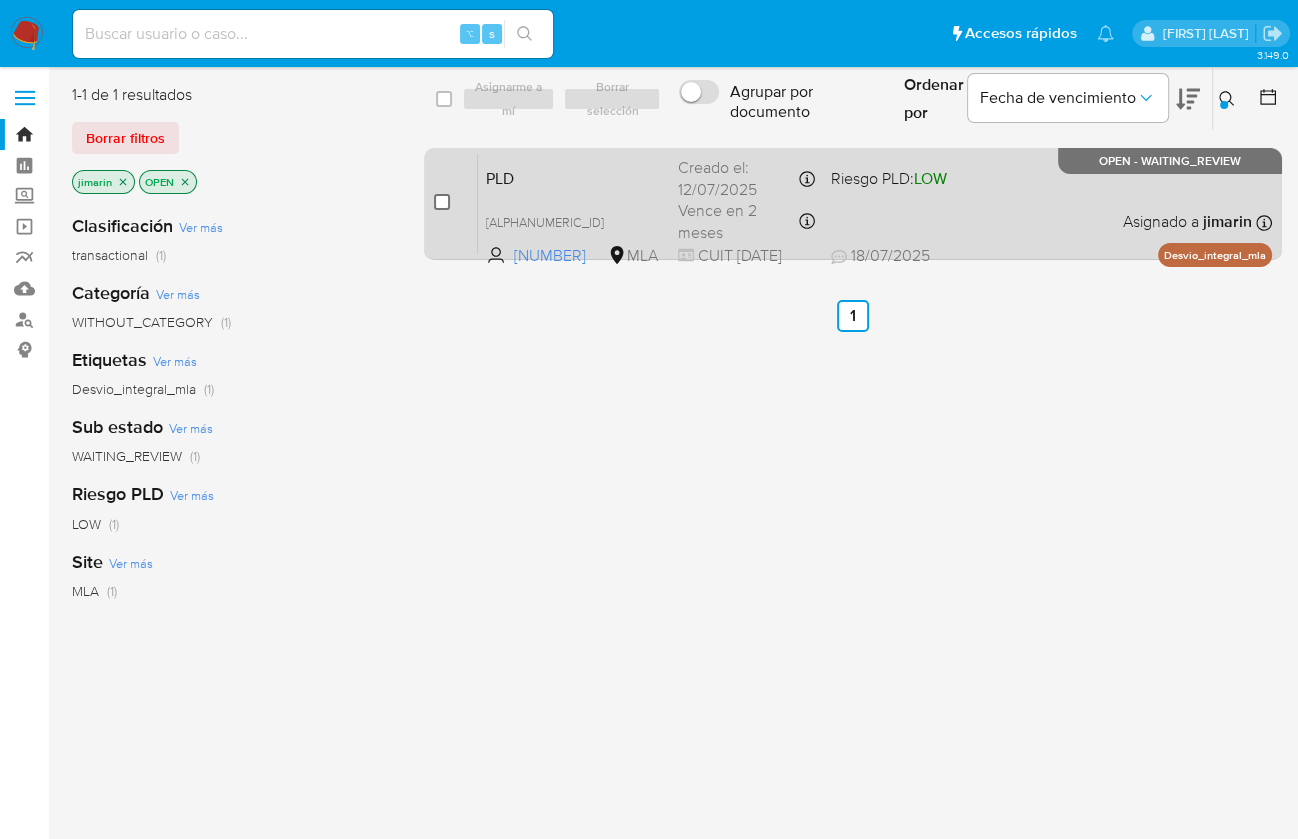 click at bounding box center (442, 202) 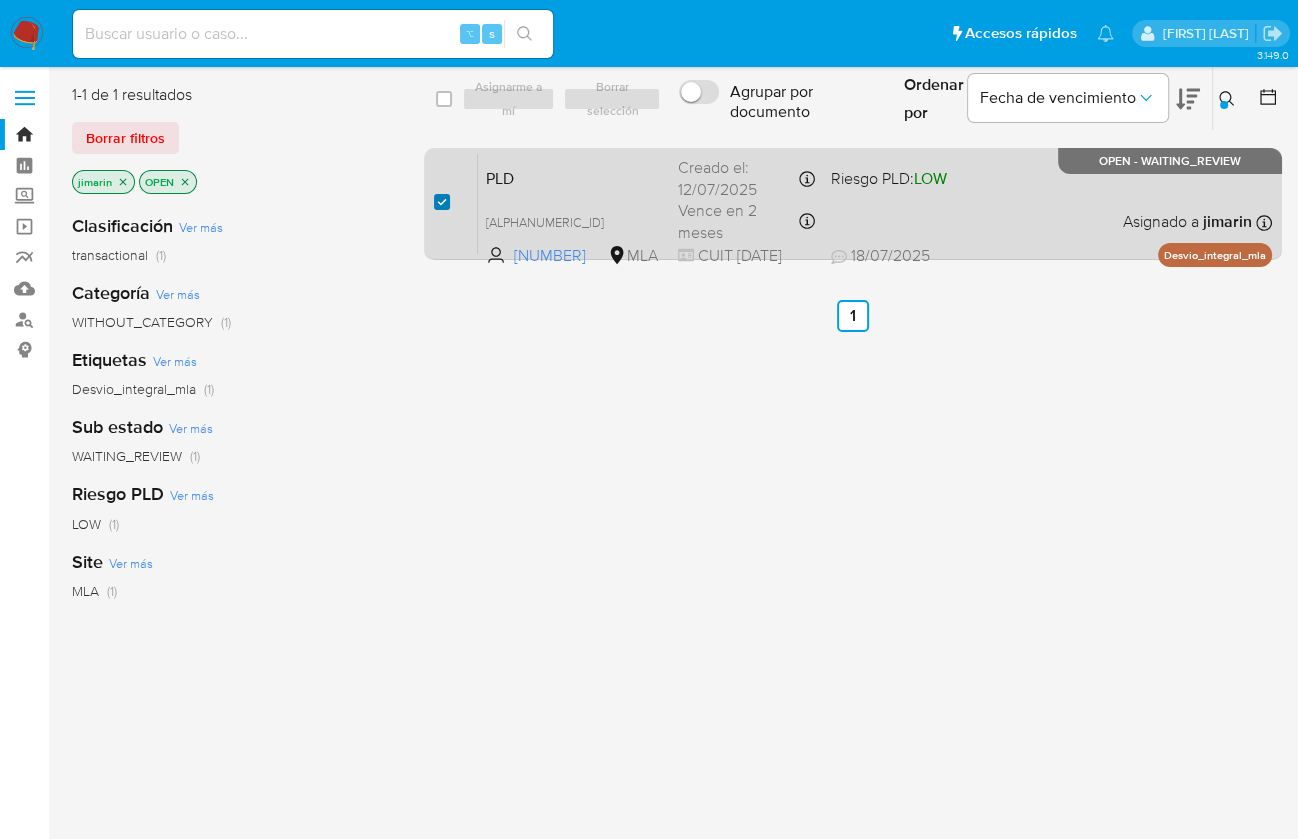checkbox on "true" 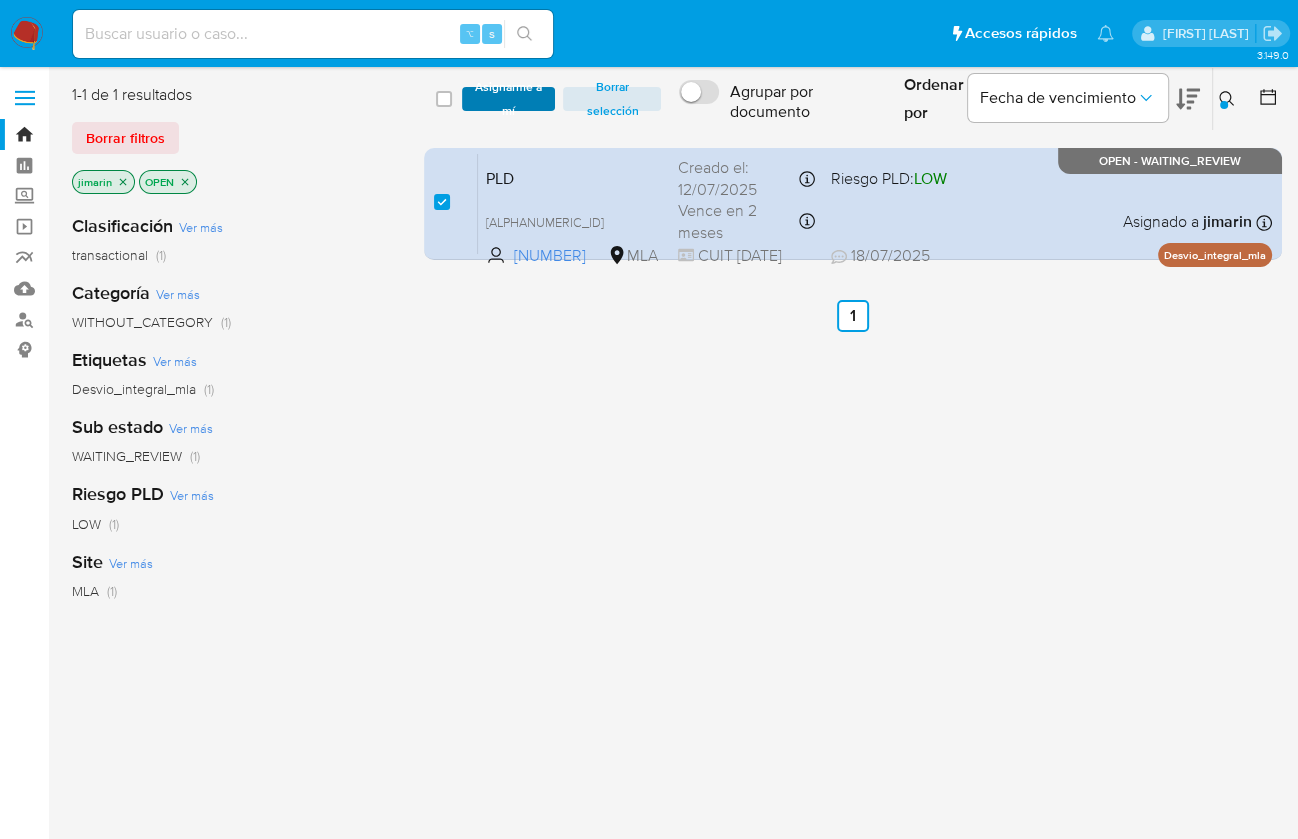 click on "Asignarme a mí" at bounding box center [509, 99] 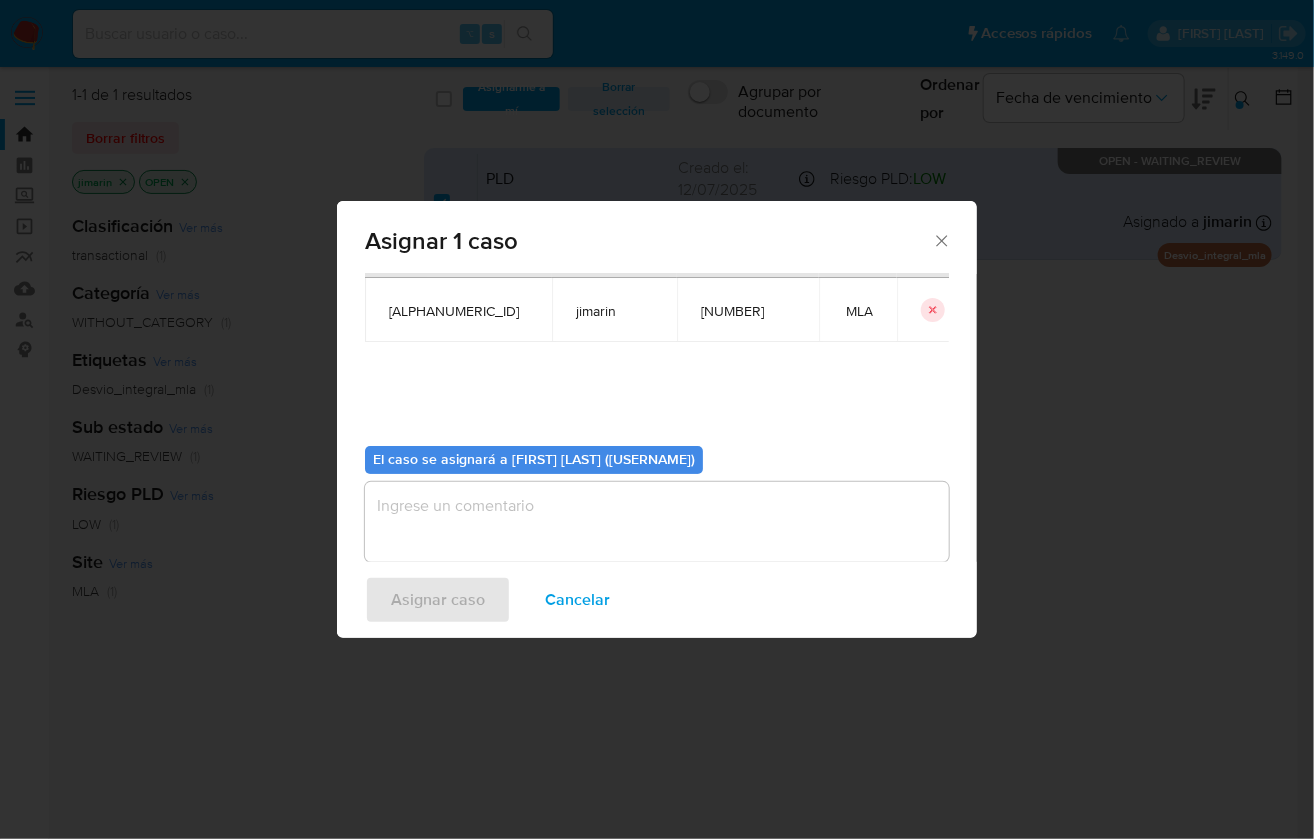 scroll, scrollTop: 102, scrollLeft: 0, axis: vertical 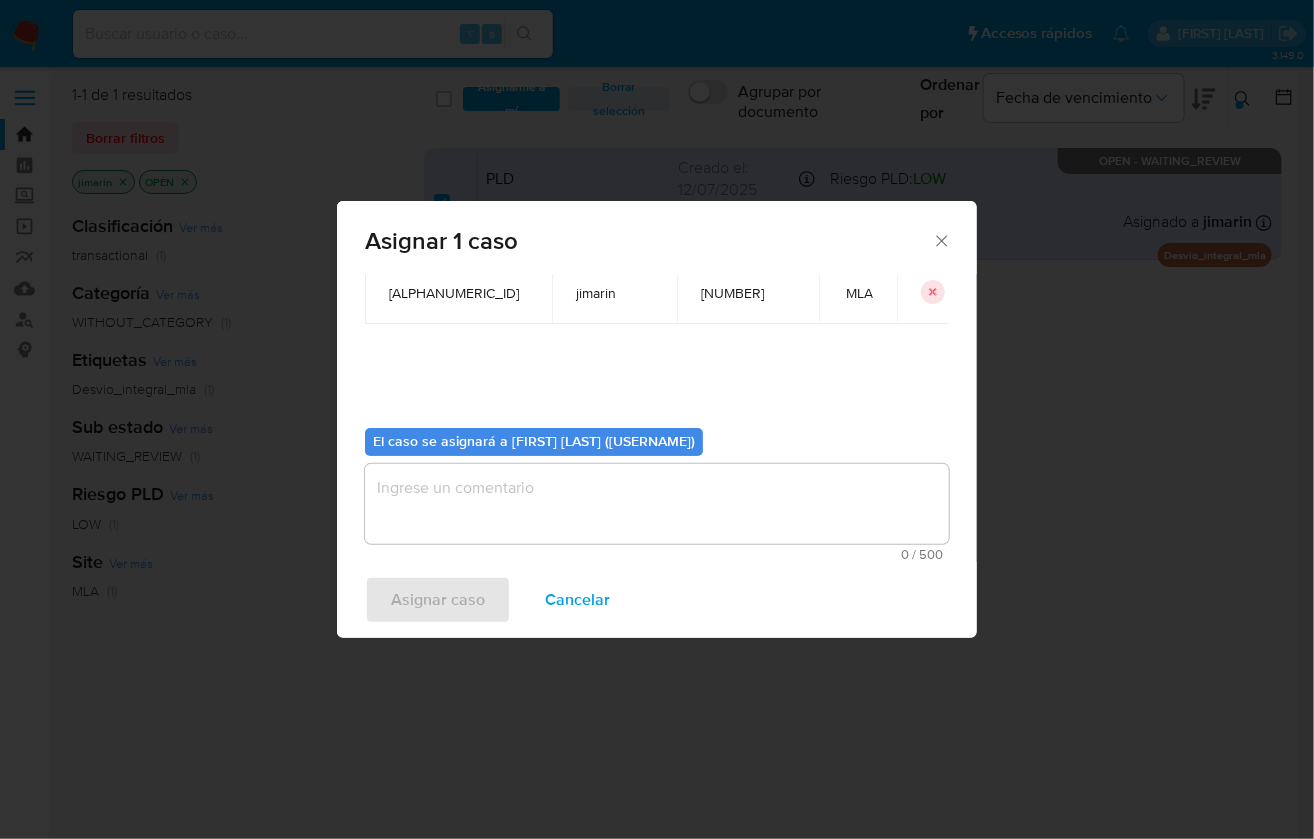 click at bounding box center [657, 504] 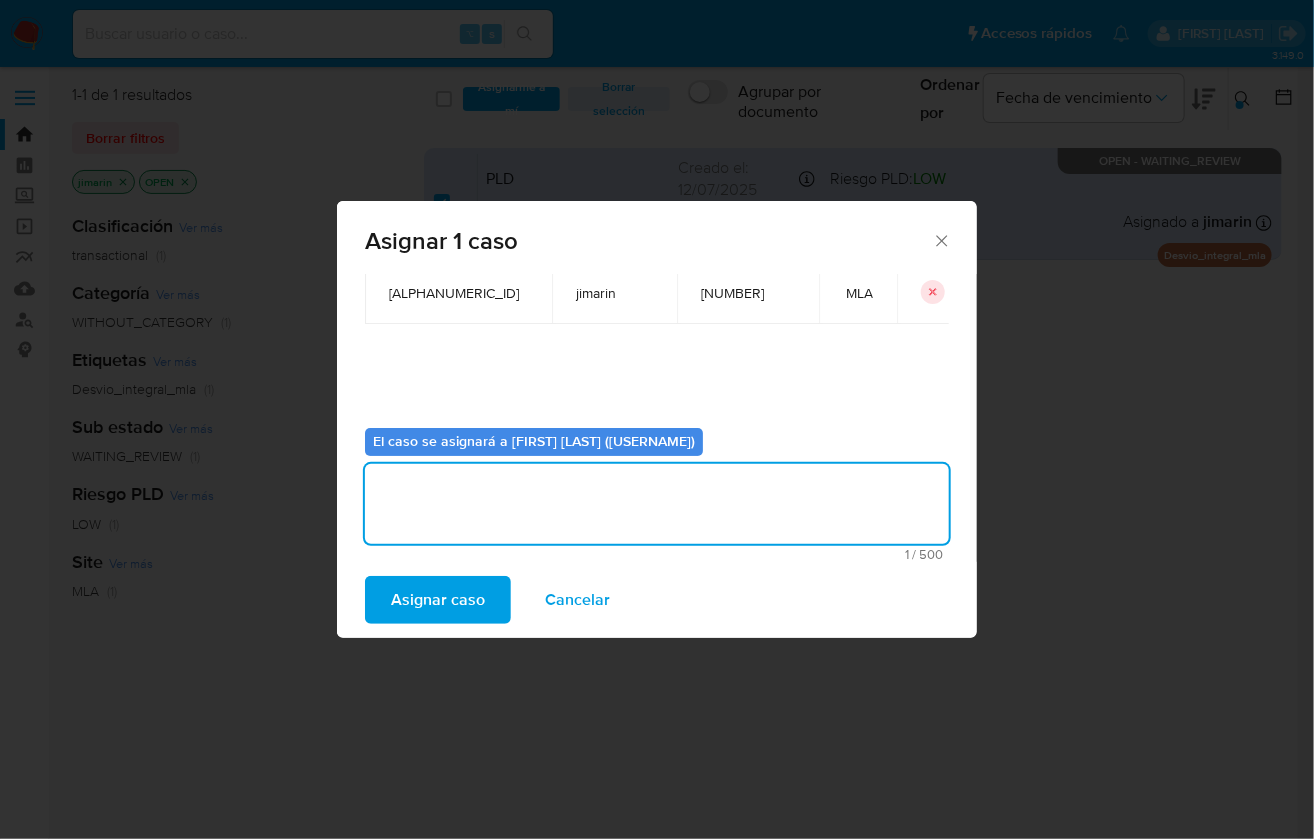 click on "Asignar caso" at bounding box center (438, 600) 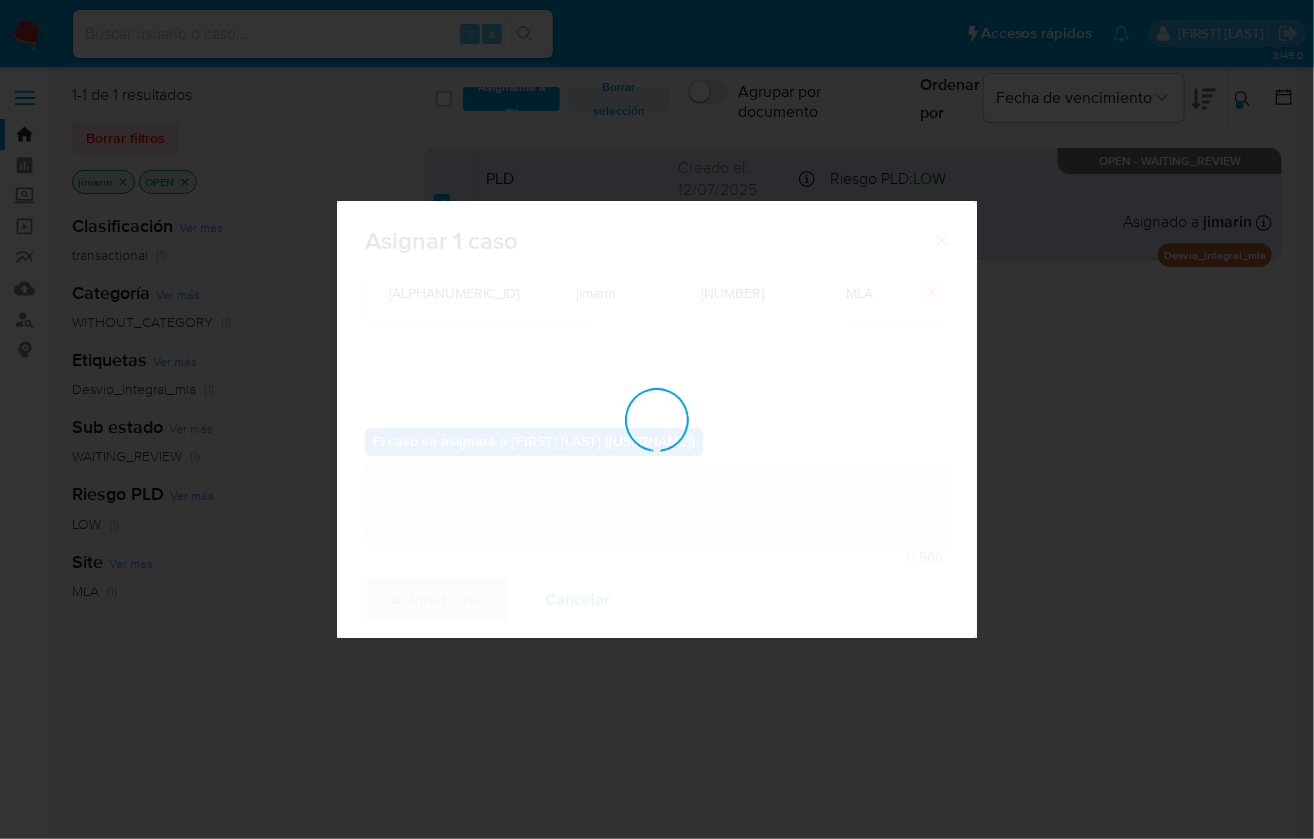 type 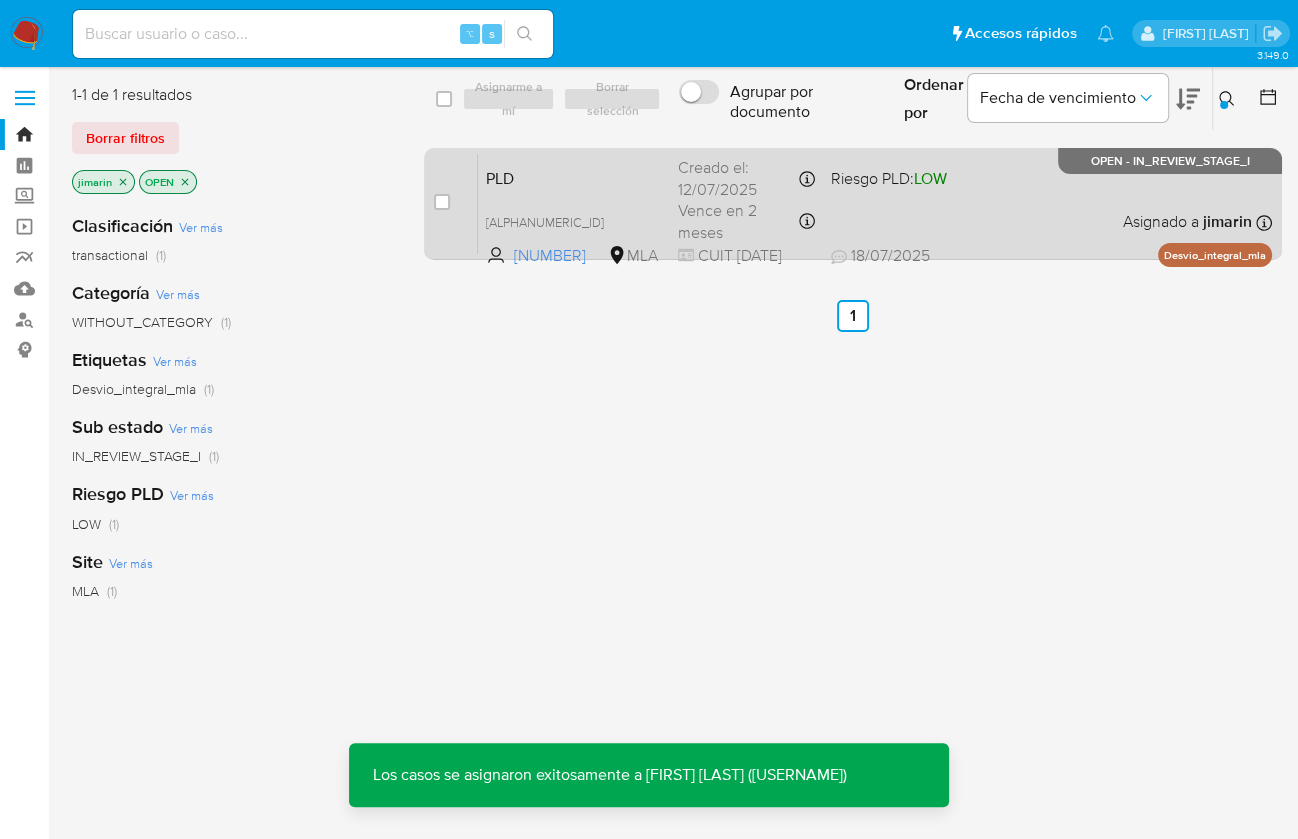 click on "PLD omCEce3AH494J2FgvklTTkCa 129120430 MLA Riesgo PLD:  LOW Creado el: 12/07/2025   Creado el: 12/07/2025 03:33:47 Vence en 2 meses   Vence el 10/10/2025 03:33:47 CUIT   20408599793 18/07/2025   18/07/2025 23:51 Asignado a   jimarin   Asignado el: 17/07/2025 16:34:59 Desvio_integral_mla OPEN - IN_REVIEW_STAGE_I" at bounding box center [875, 203] 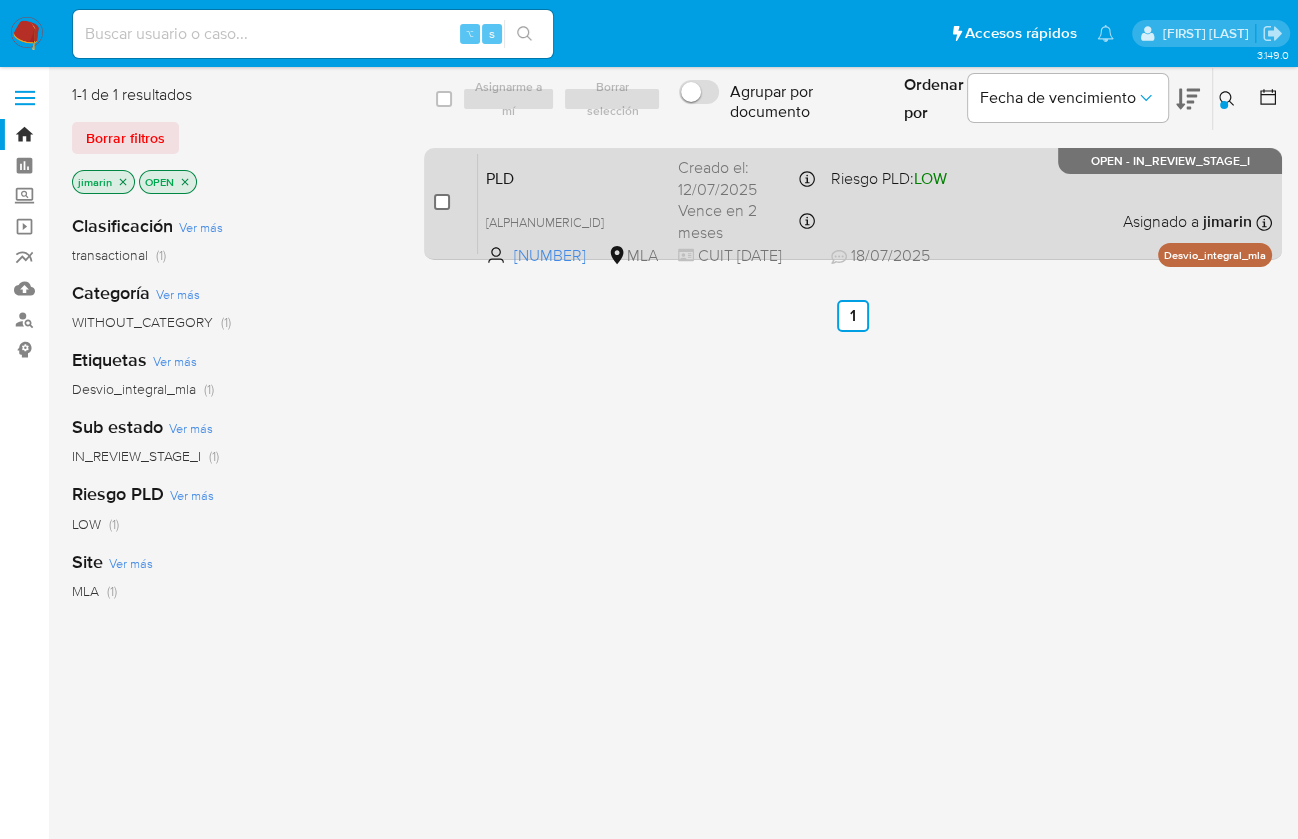 click at bounding box center [442, 202] 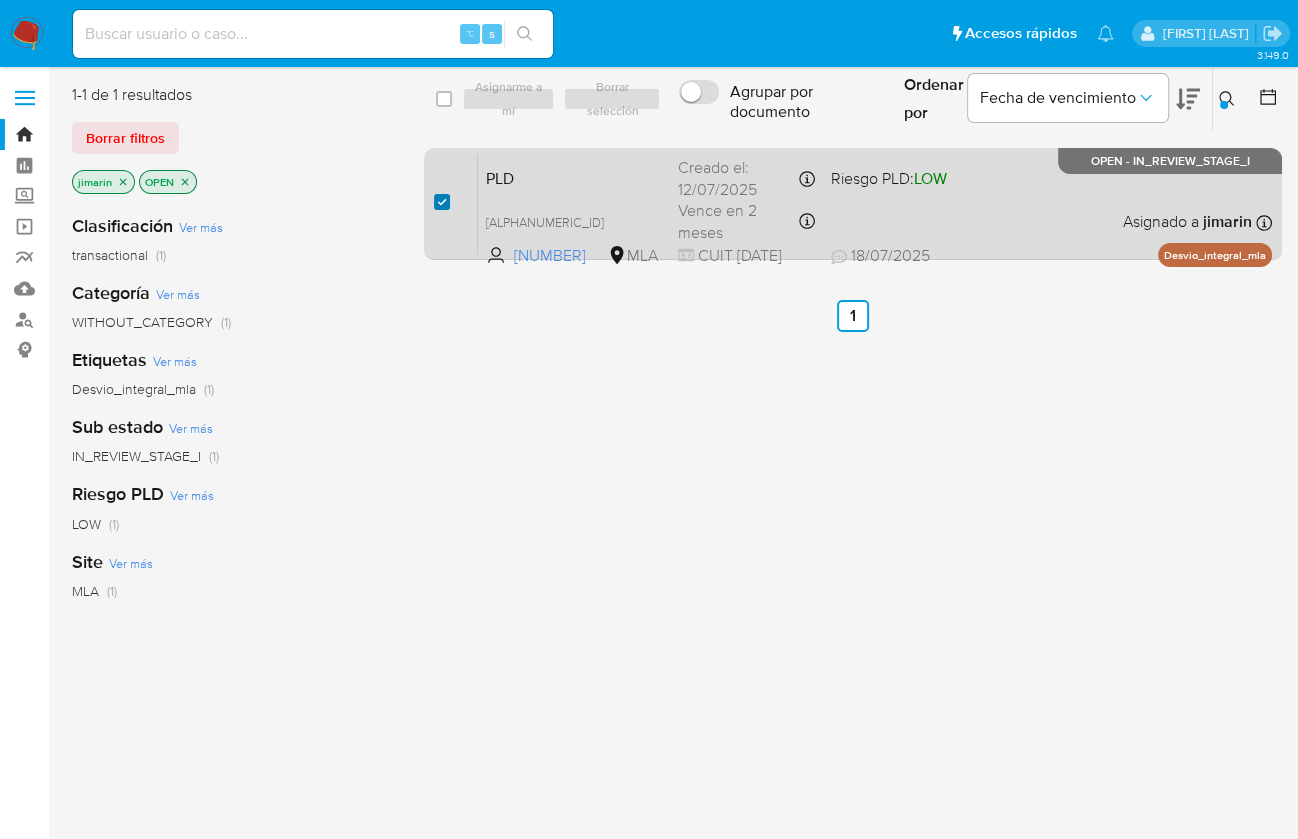 checkbox on "true" 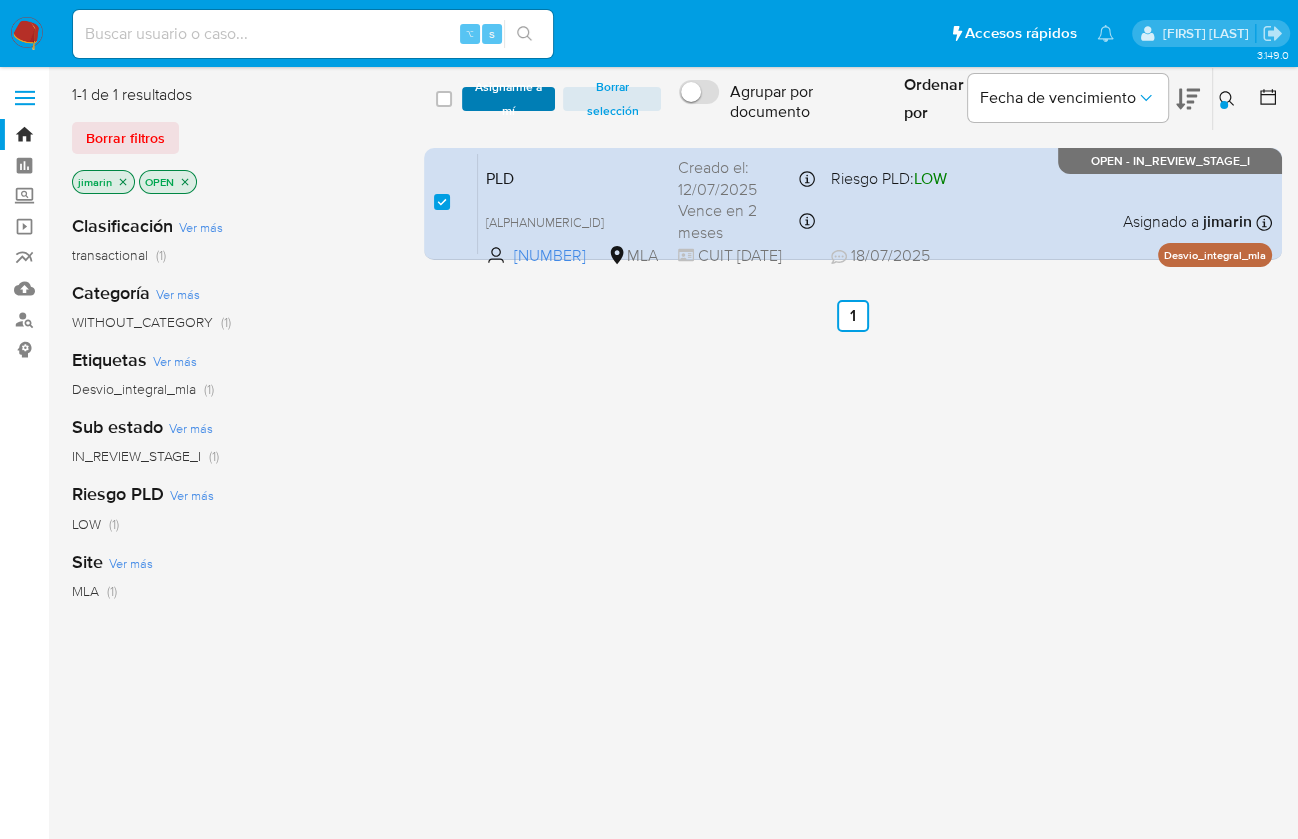 click on "Asignarme a mí" at bounding box center [509, 99] 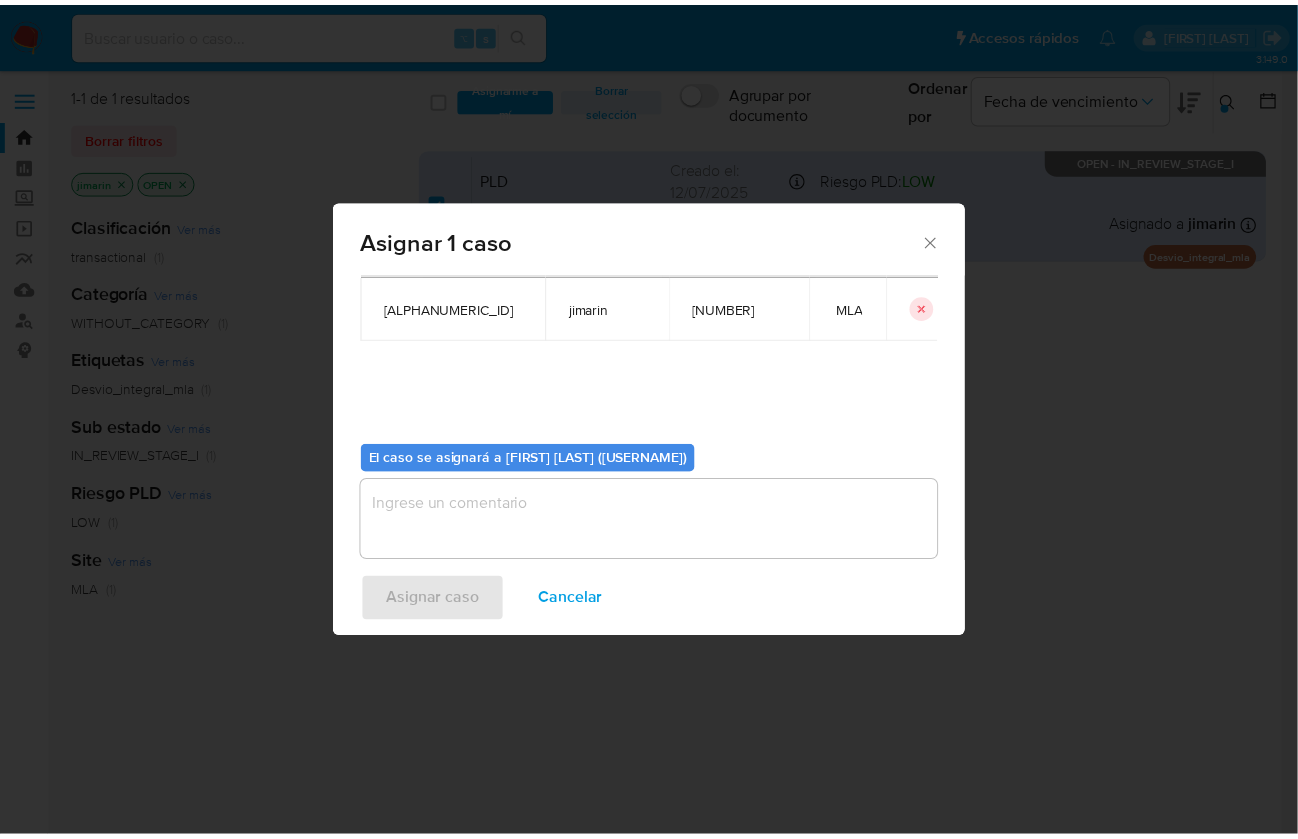 scroll, scrollTop: 102, scrollLeft: 0, axis: vertical 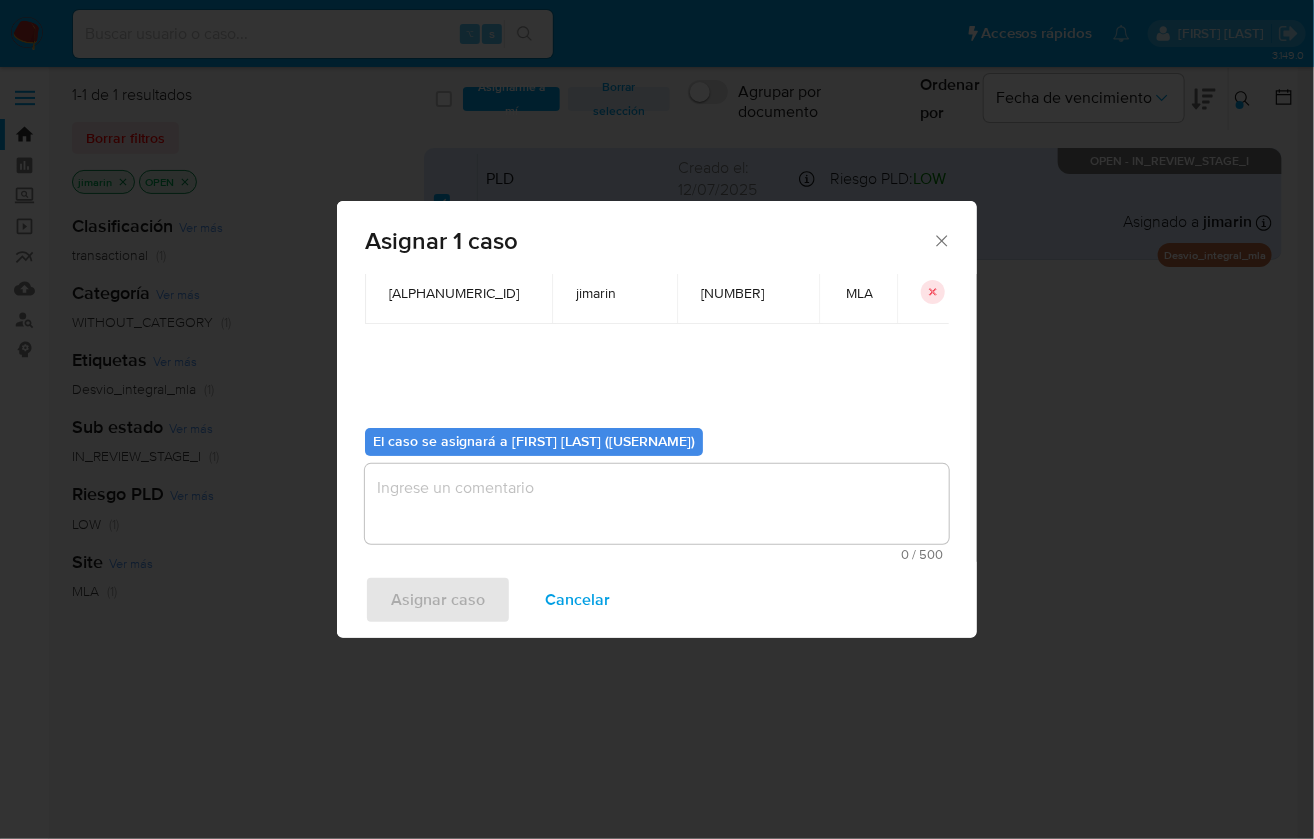 click at bounding box center (657, 504) 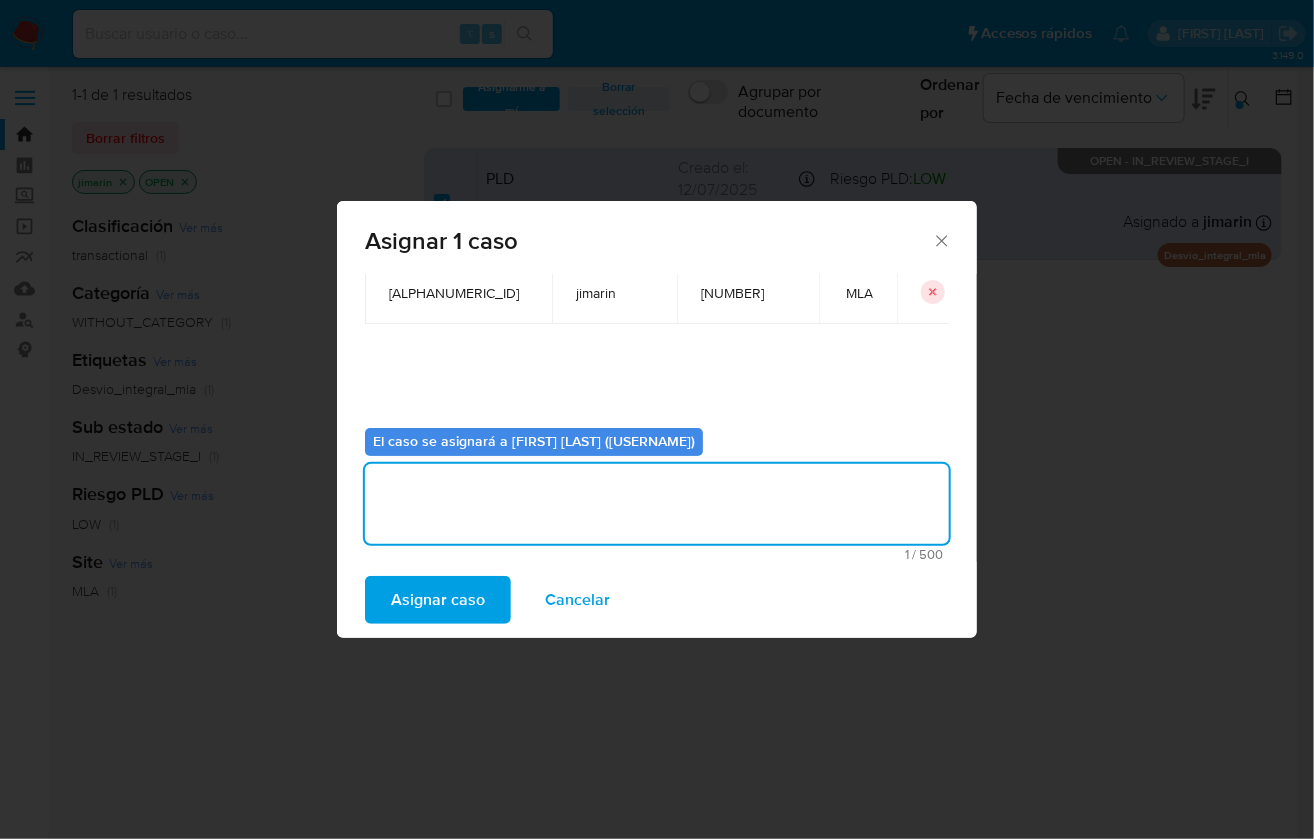 click on "Asignar caso" at bounding box center [438, 600] 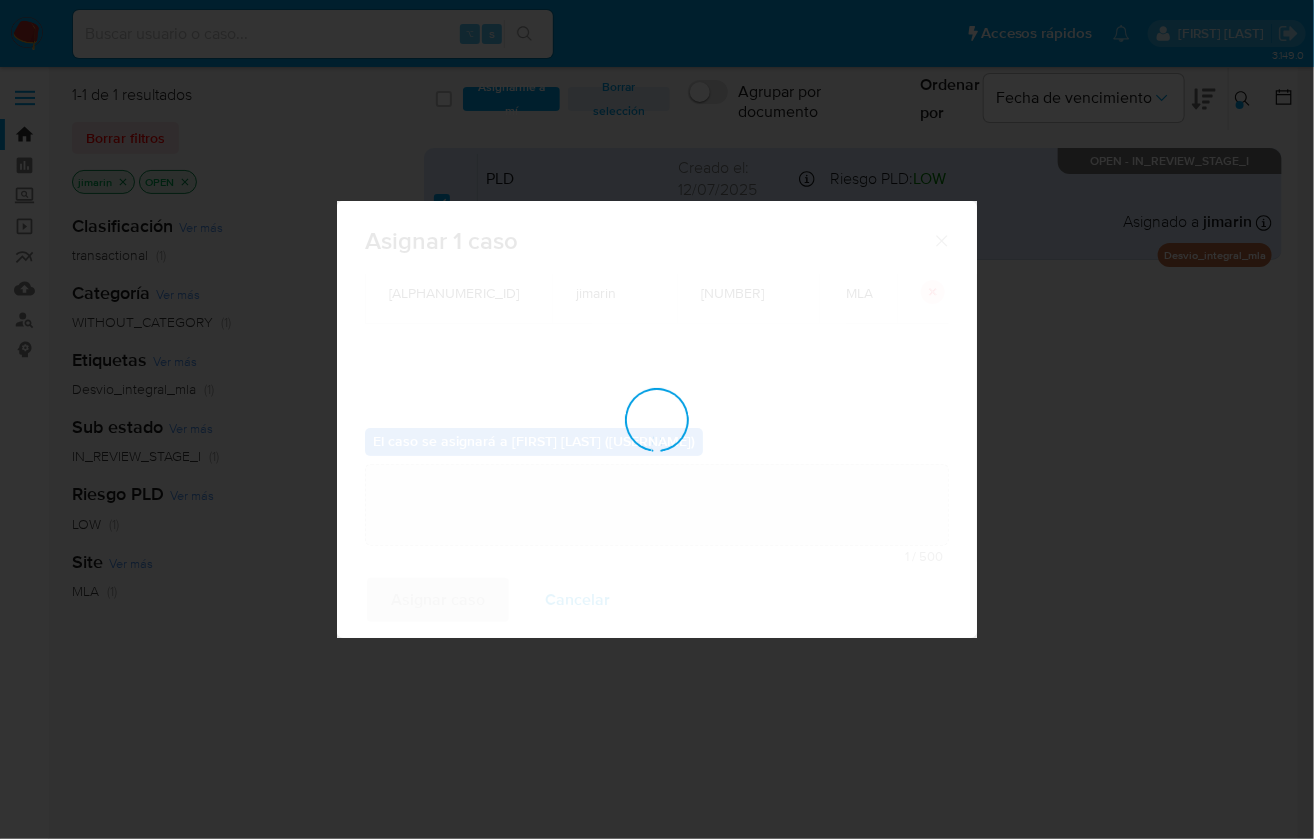type 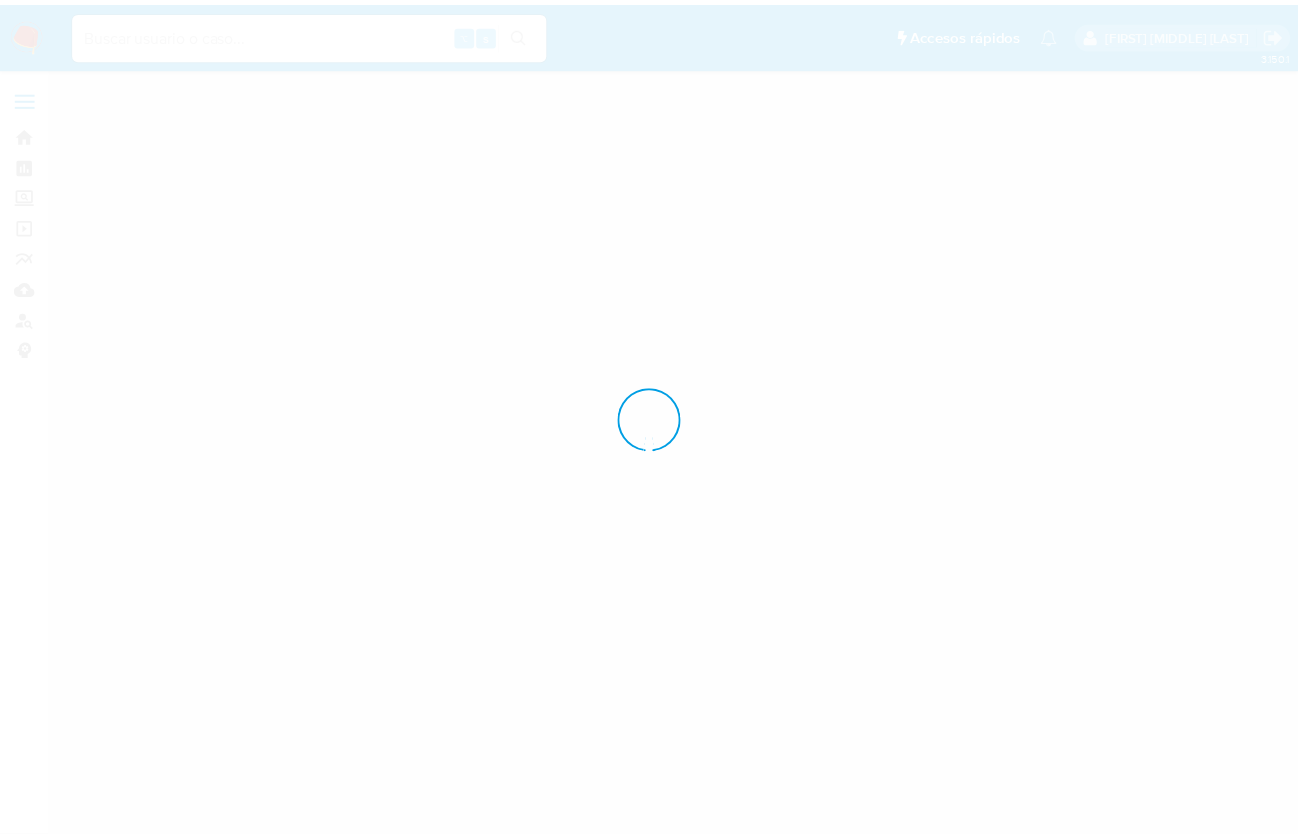scroll, scrollTop: 0, scrollLeft: 0, axis: both 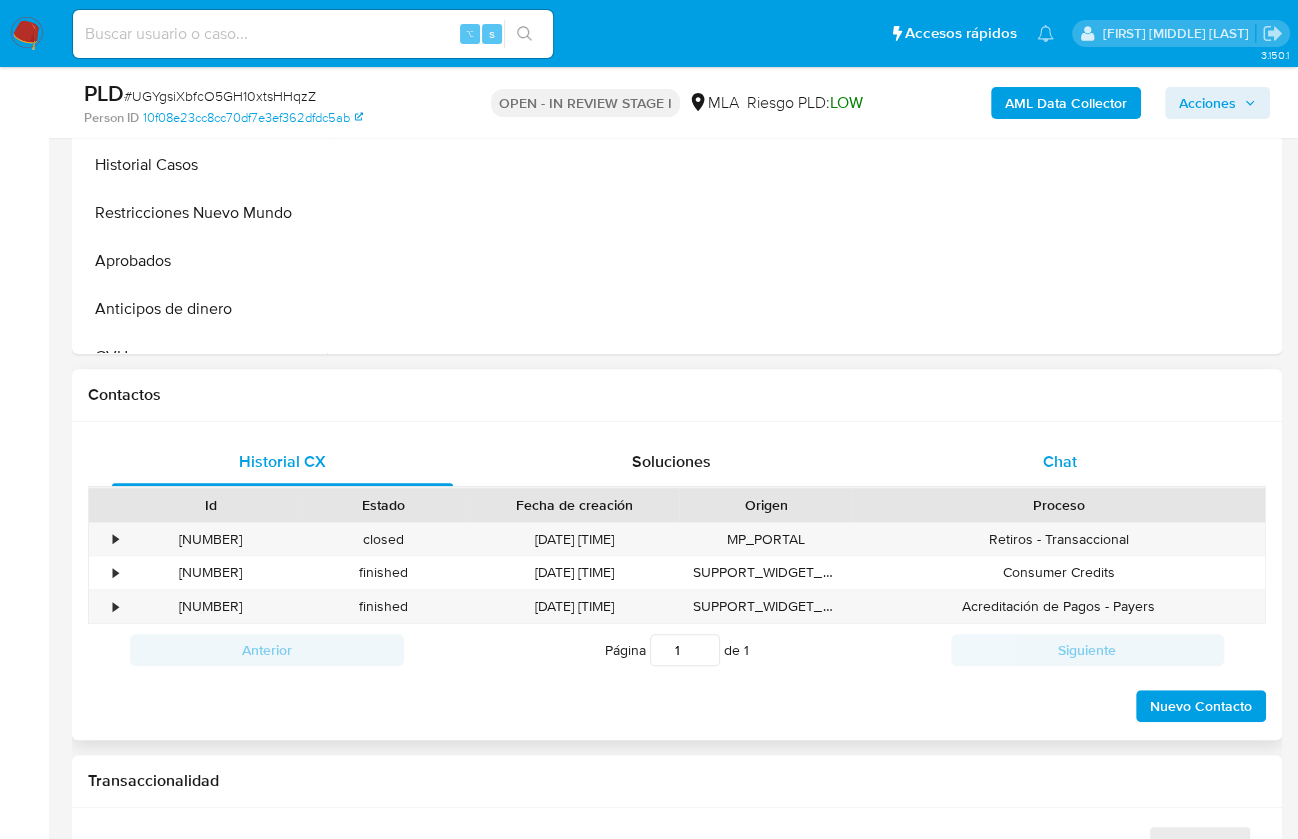 click on "Chat" at bounding box center (1059, 462) 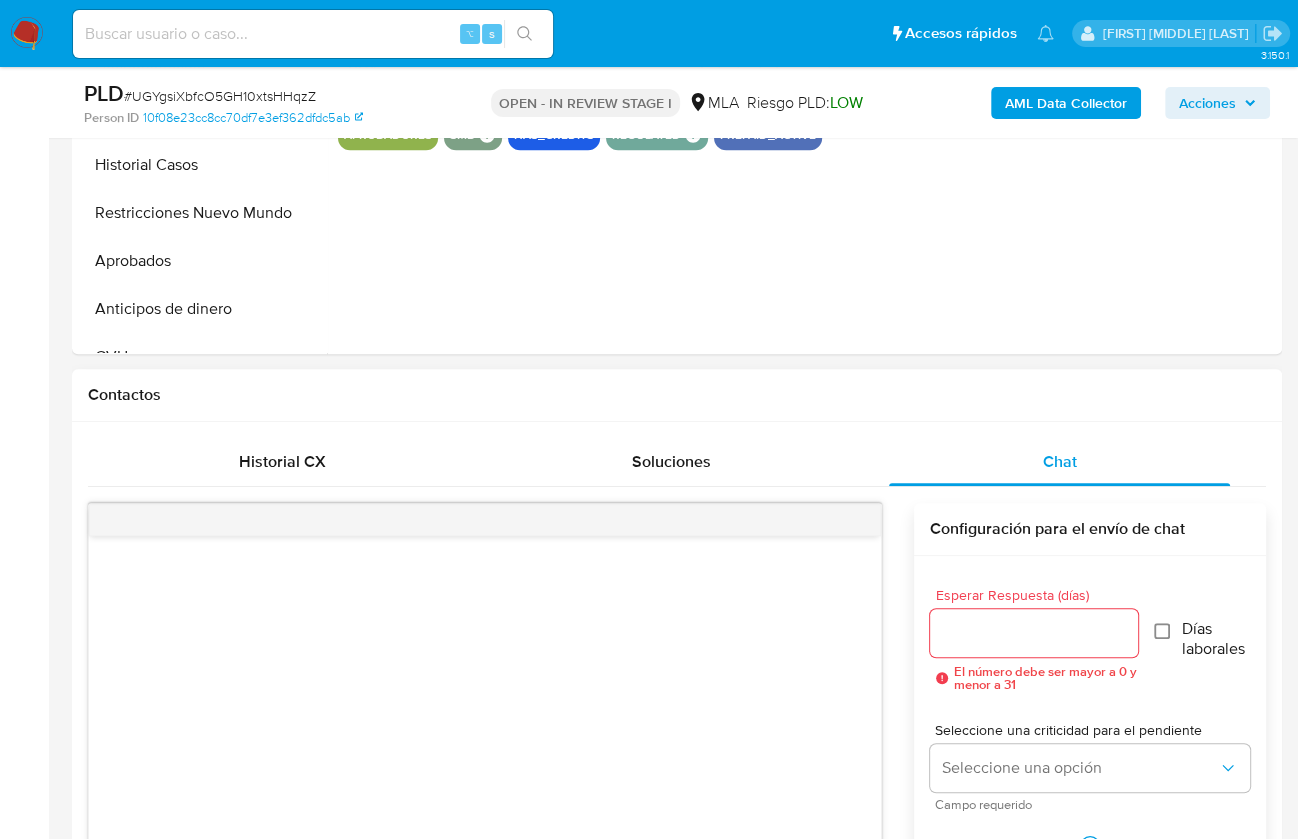 scroll, scrollTop: 1003, scrollLeft: 0, axis: vertical 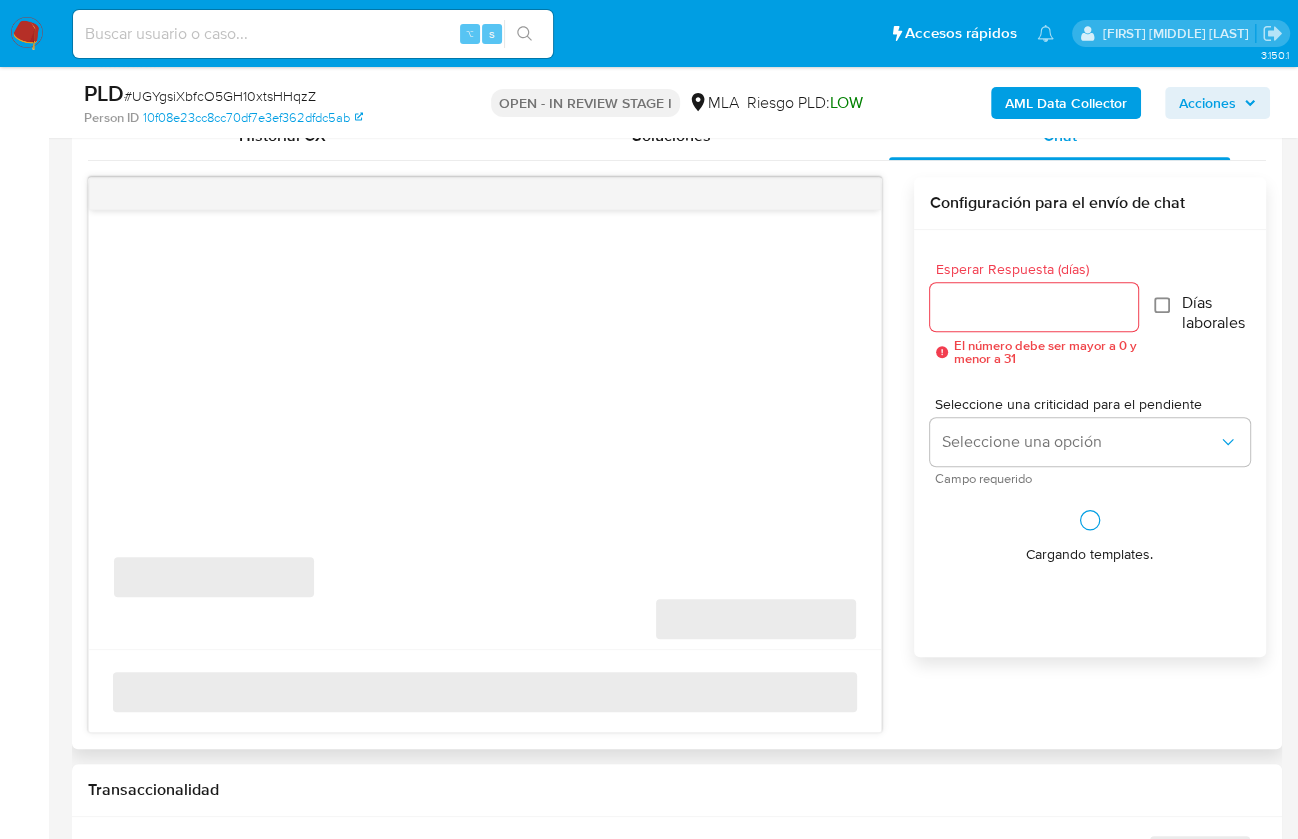select on "10" 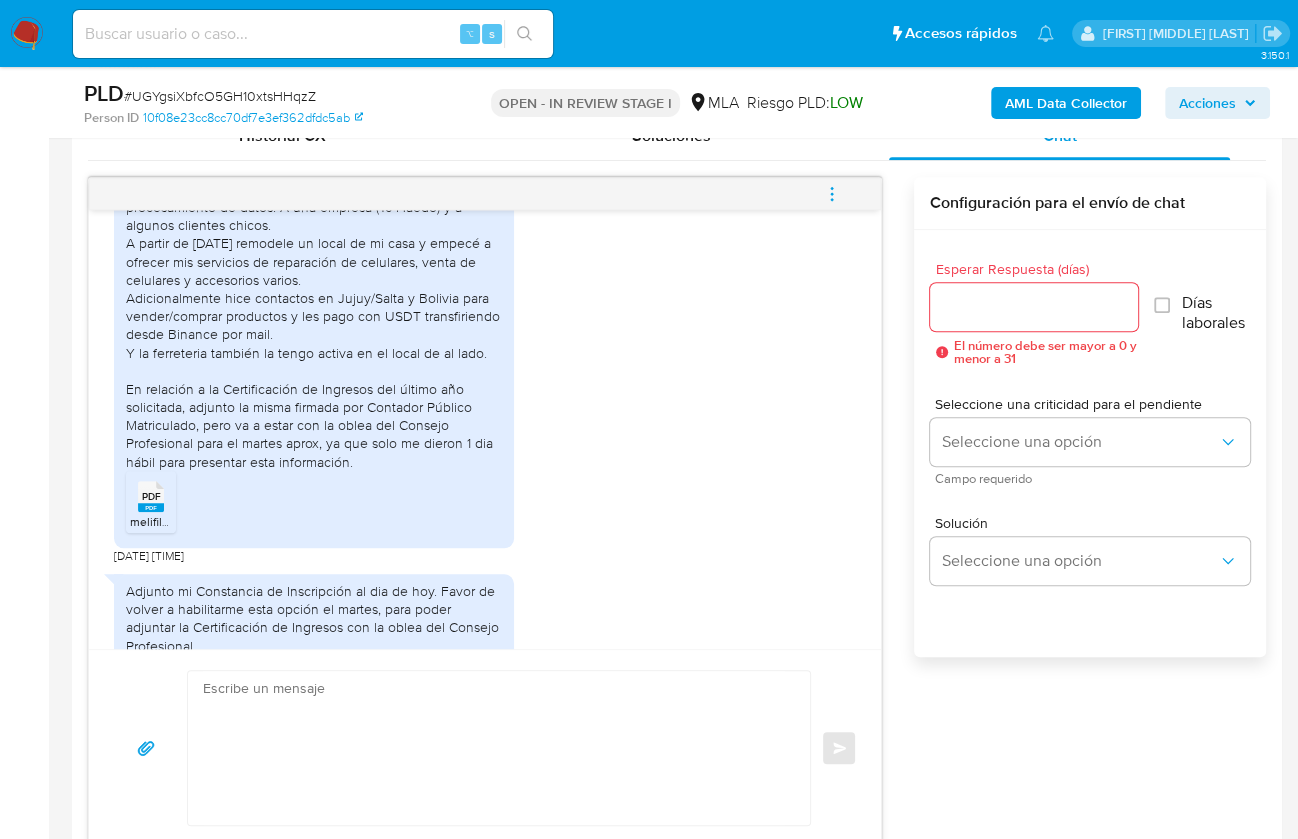 scroll, scrollTop: 940, scrollLeft: 0, axis: vertical 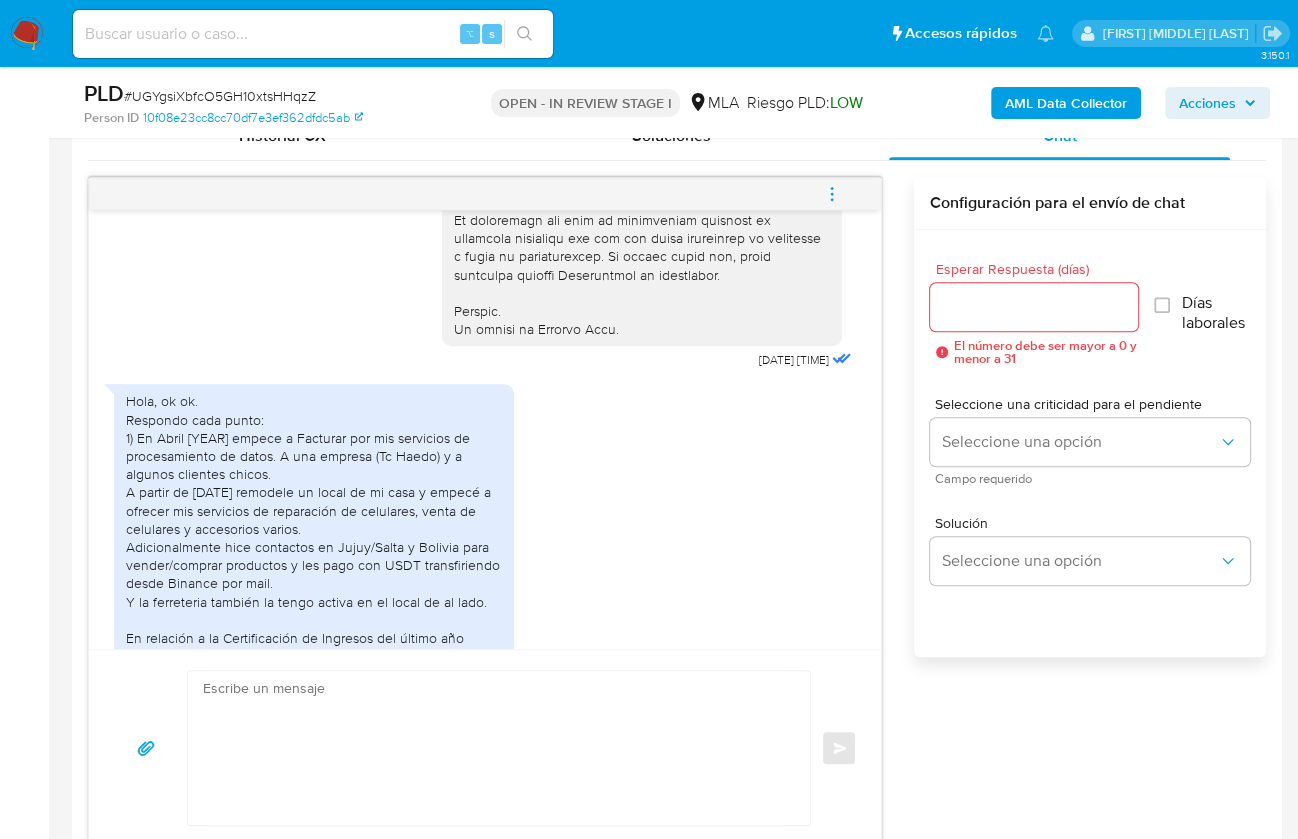 click 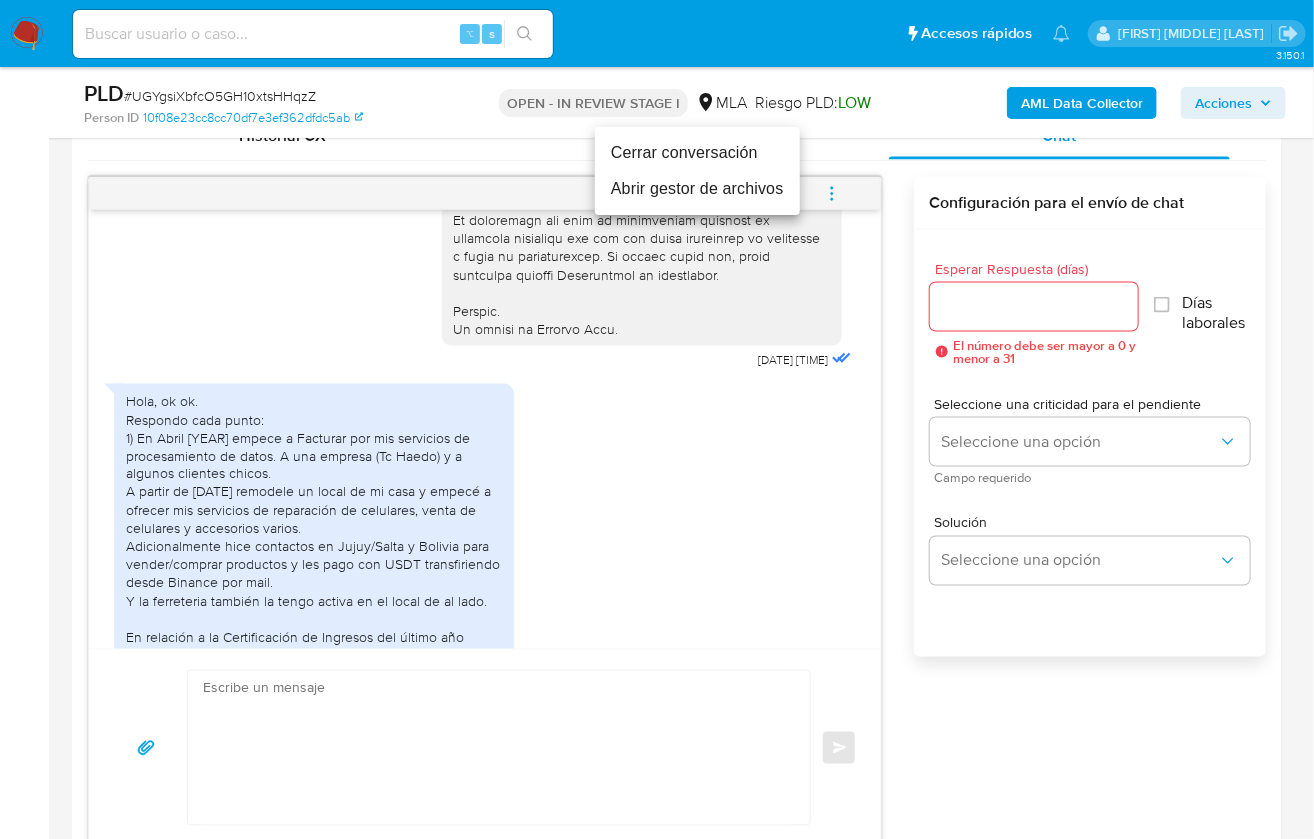 click on "Cerrar conversación" at bounding box center [697, 153] 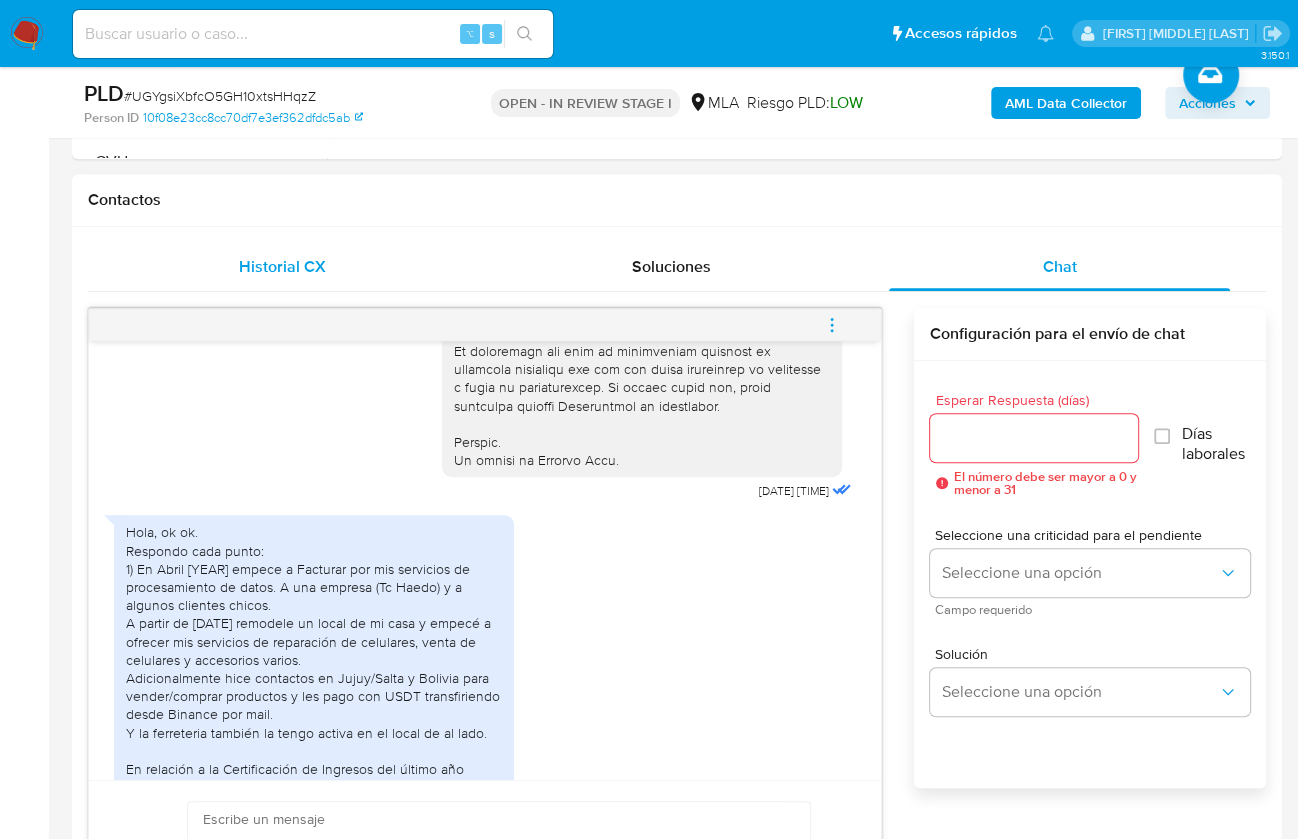 scroll, scrollTop: 858, scrollLeft: 0, axis: vertical 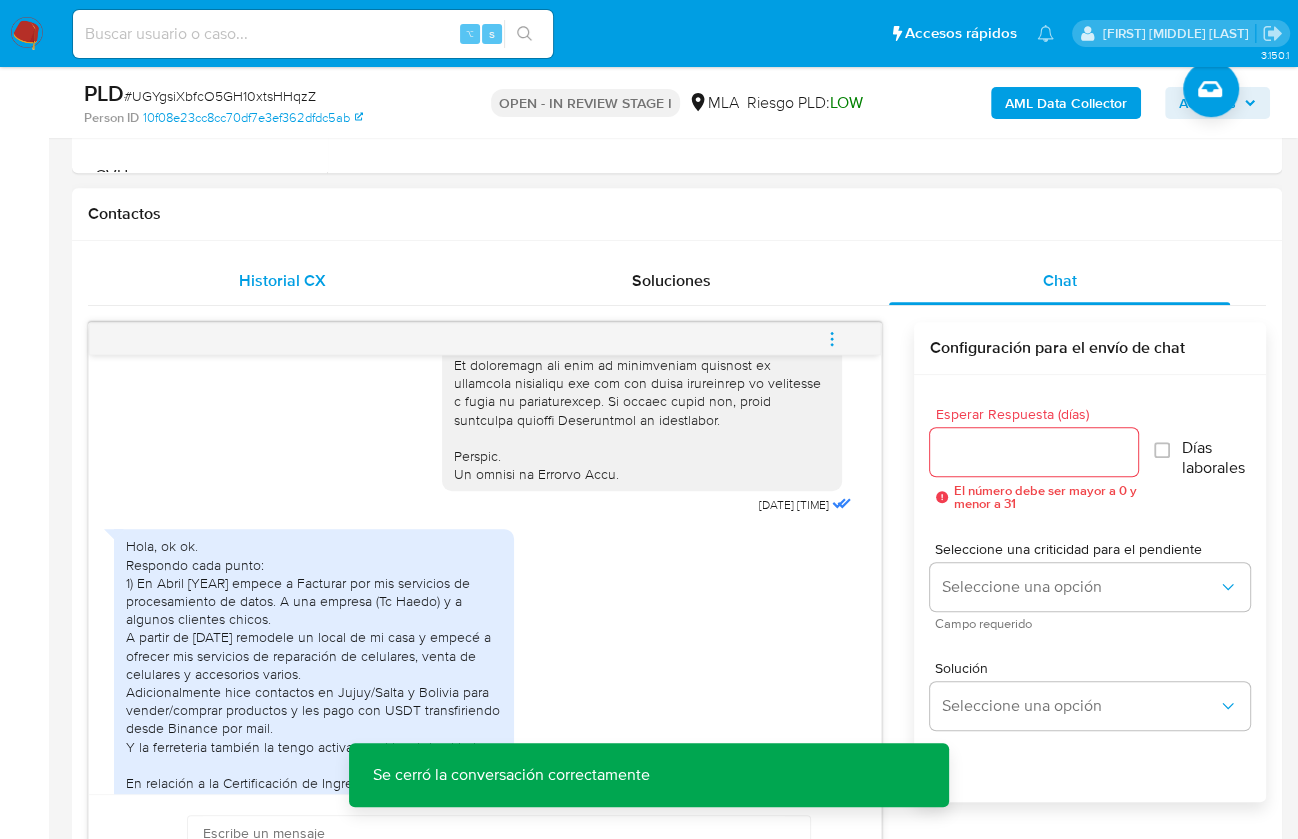 click on "Historial CX" at bounding box center [282, 281] 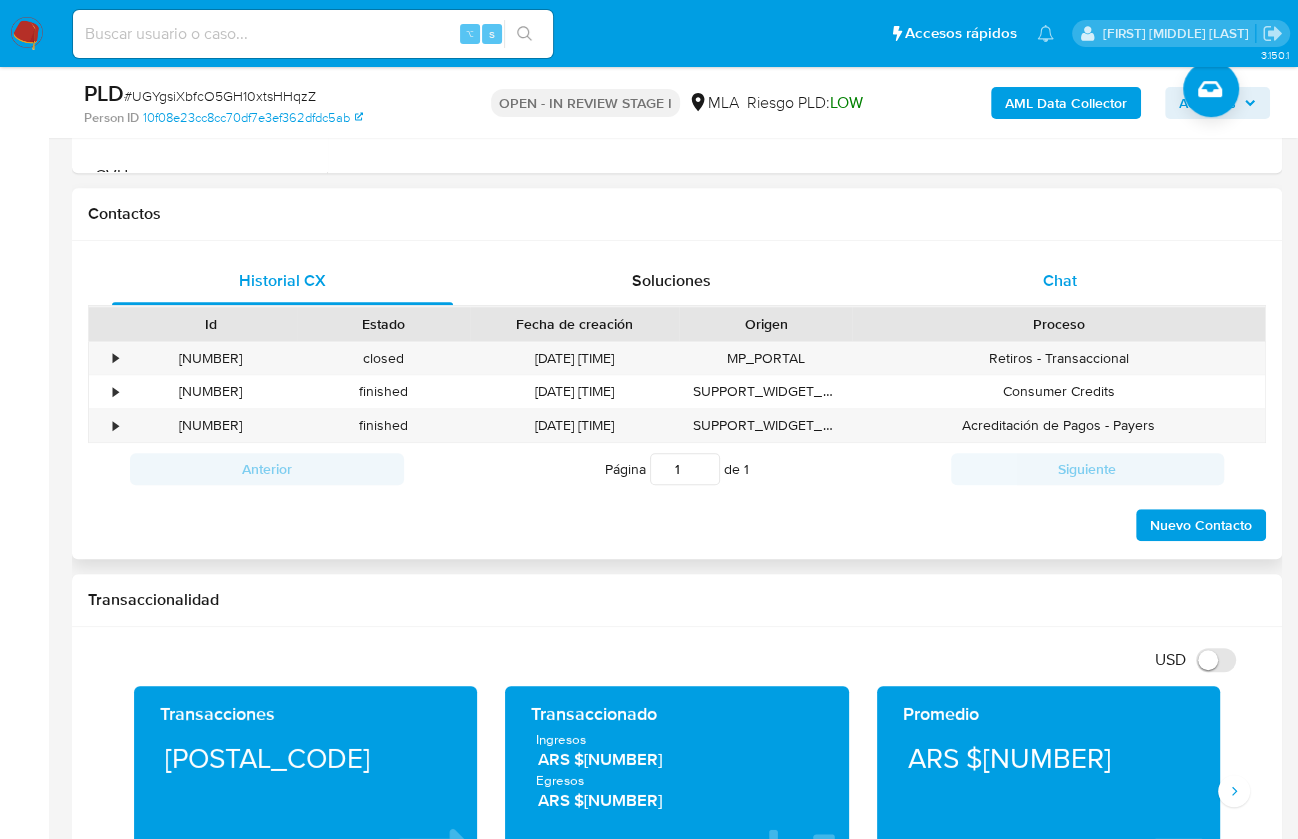 click on "Chat" at bounding box center [1059, 281] 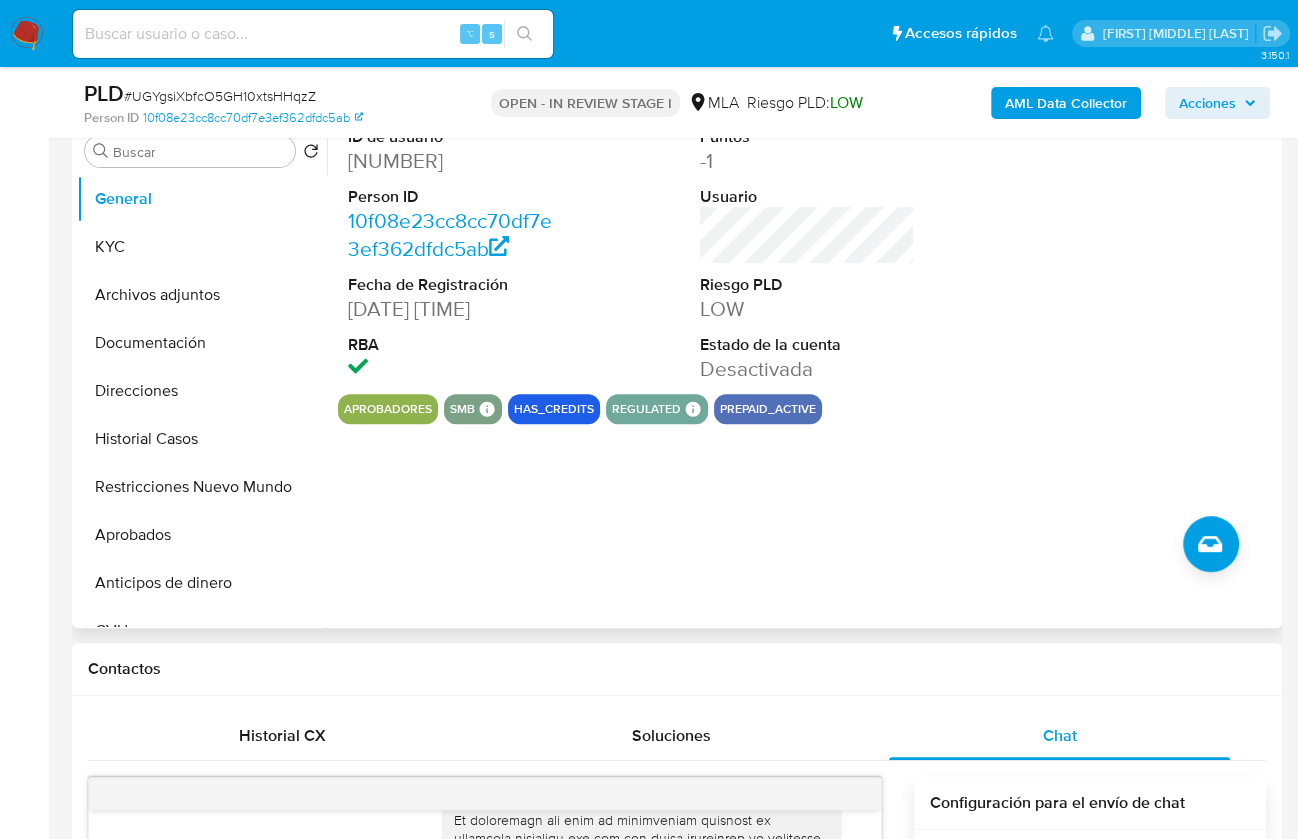 scroll, scrollTop: 372, scrollLeft: 0, axis: vertical 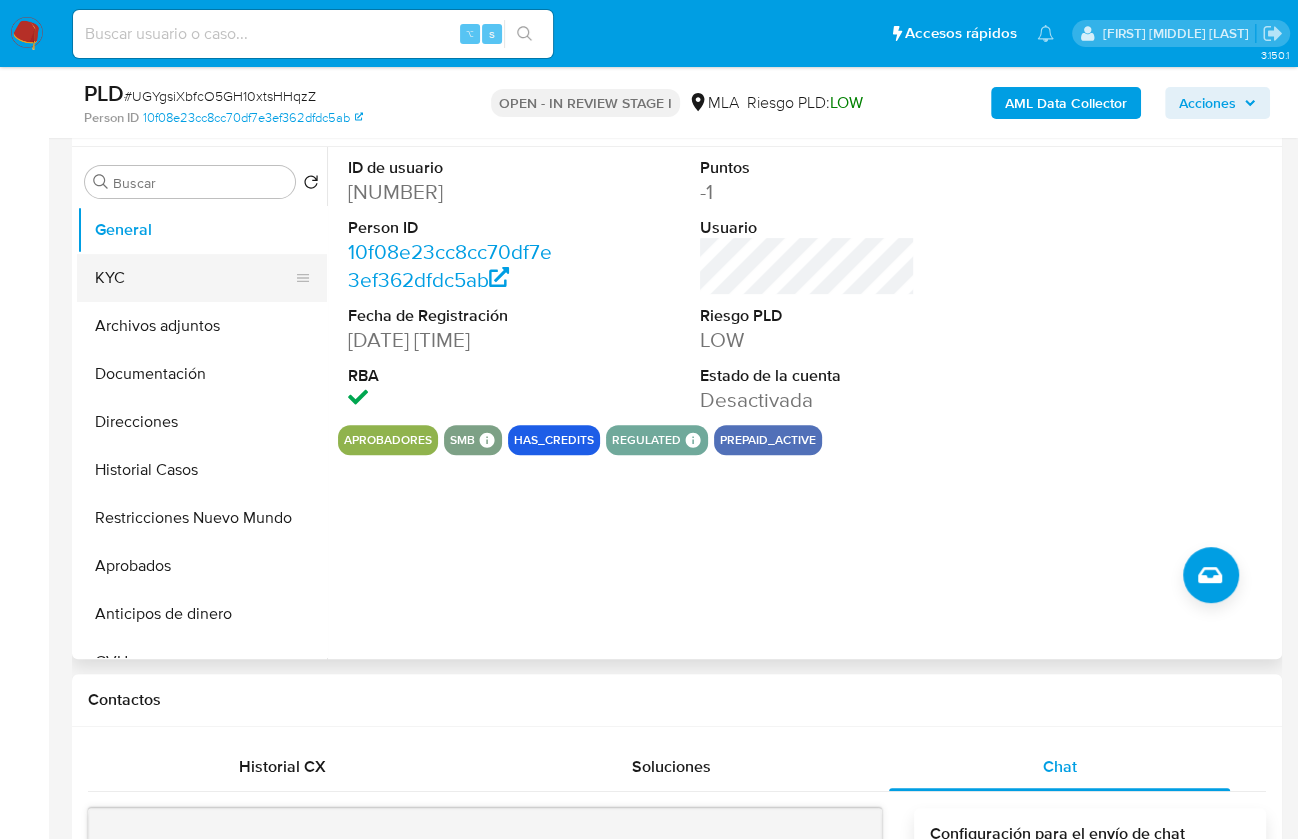click on "KYC" at bounding box center [194, 278] 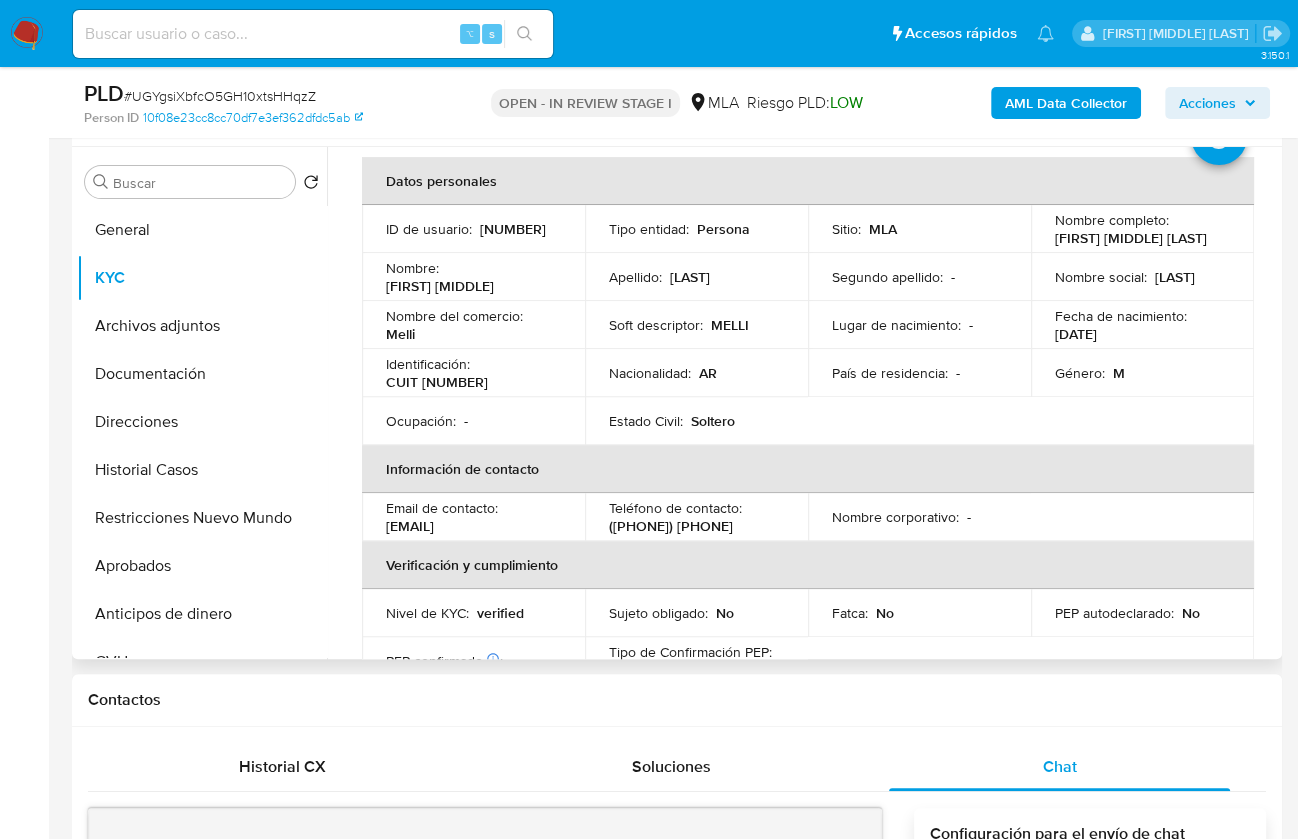 scroll, scrollTop: 103, scrollLeft: 0, axis: vertical 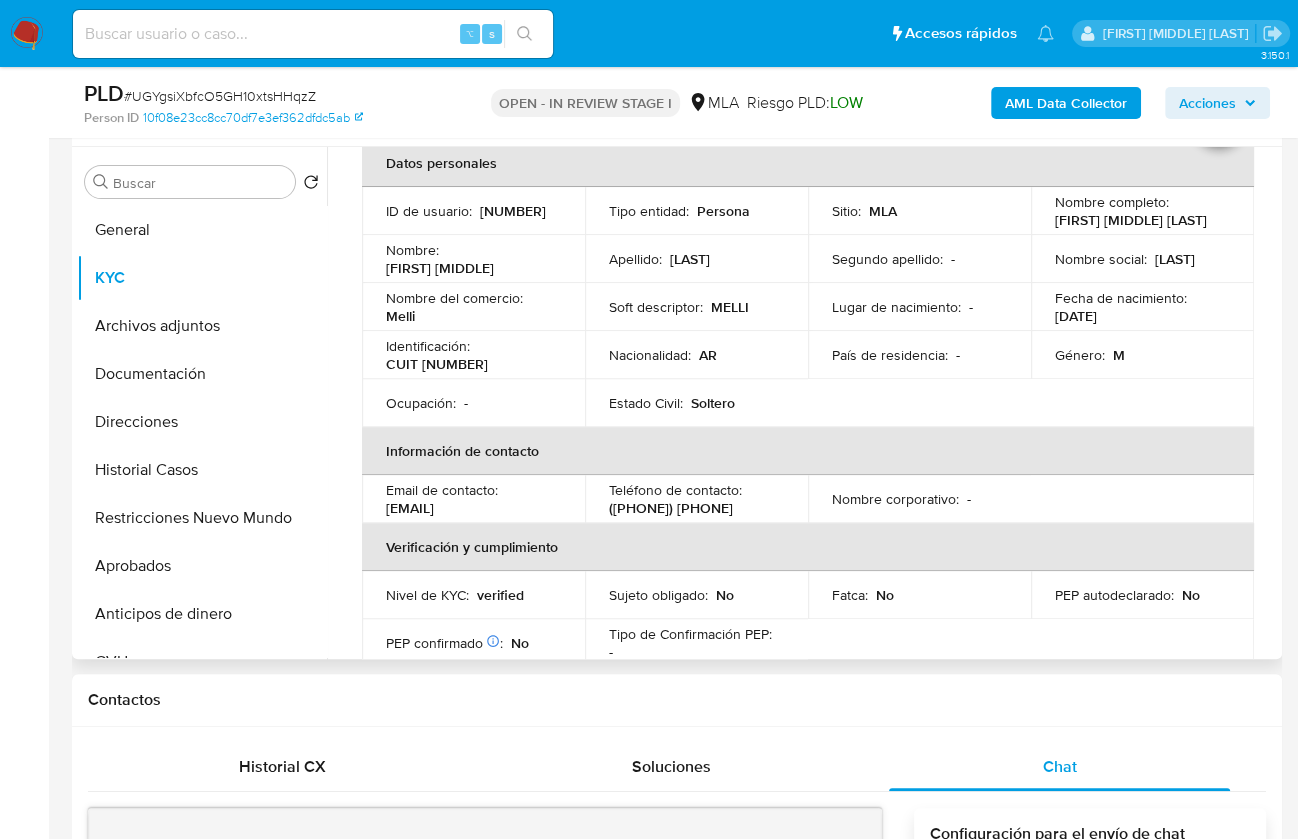 drag, startPoint x: 577, startPoint y: 505, endPoint x: 377, endPoint y: 506, distance: 200.0025 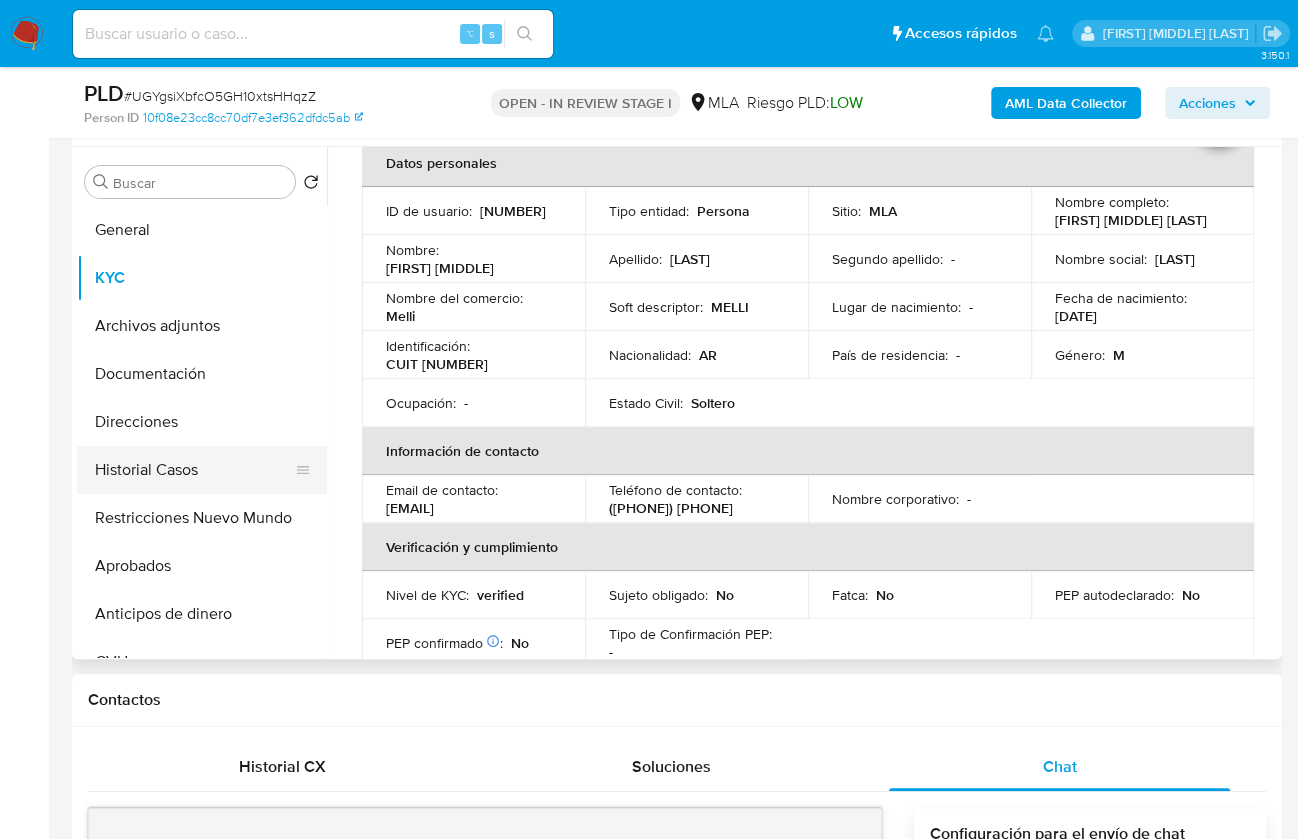 copy on "duarteagustina277@gmail.com" 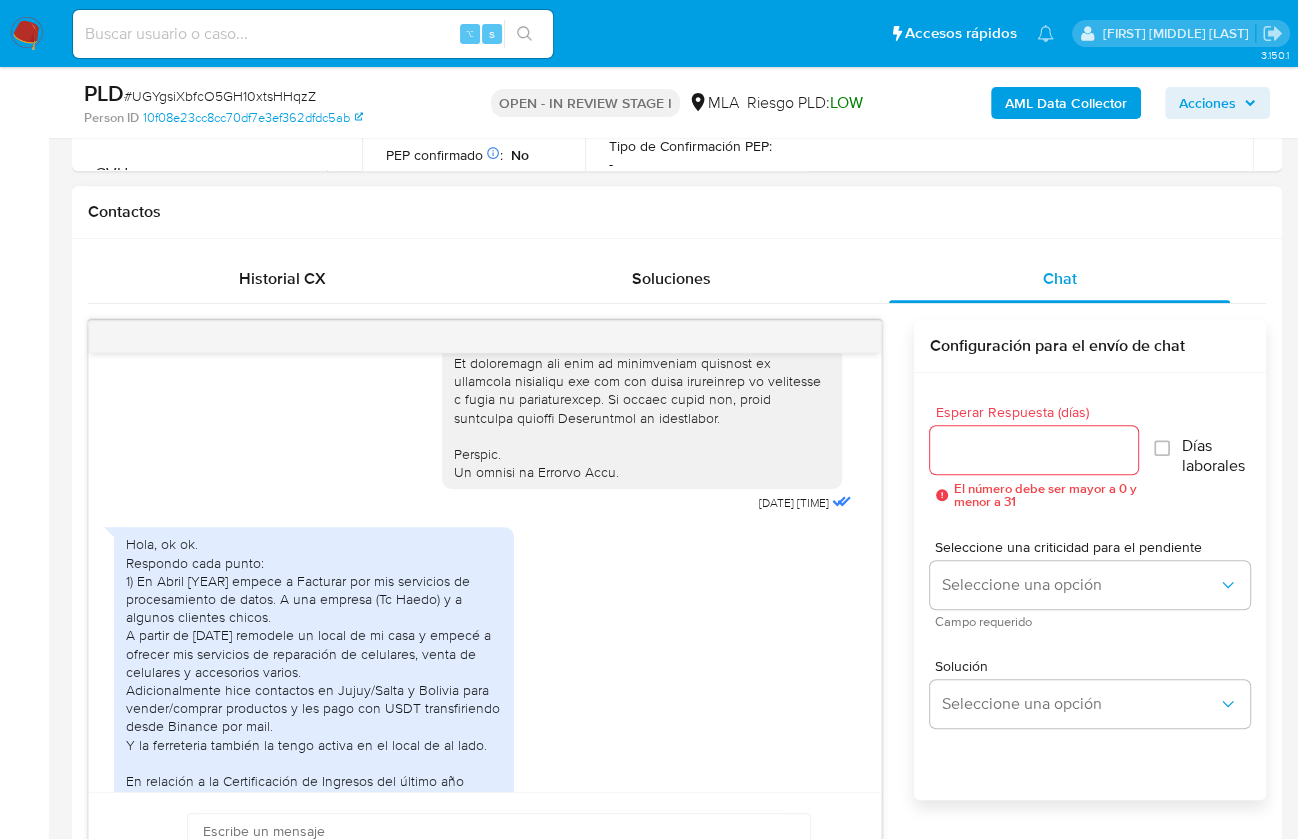 scroll, scrollTop: 1095, scrollLeft: 0, axis: vertical 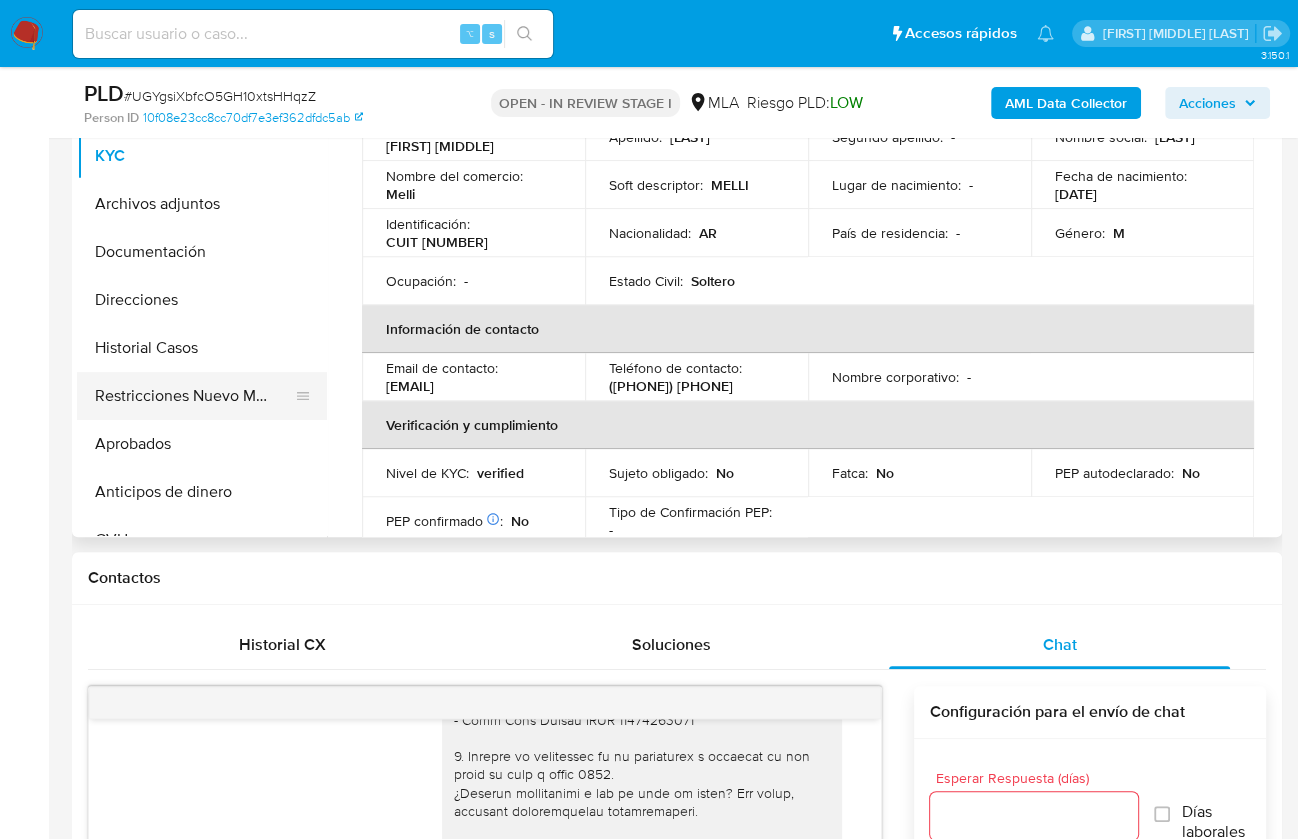 click on "Restricciones Nuevo Mundo" at bounding box center (194, 396) 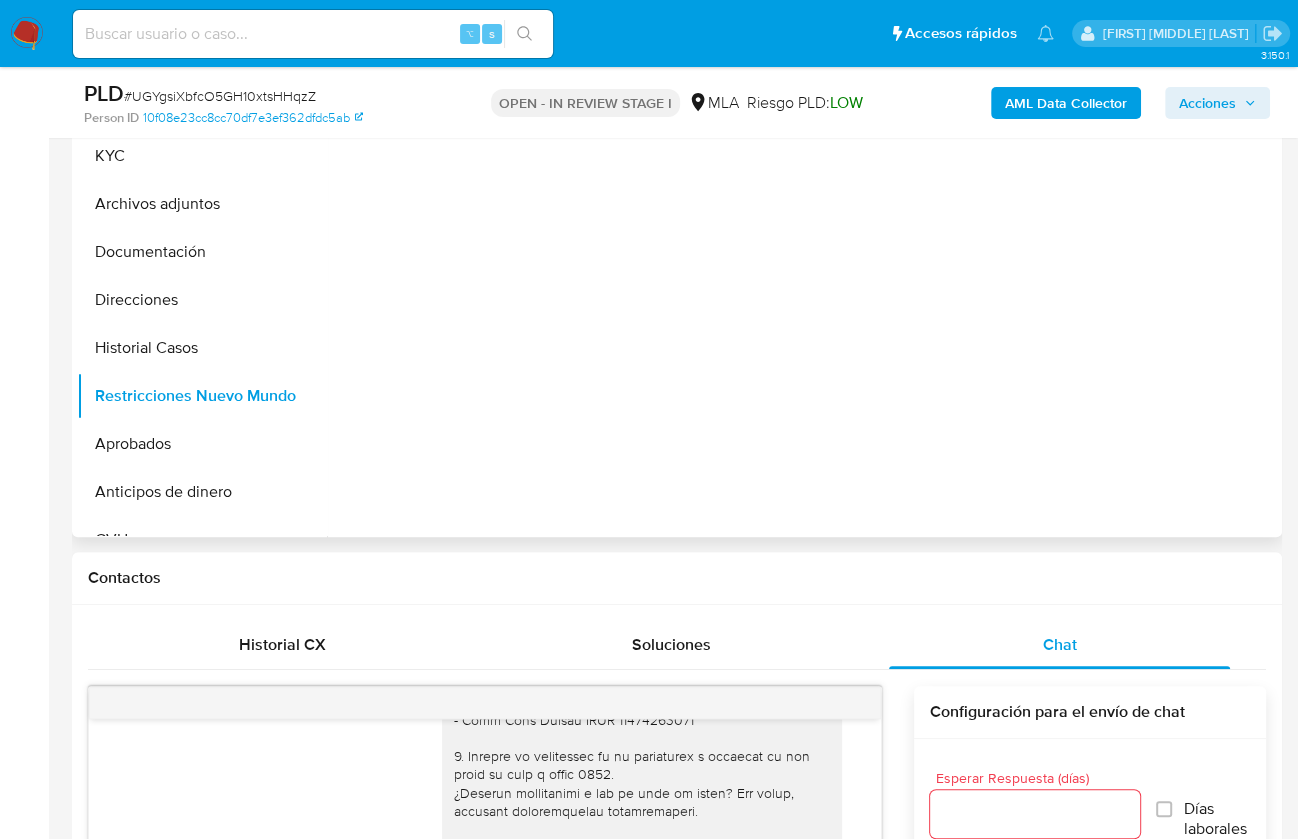 scroll, scrollTop: 0, scrollLeft: 0, axis: both 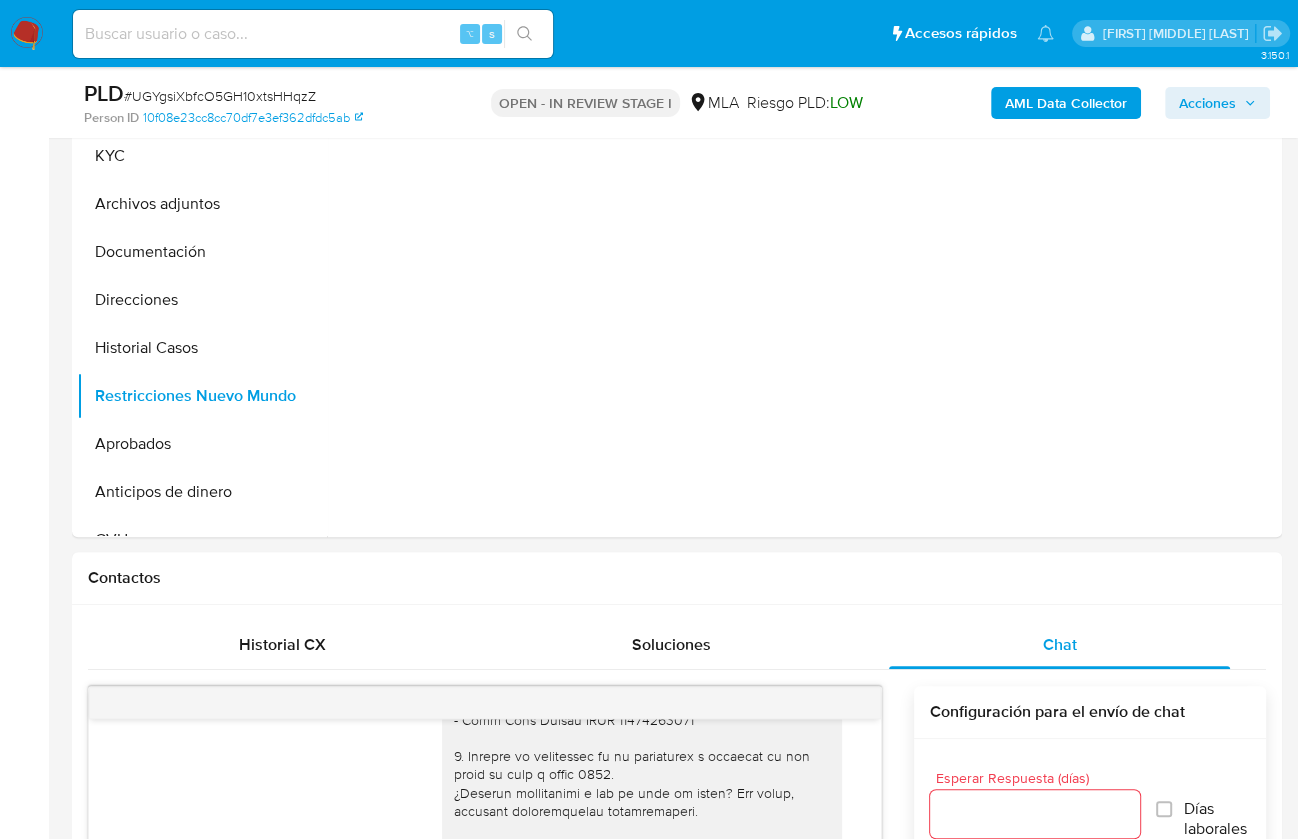 click on "AML Data Collector" at bounding box center (1066, 103) 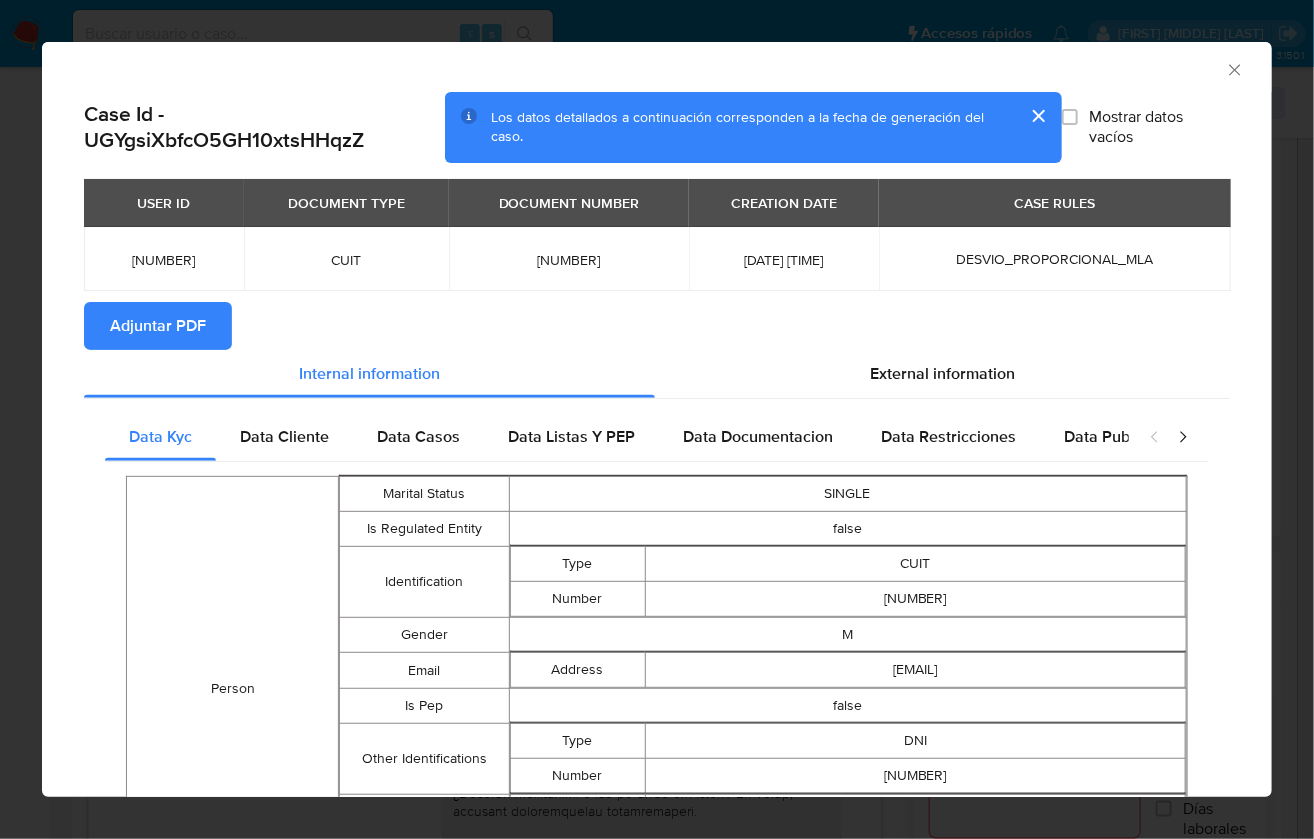 click on "Adjuntar PDF" at bounding box center (158, 326) 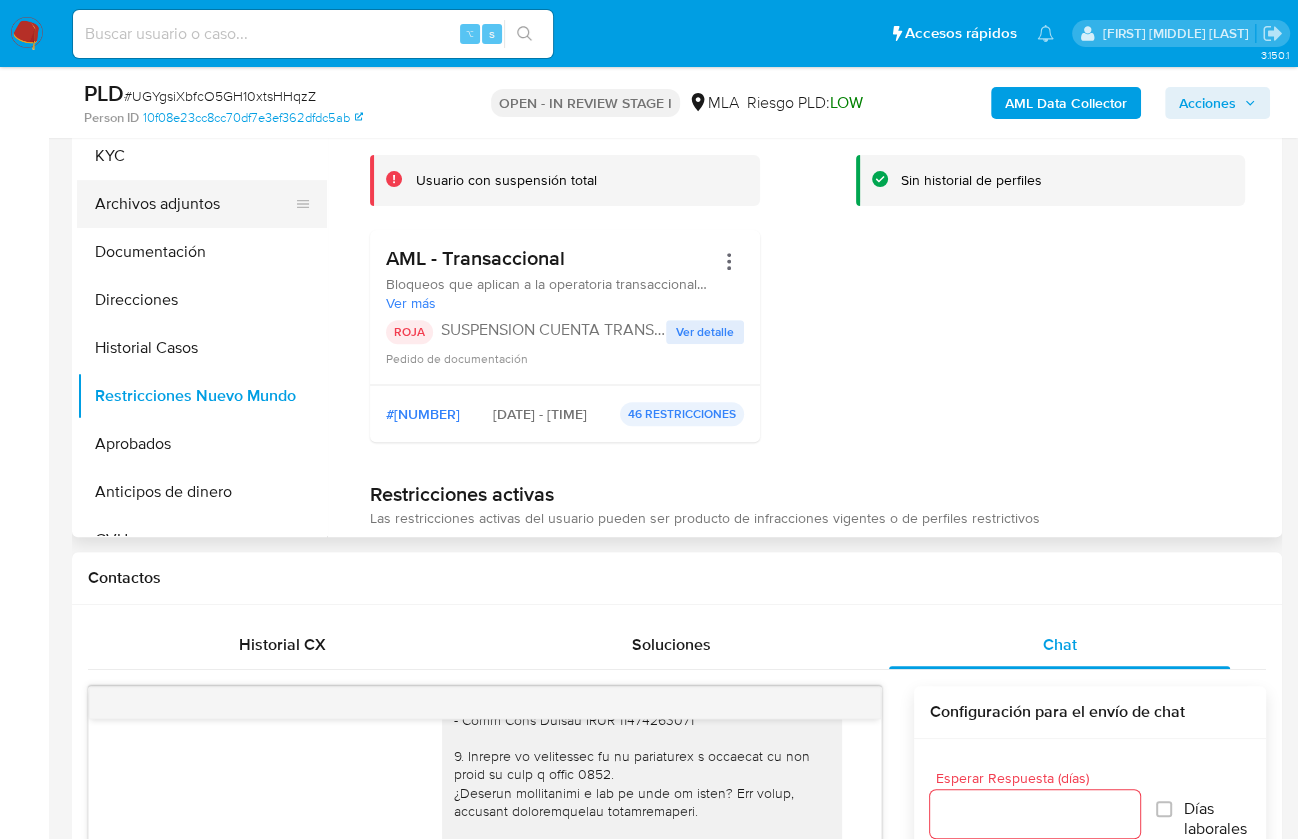 click on "Archivos adjuntos" at bounding box center [194, 204] 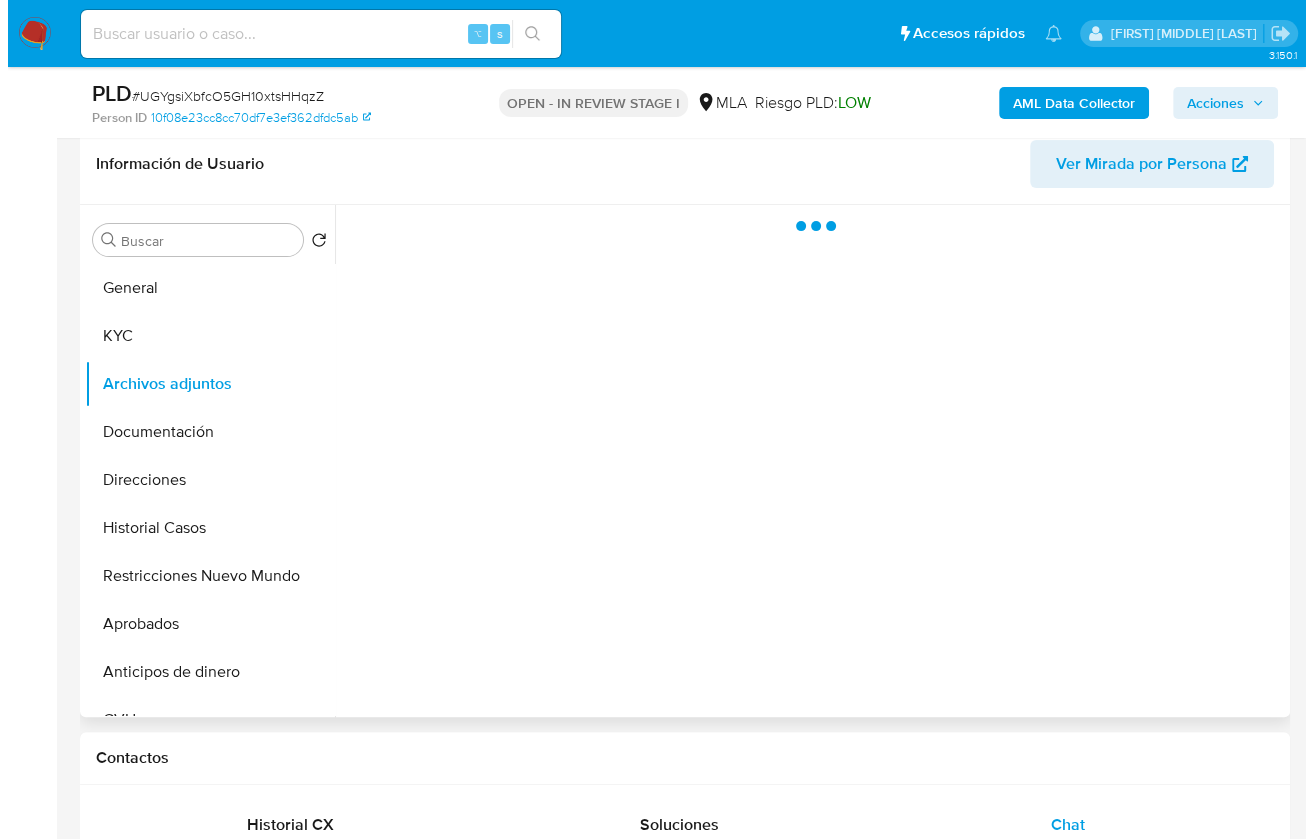 scroll, scrollTop: 311, scrollLeft: 0, axis: vertical 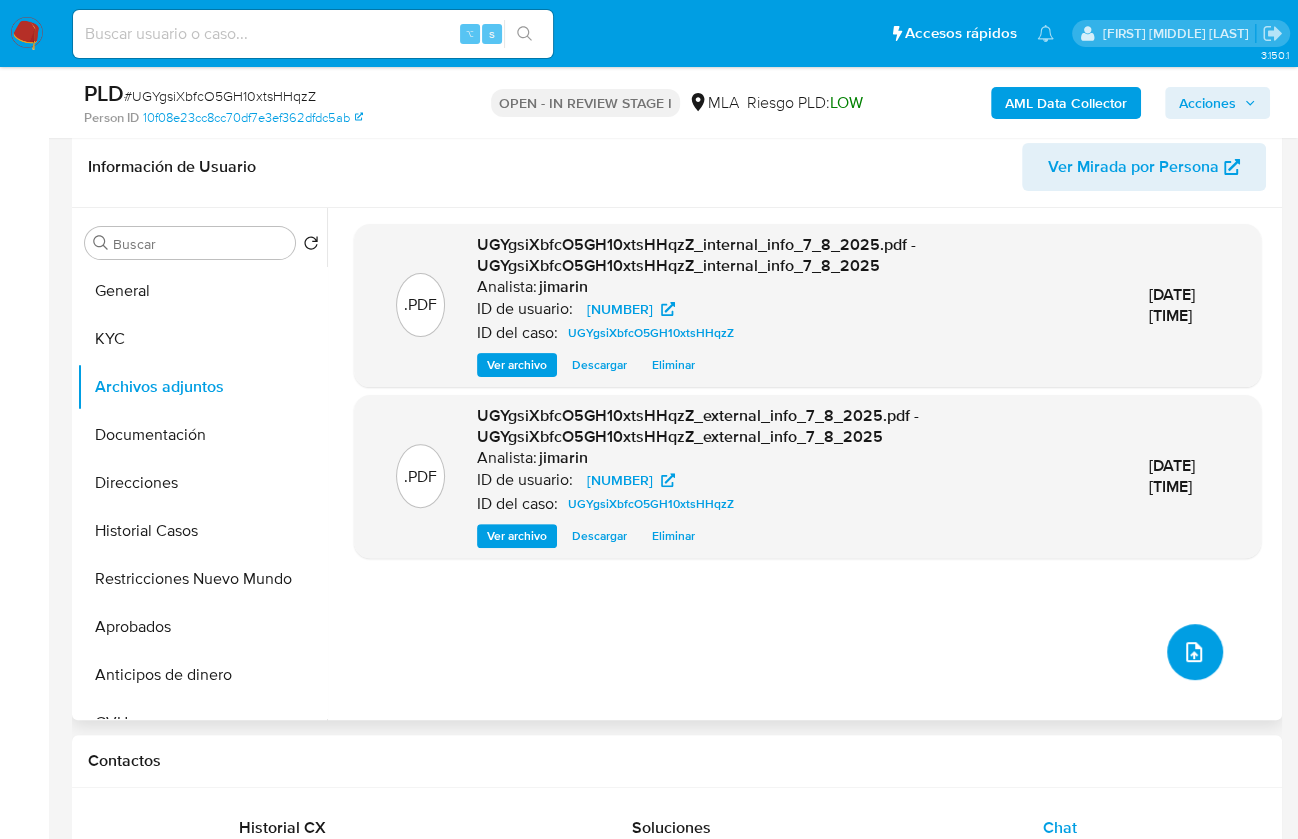 click at bounding box center [1195, 652] 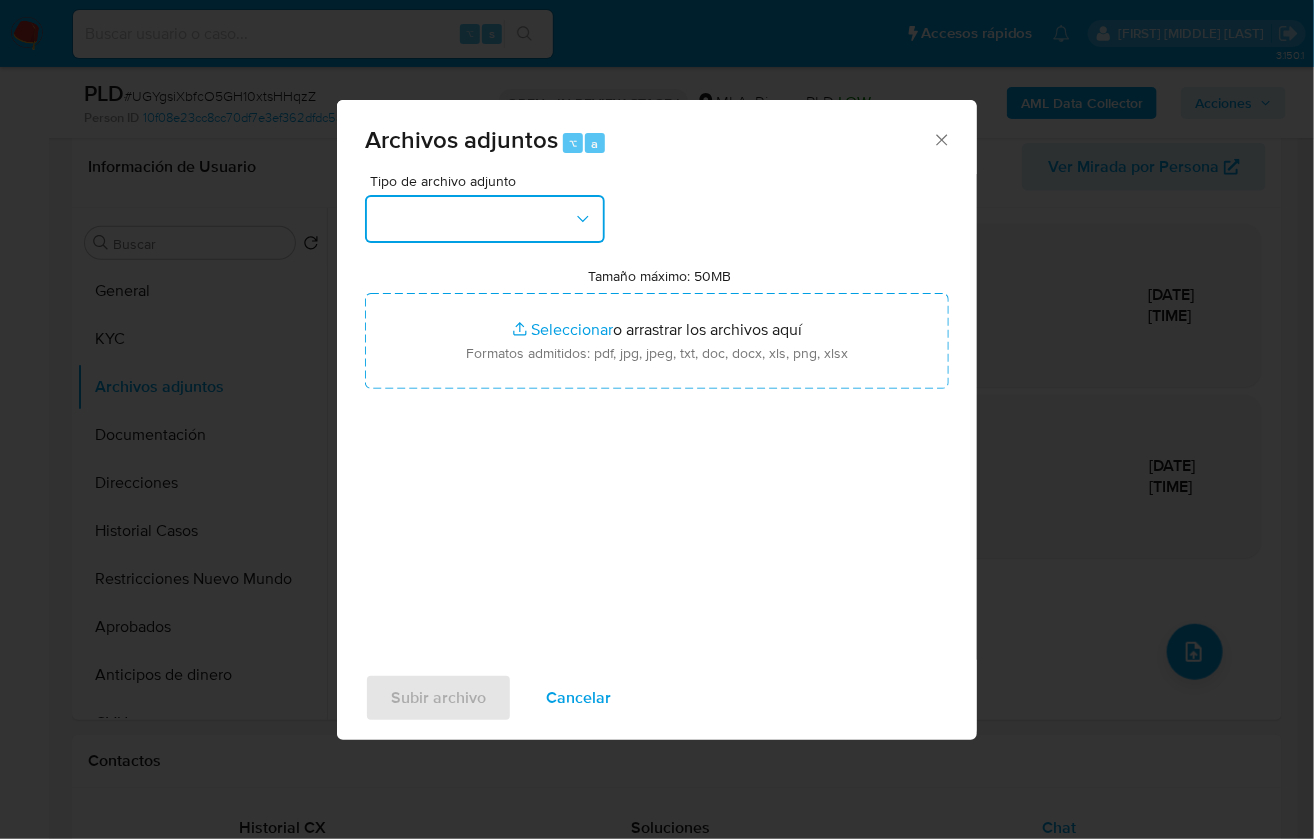 click at bounding box center [485, 219] 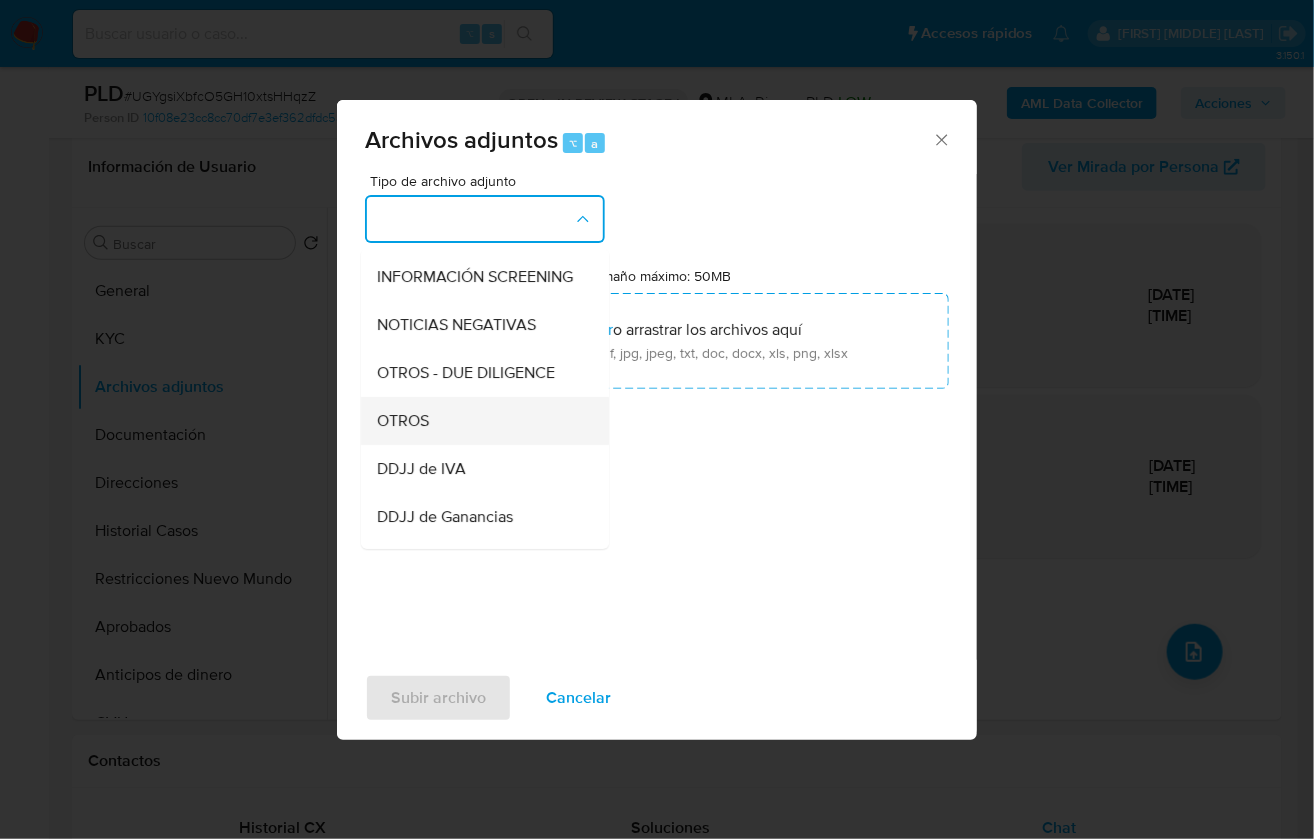 scroll, scrollTop: 288, scrollLeft: 0, axis: vertical 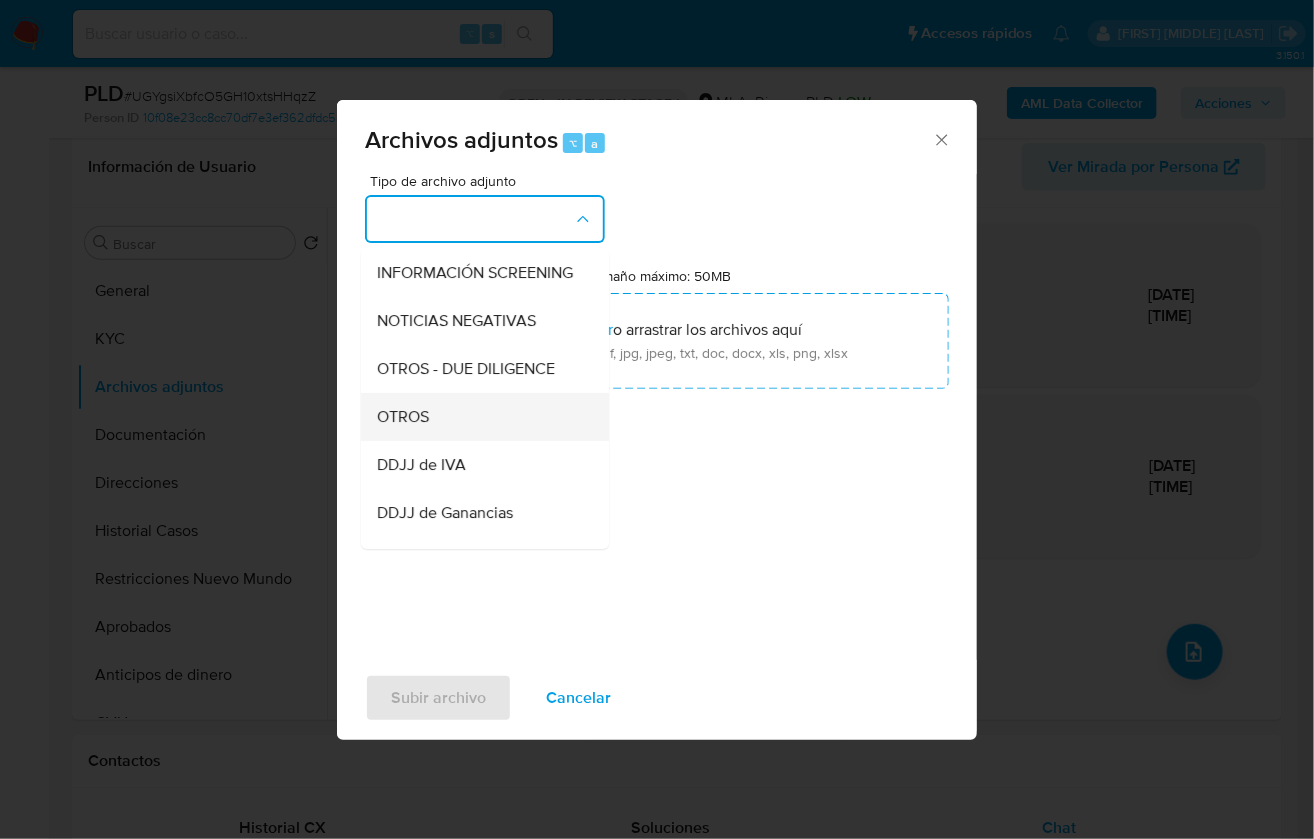 click on "OTROS" at bounding box center (479, 417) 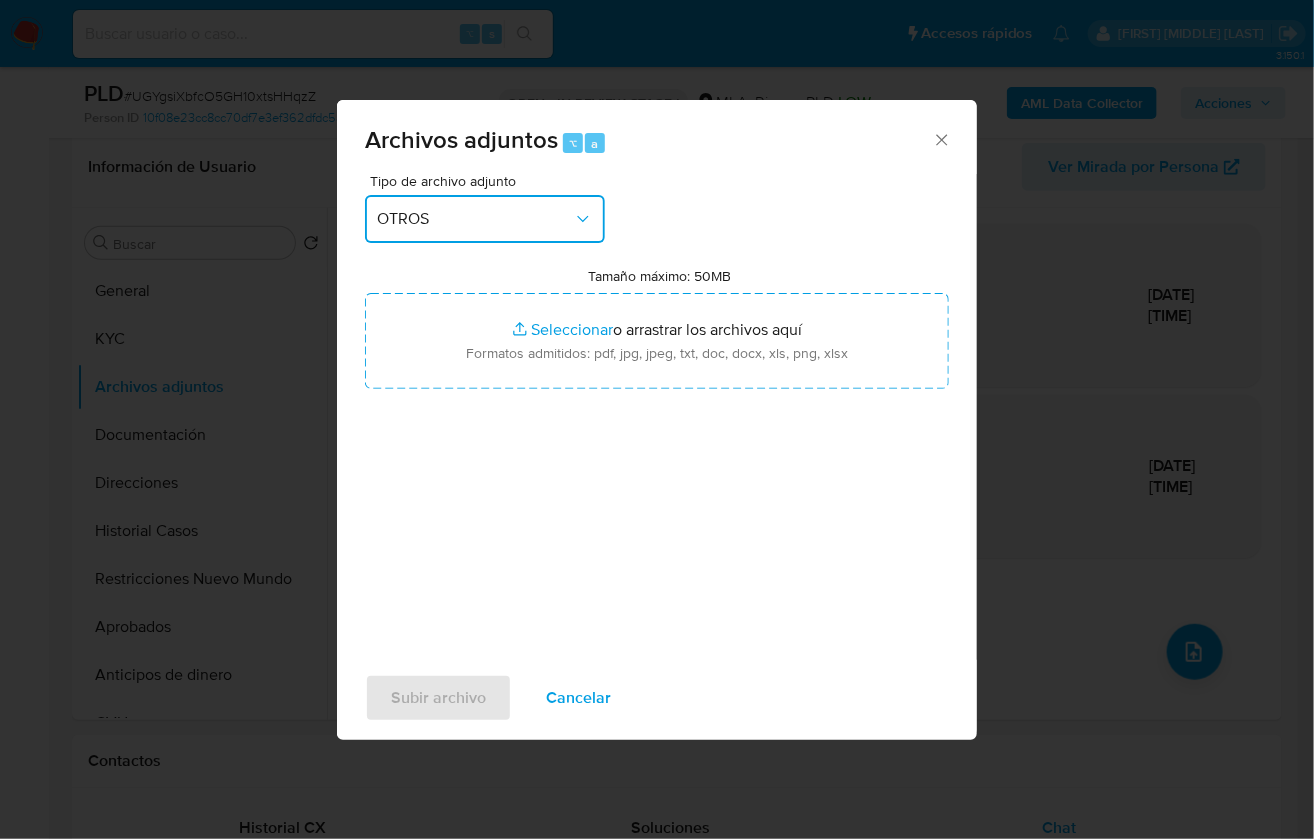 click on "OTROS" at bounding box center [475, 219] 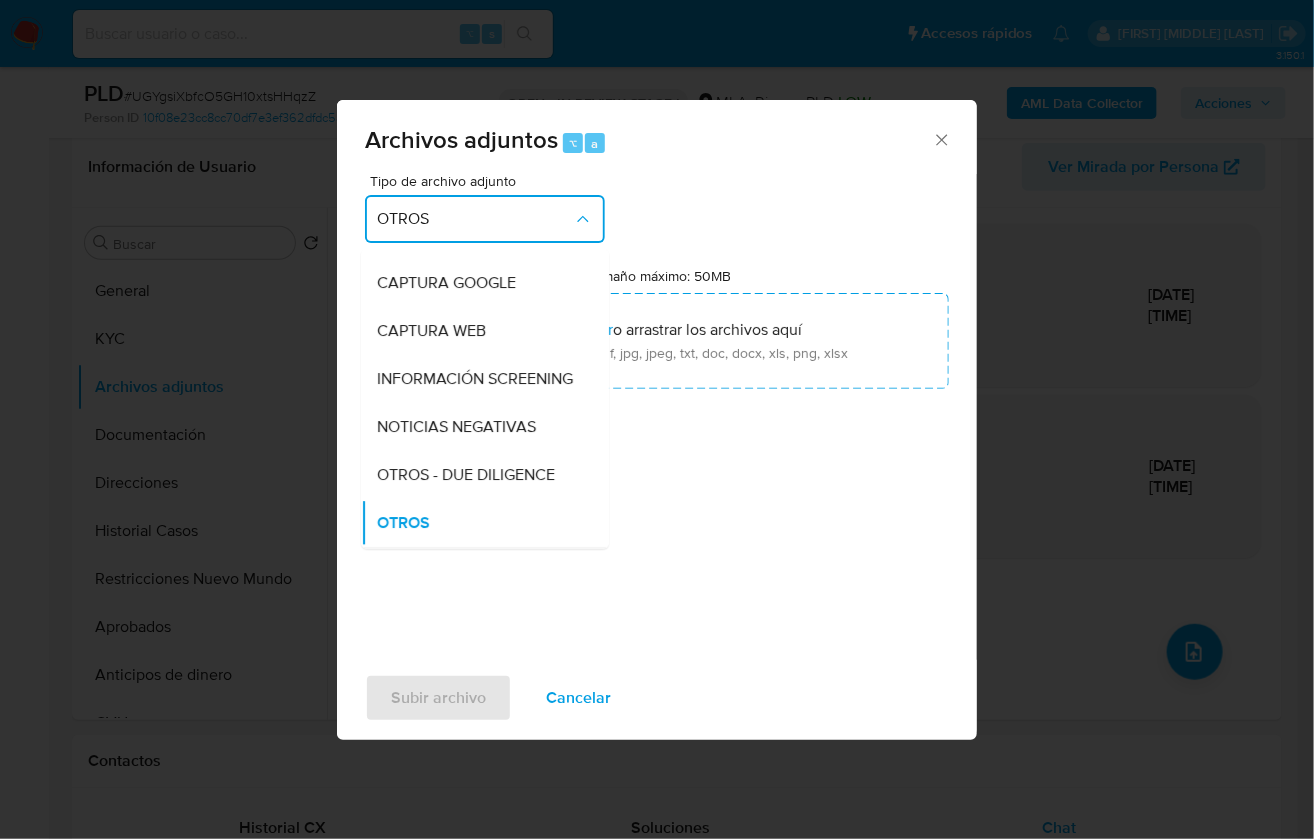 scroll, scrollTop: 0, scrollLeft: 0, axis: both 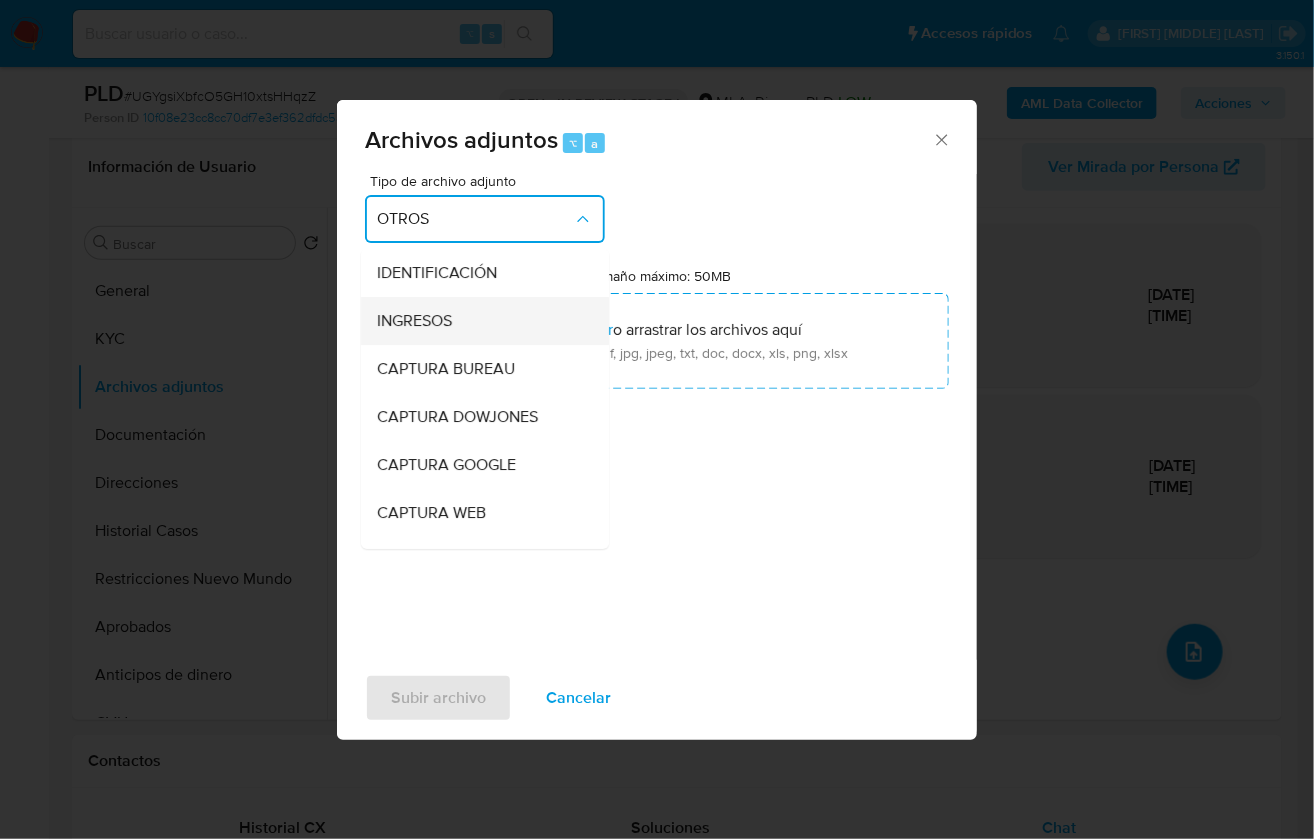 click on "INGRESOS" at bounding box center (479, 321) 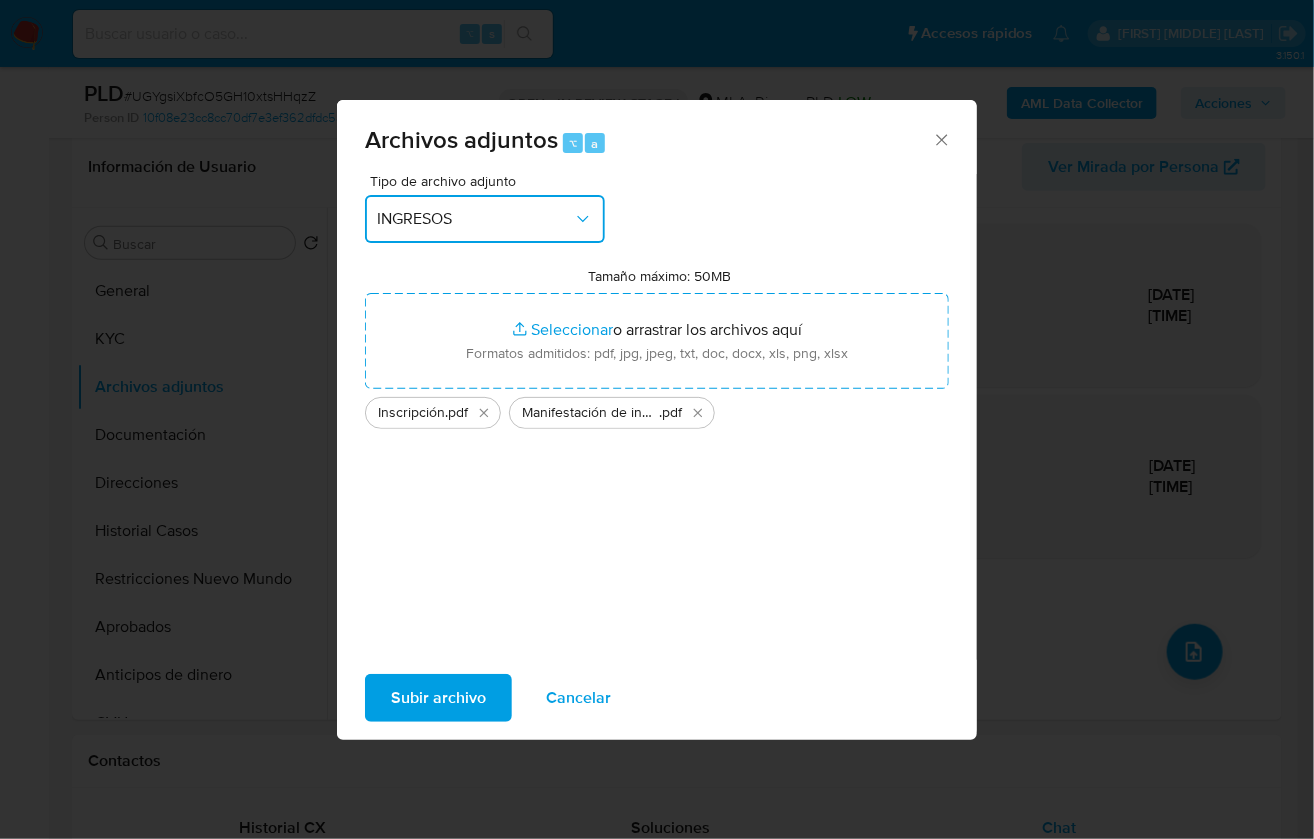 click on "INGRESOS" at bounding box center (475, 219) 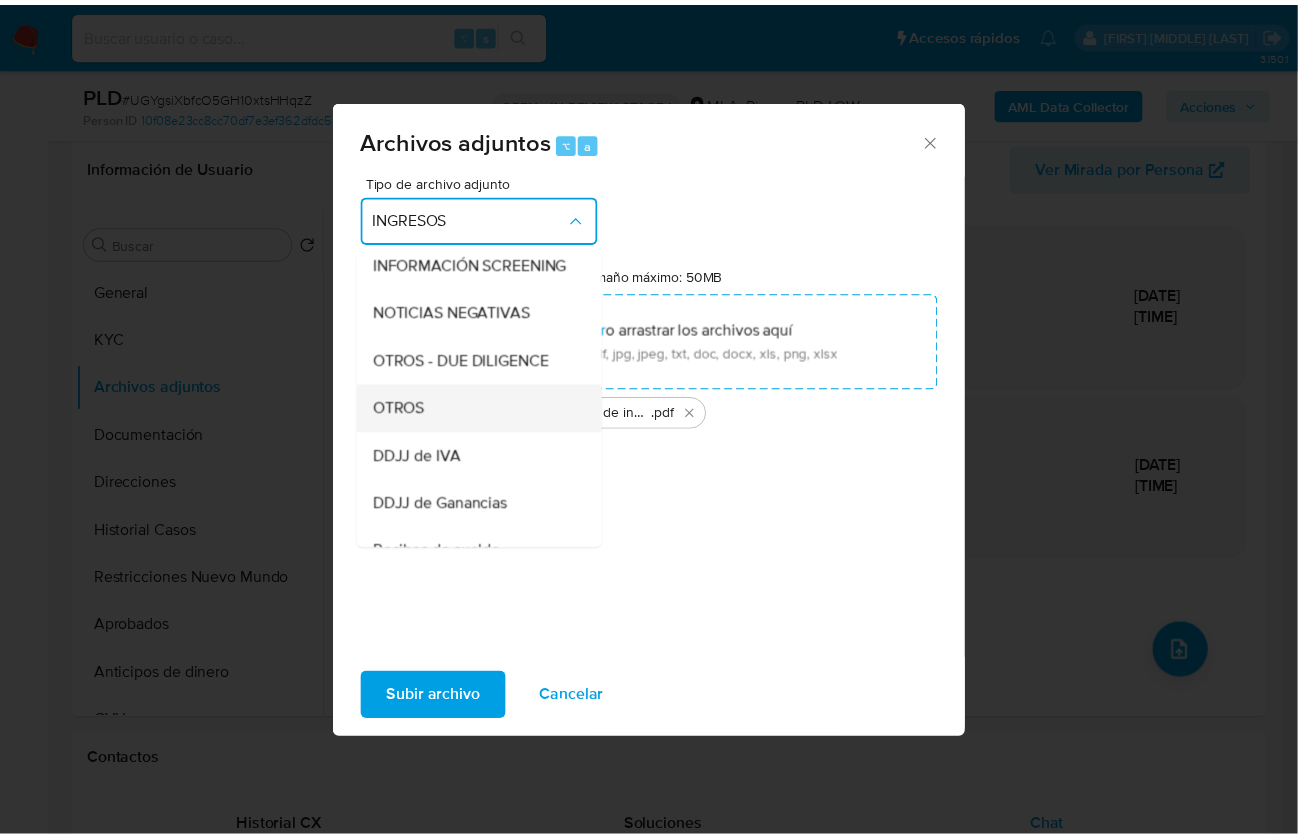 scroll, scrollTop: 300, scrollLeft: 0, axis: vertical 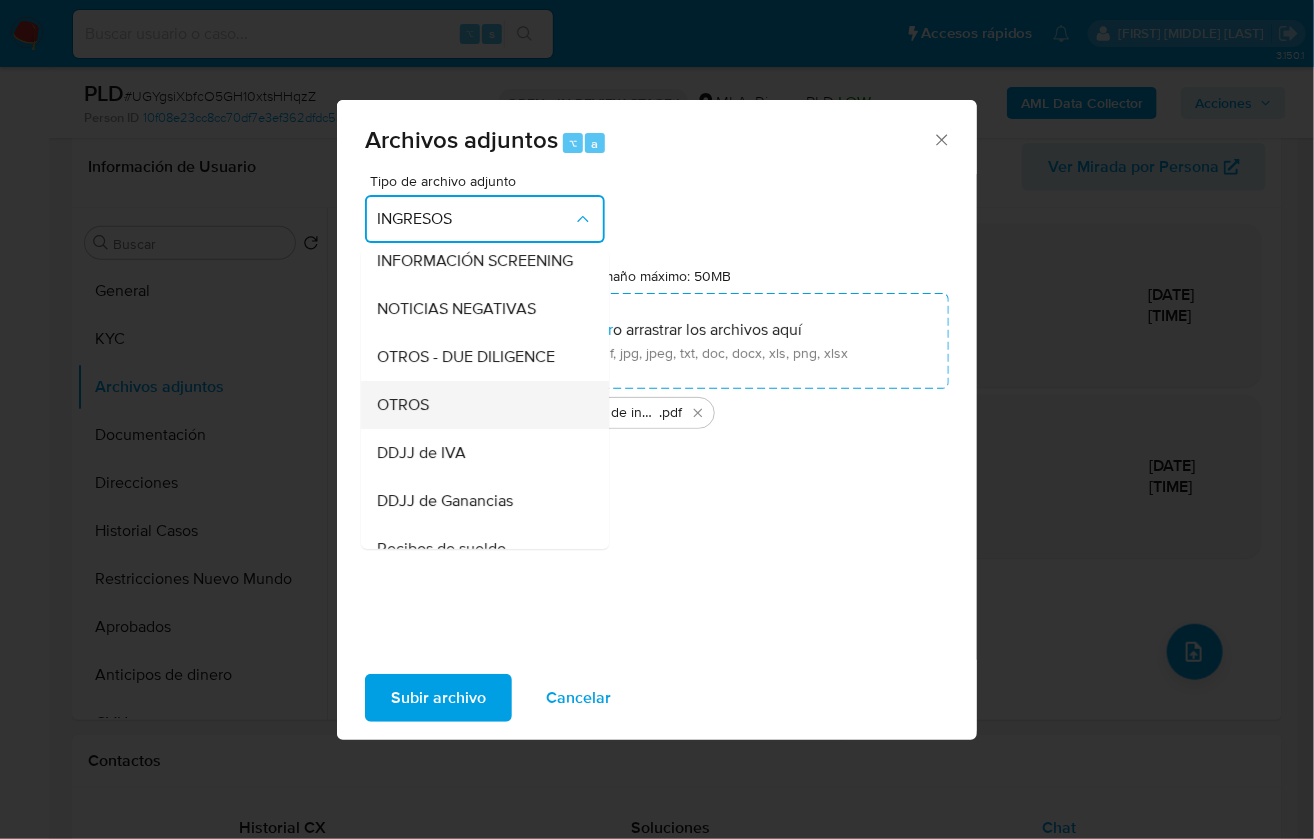 click on "OTROS" at bounding box center [479, 405] 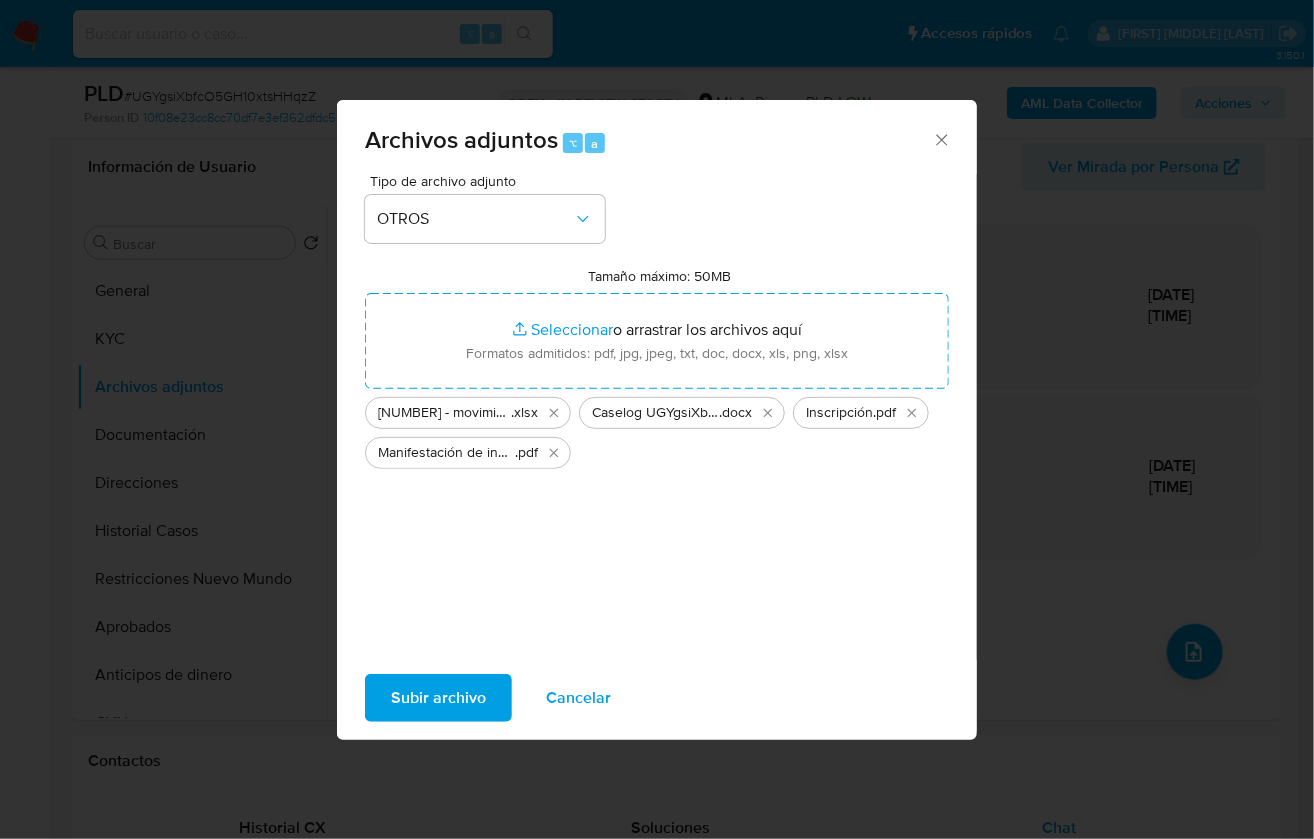 click on "Subir archivo" at bounding box center [438, 698] 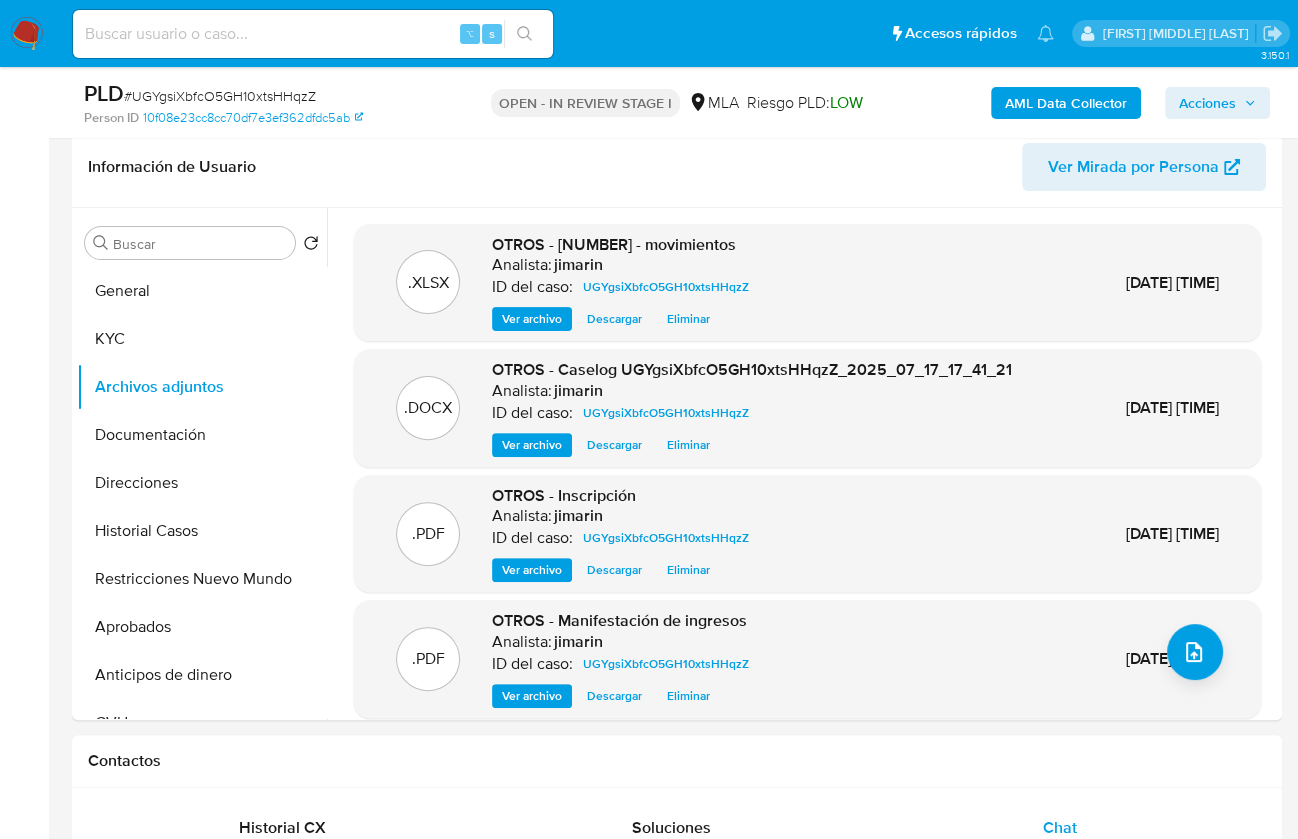 click on "Acciones" at bounding box center (1217, 103) 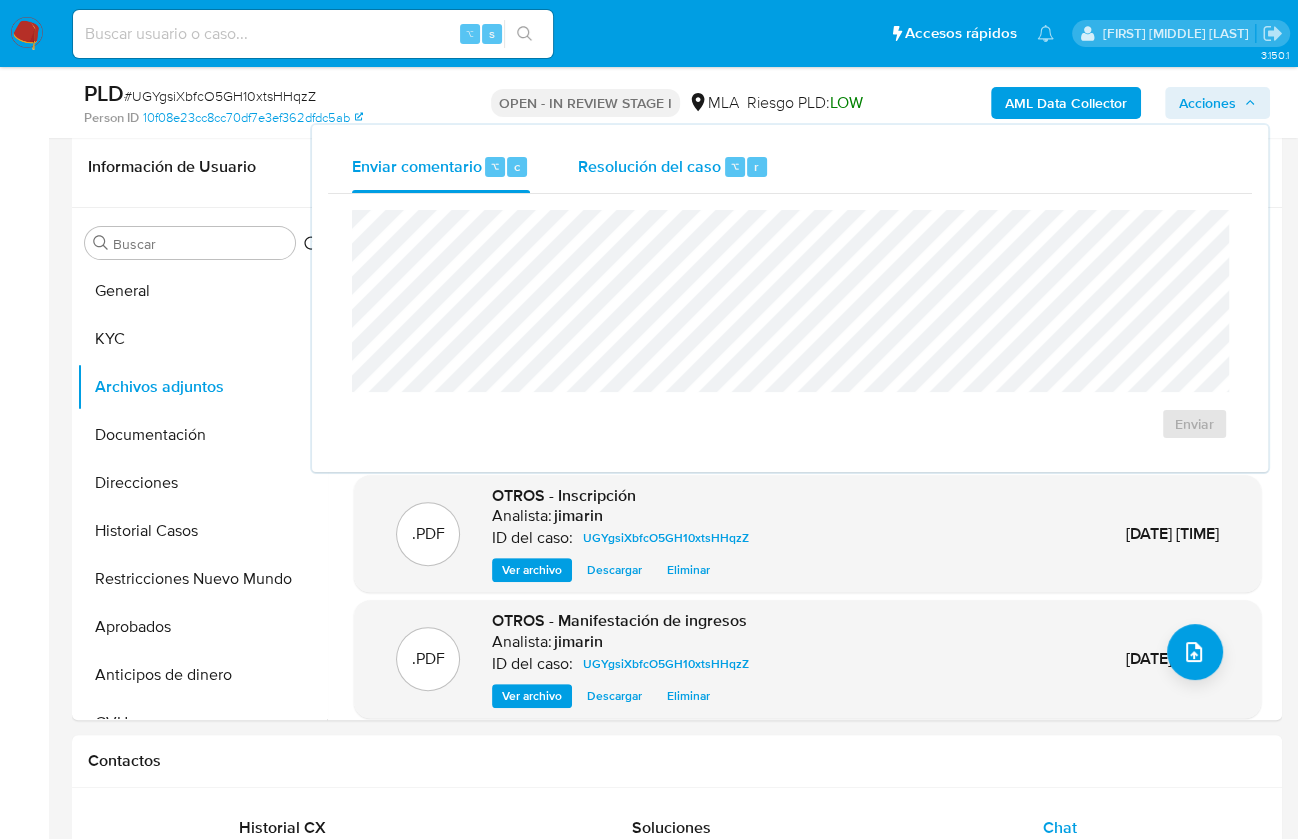 click on "Resolución del caso ⌥ r" at bounding box center (673, 167) 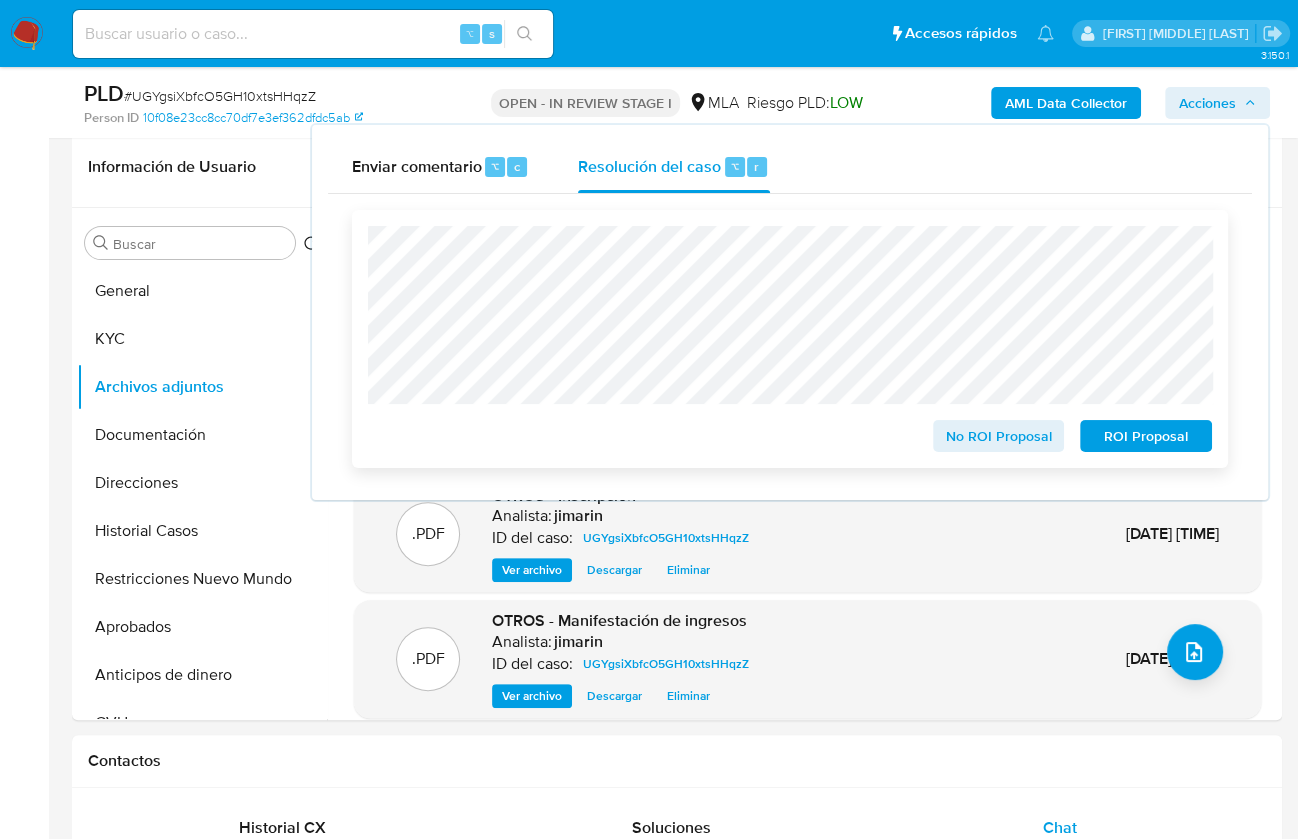 click on "ROI Proposal" at bounding box center (1146, 436) 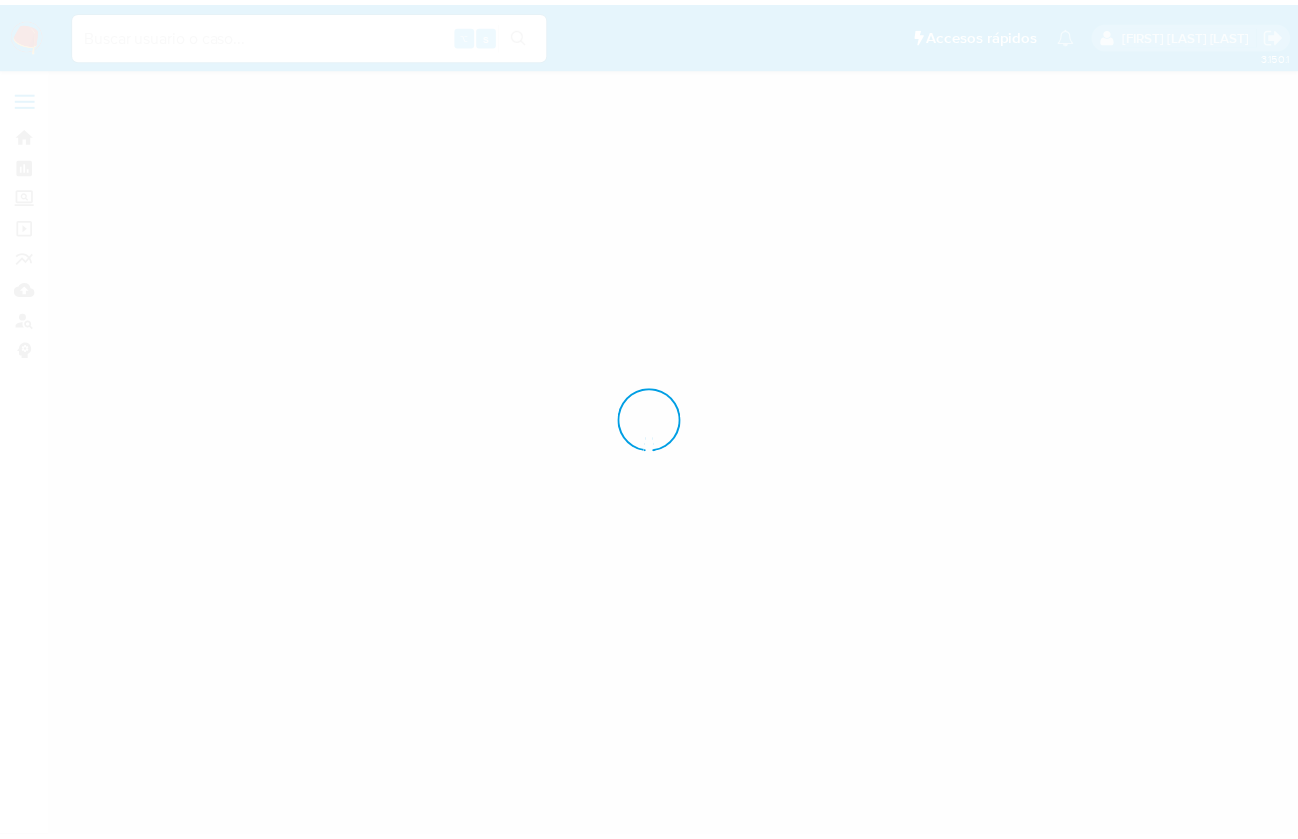 scroll, scrollTop: 0, scrollLeft: 0, axis: both 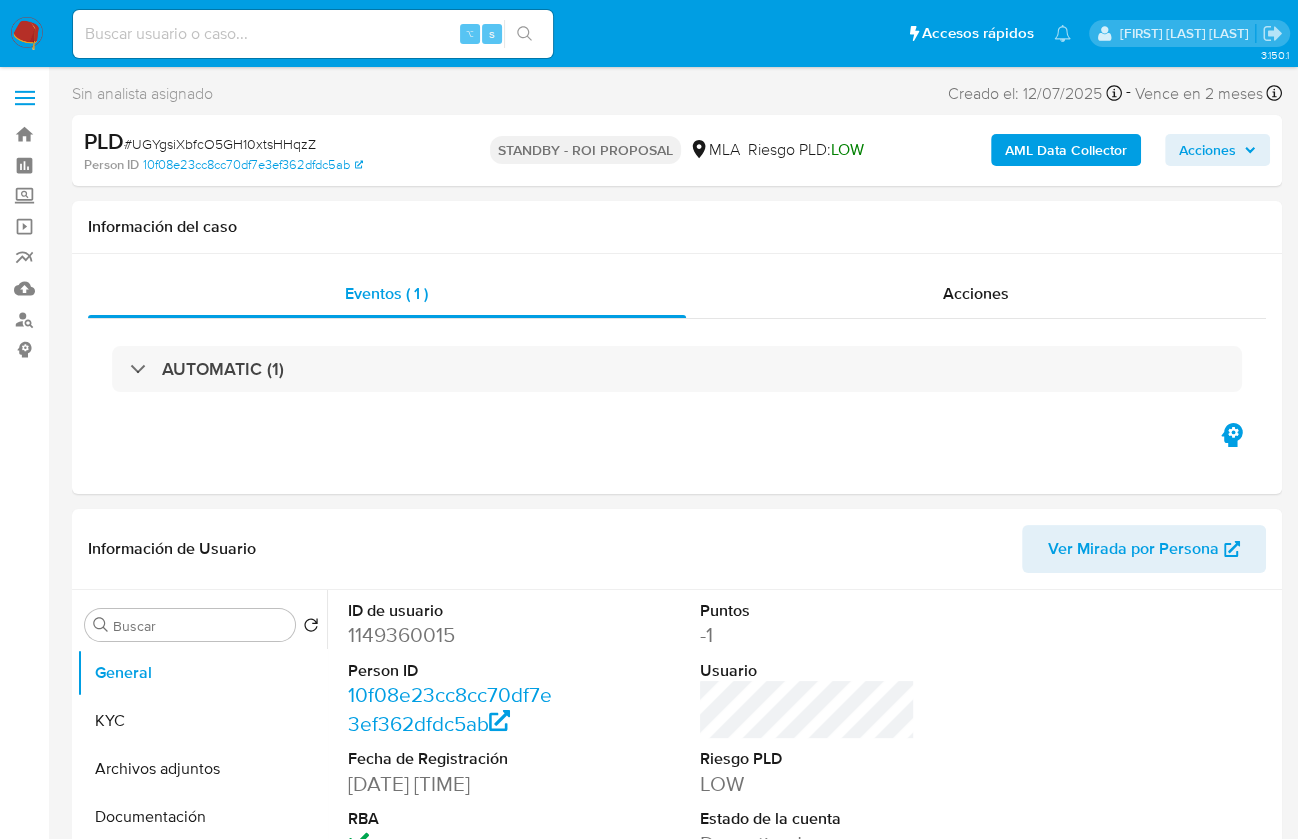 select on "10" 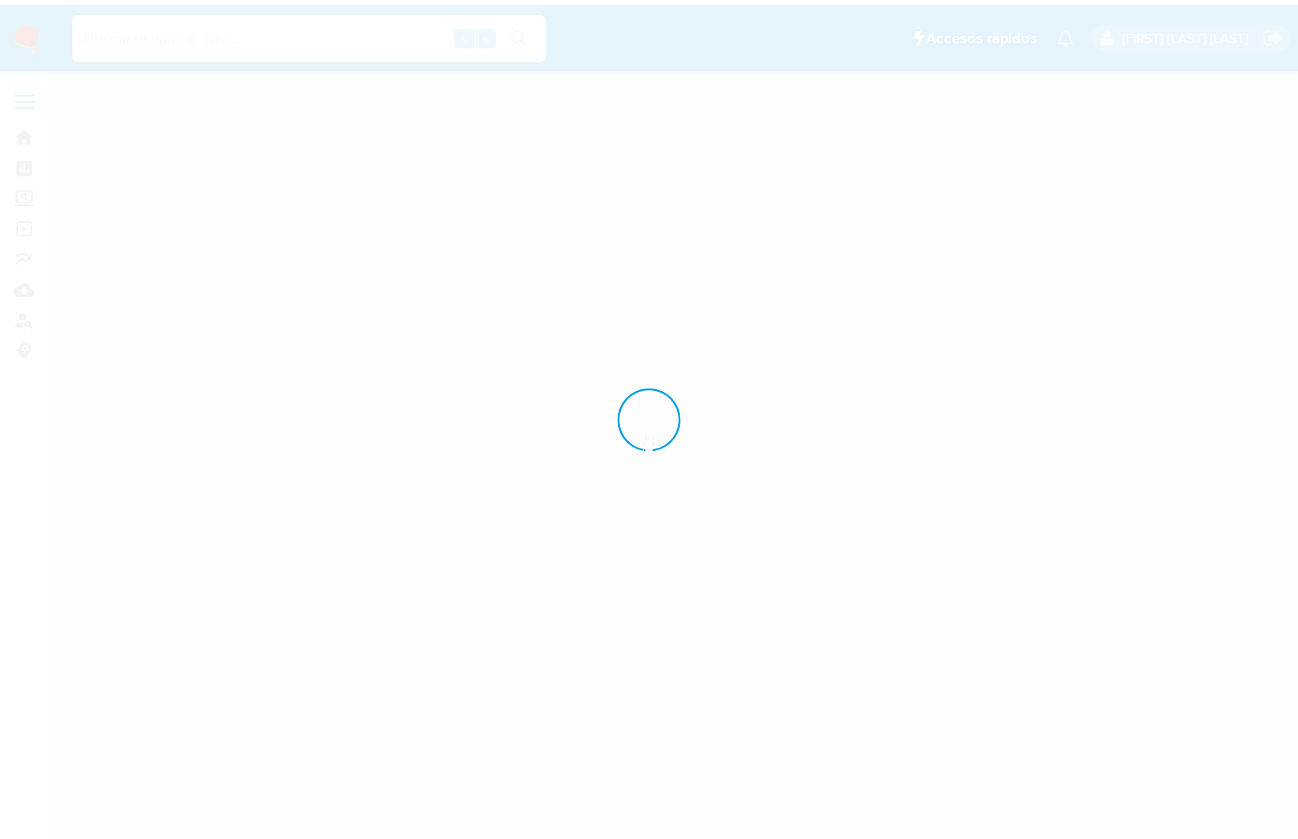 scroll, scrollTop: 0, scrollLeft: 0, axis: both 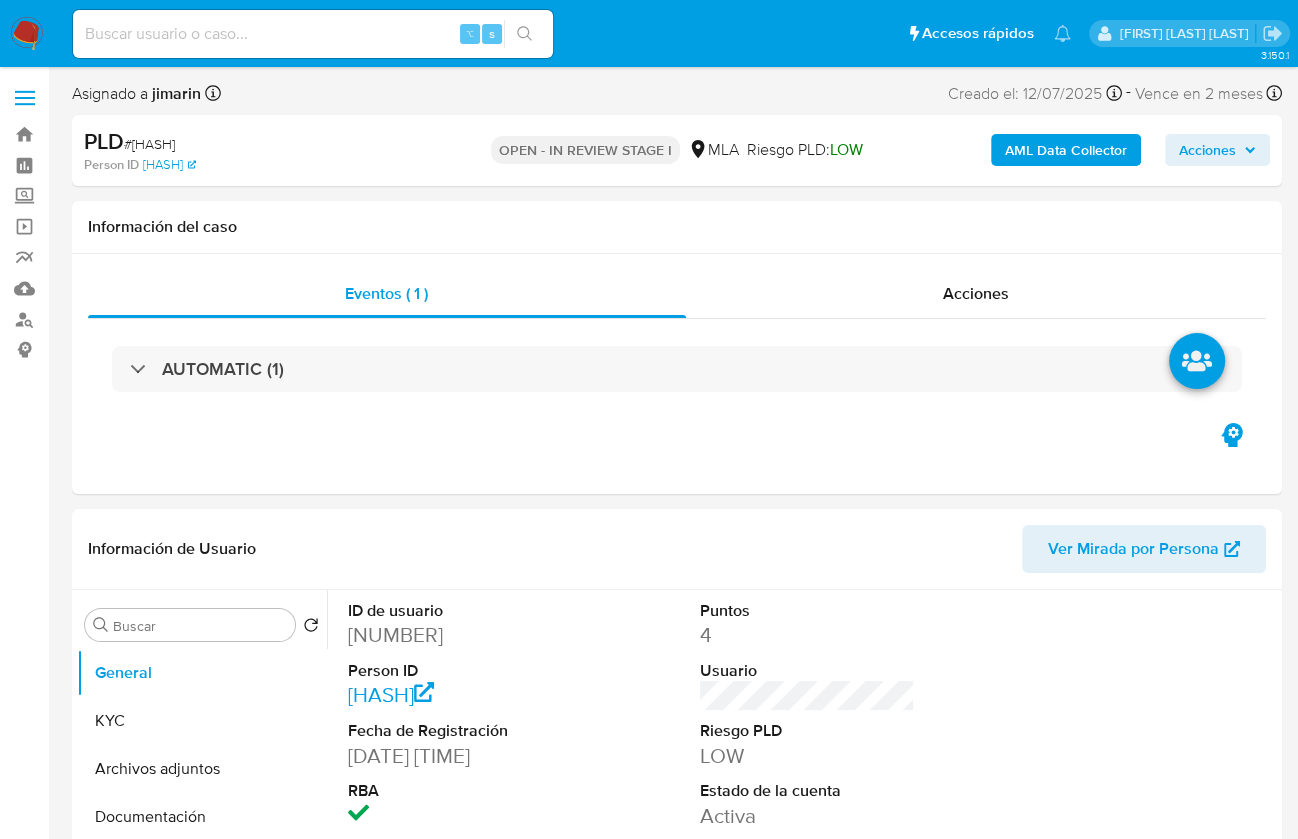select on "10" 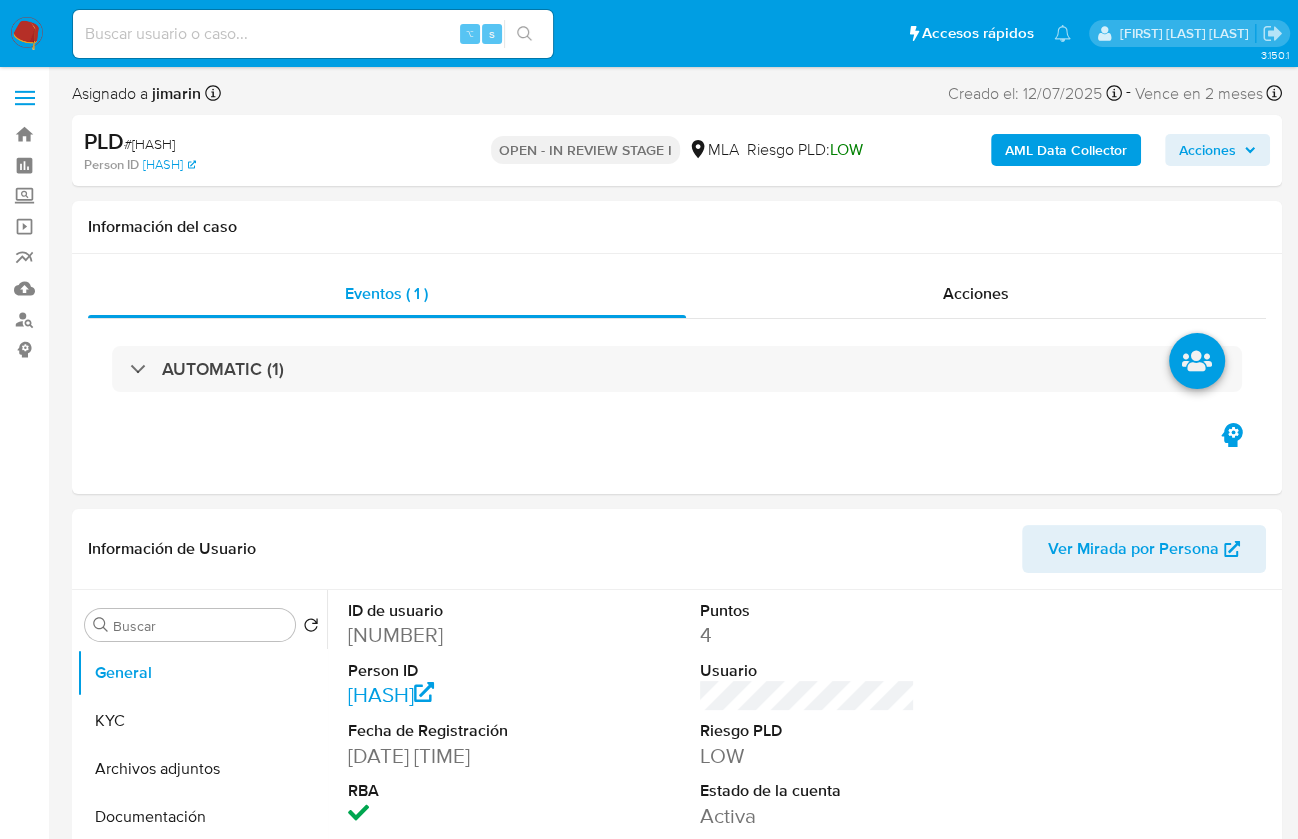 click on "# [HASH]" at bounding box center [149, 144] 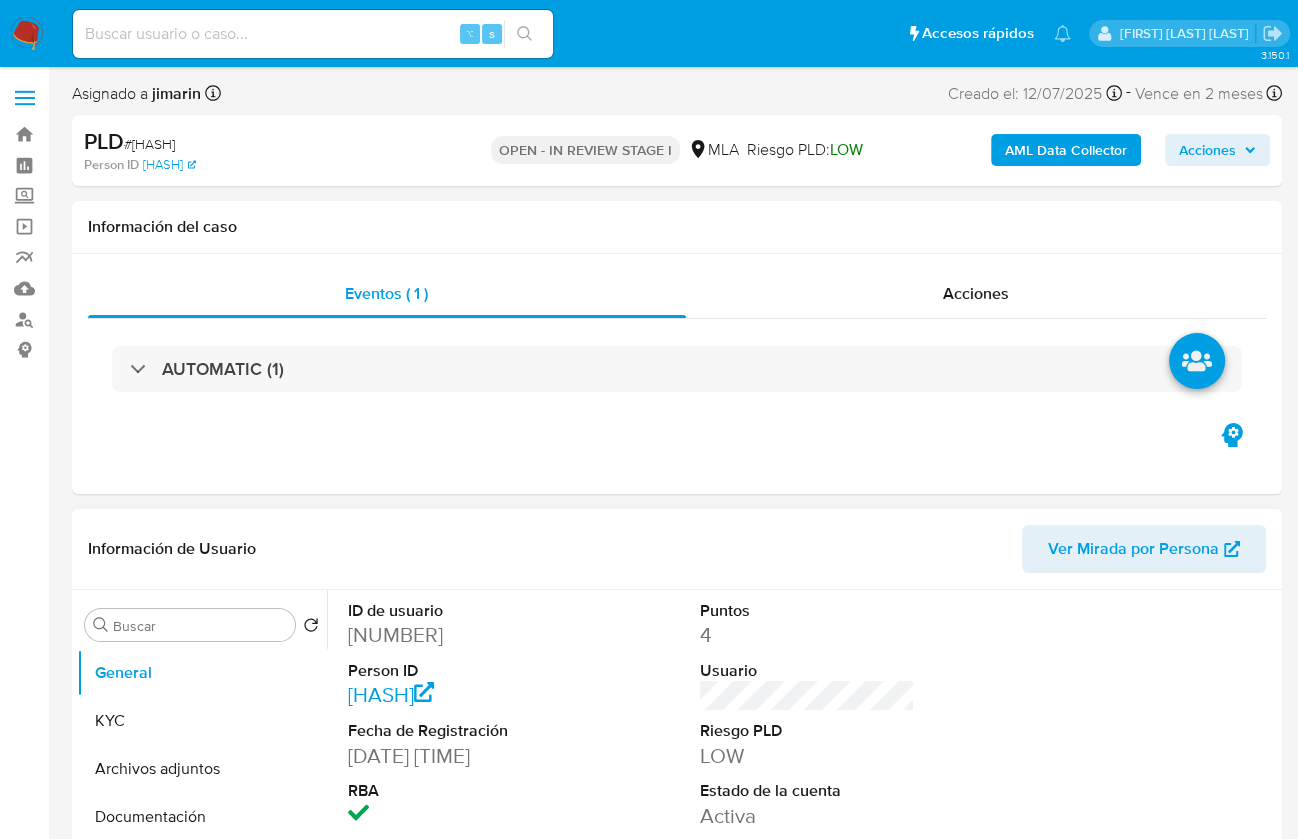 click on "[NUMBER]" at bounding box center [455, 635] 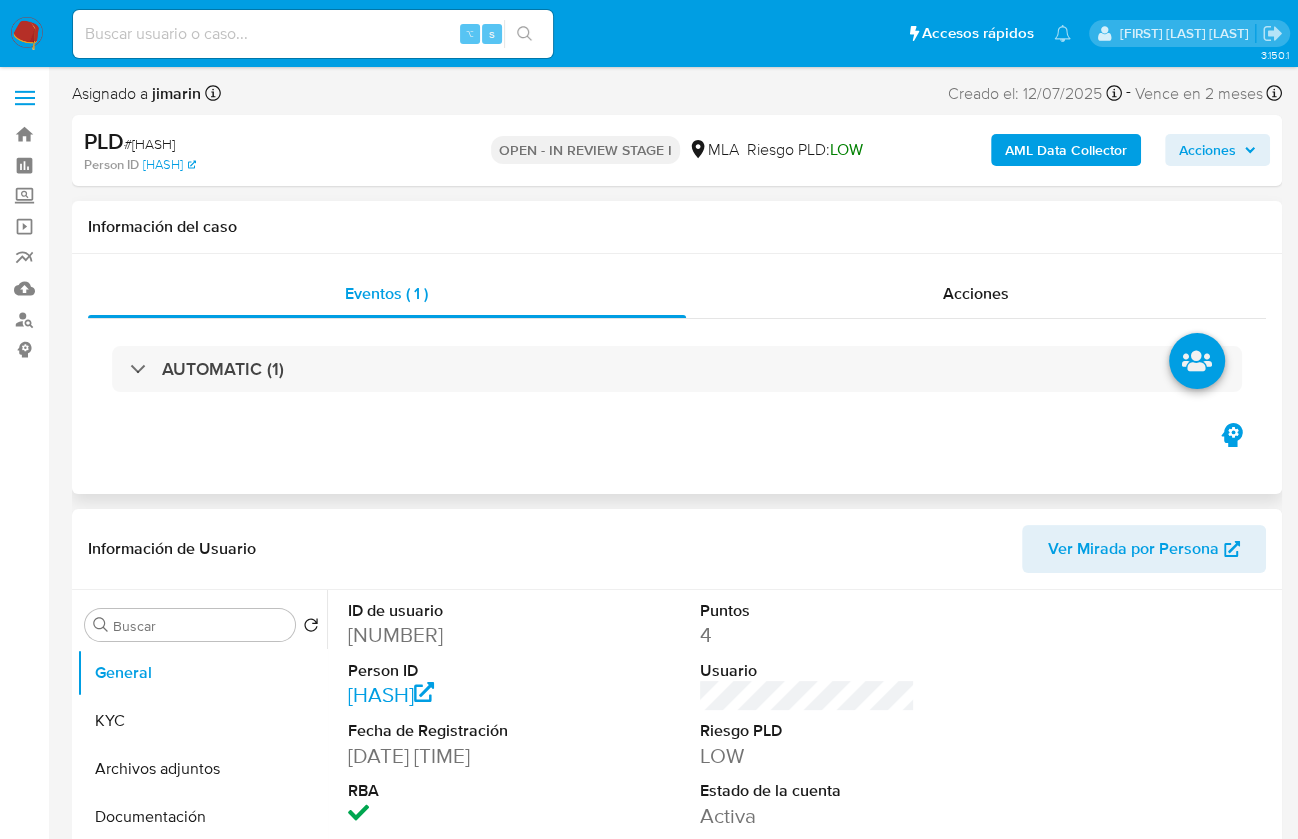 copy on "[NUMBER]" 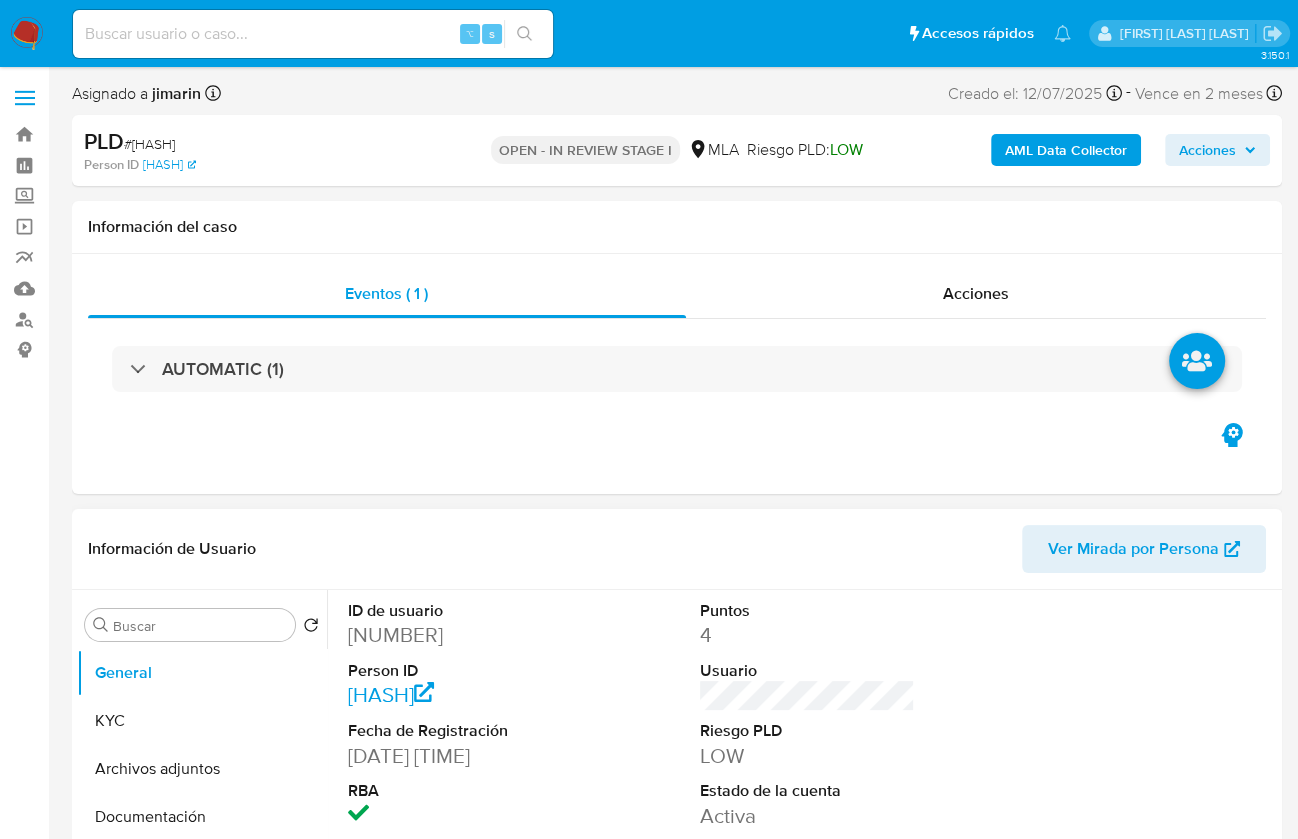 click on "ID de usuario [NUMBER] Person ID [HASH] Fecha de Registración [DATE] [TIME] RBA" at bounding box center (455, 715) 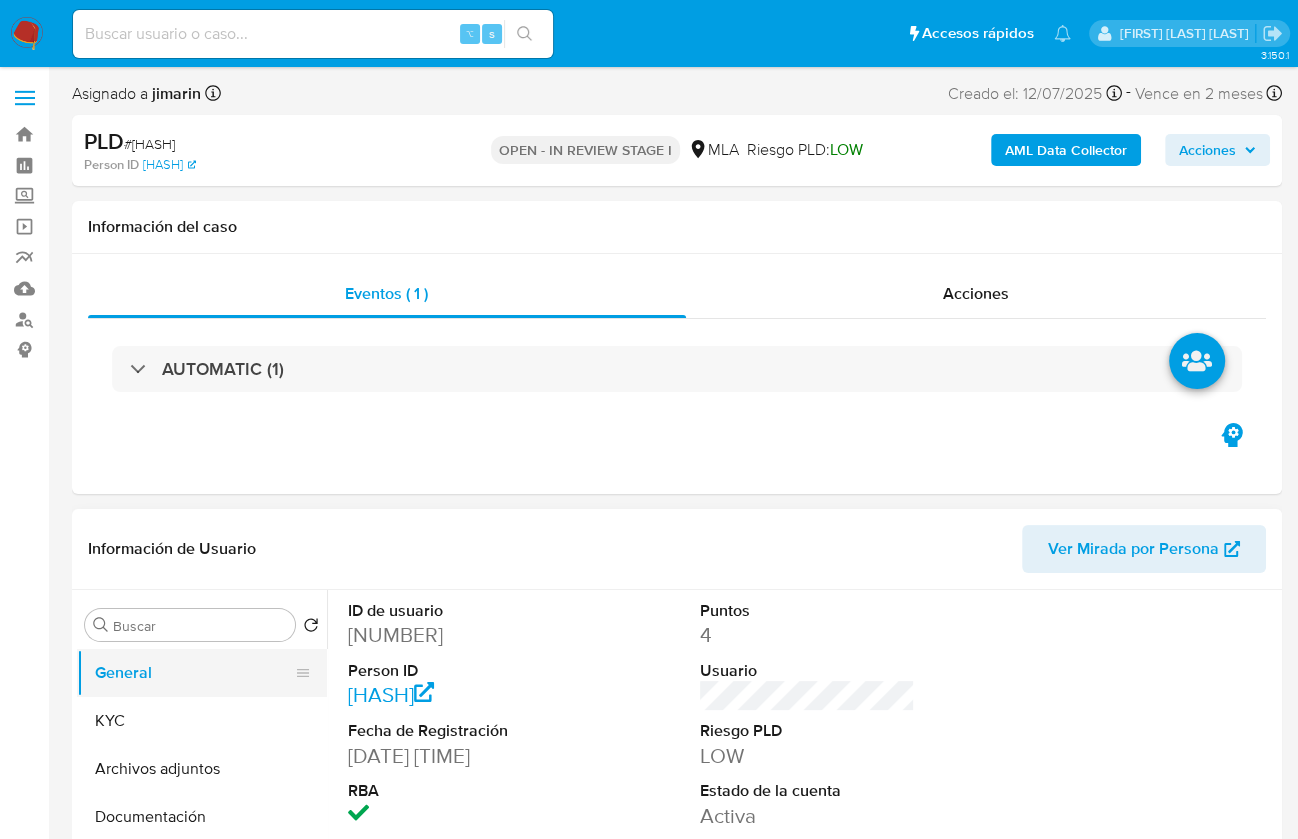 copy on "[NUMBER]" 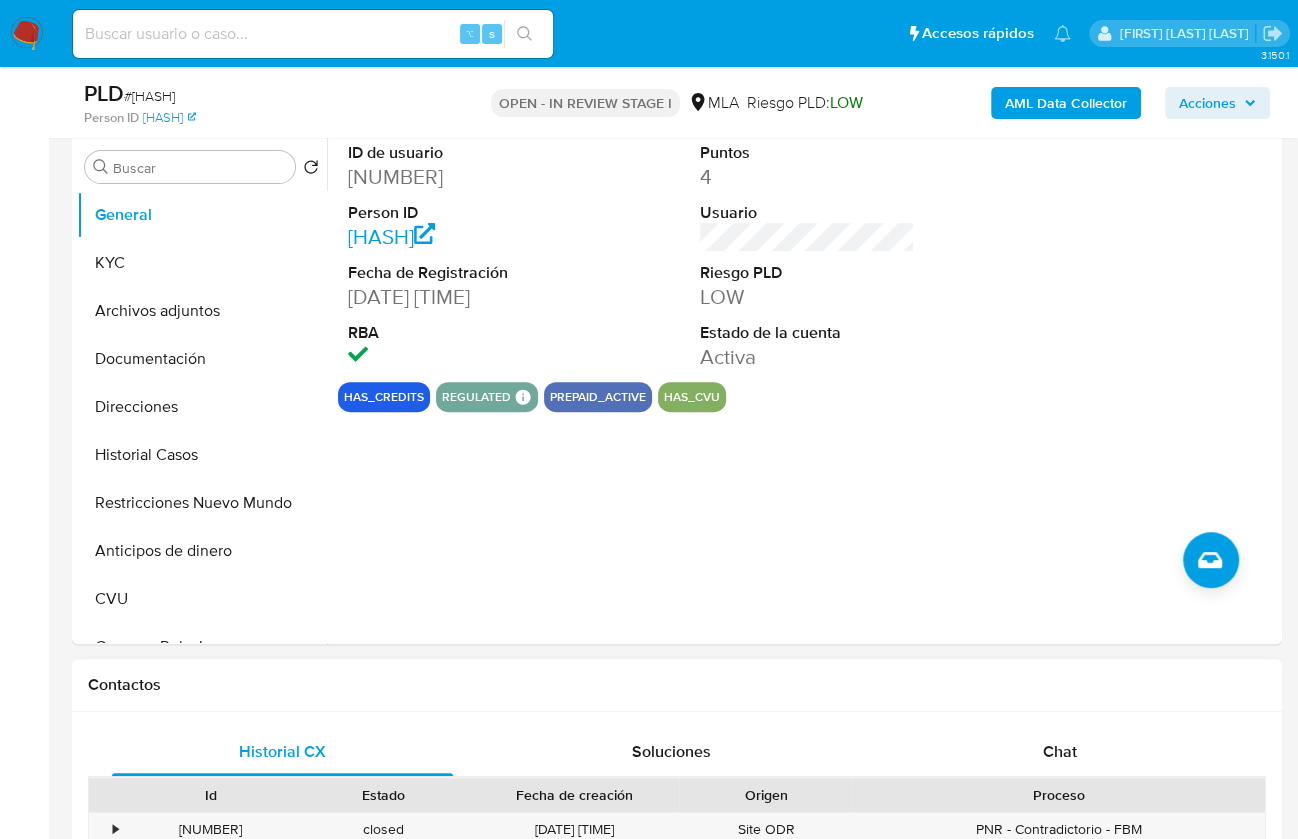 click on "Contactos" at bounding box center [677, 685] 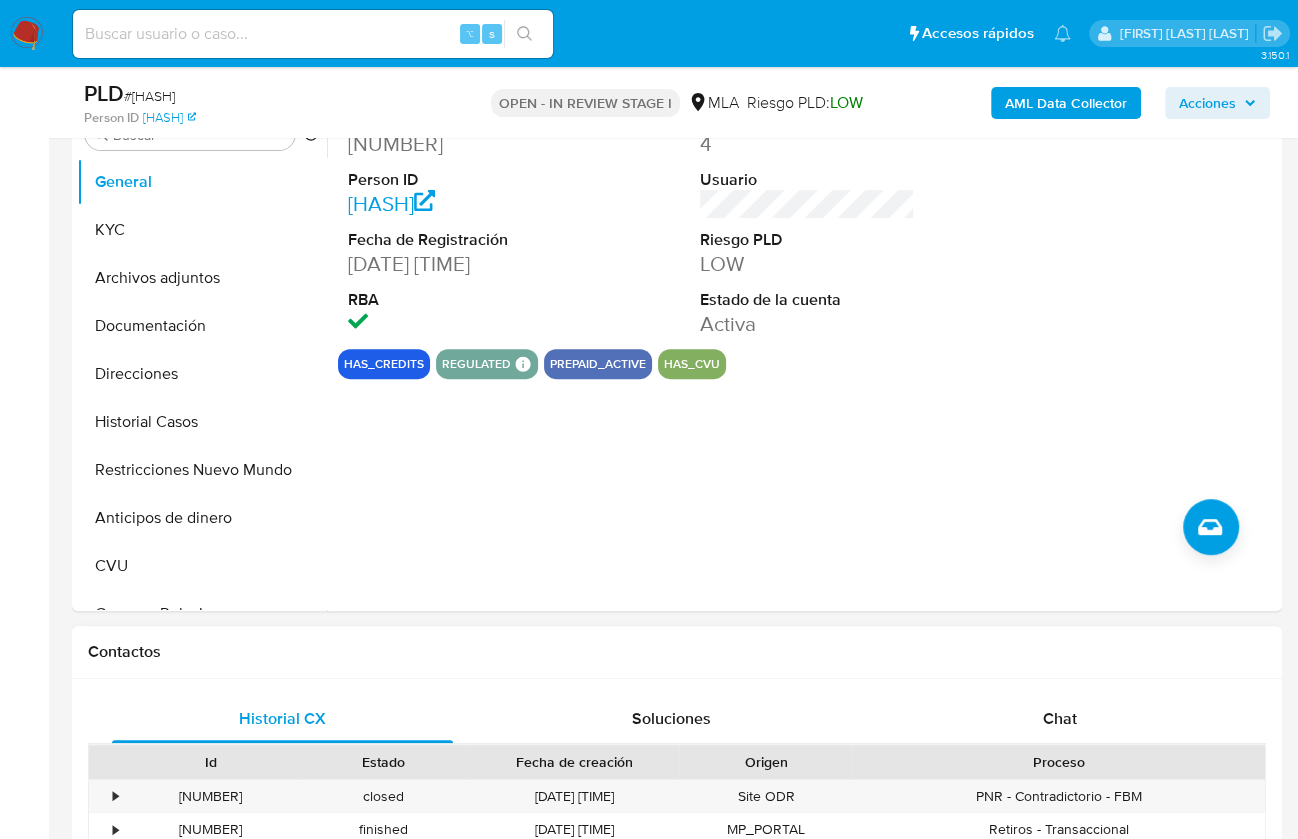click on "Proceso" at bounding box center [1058, 762] 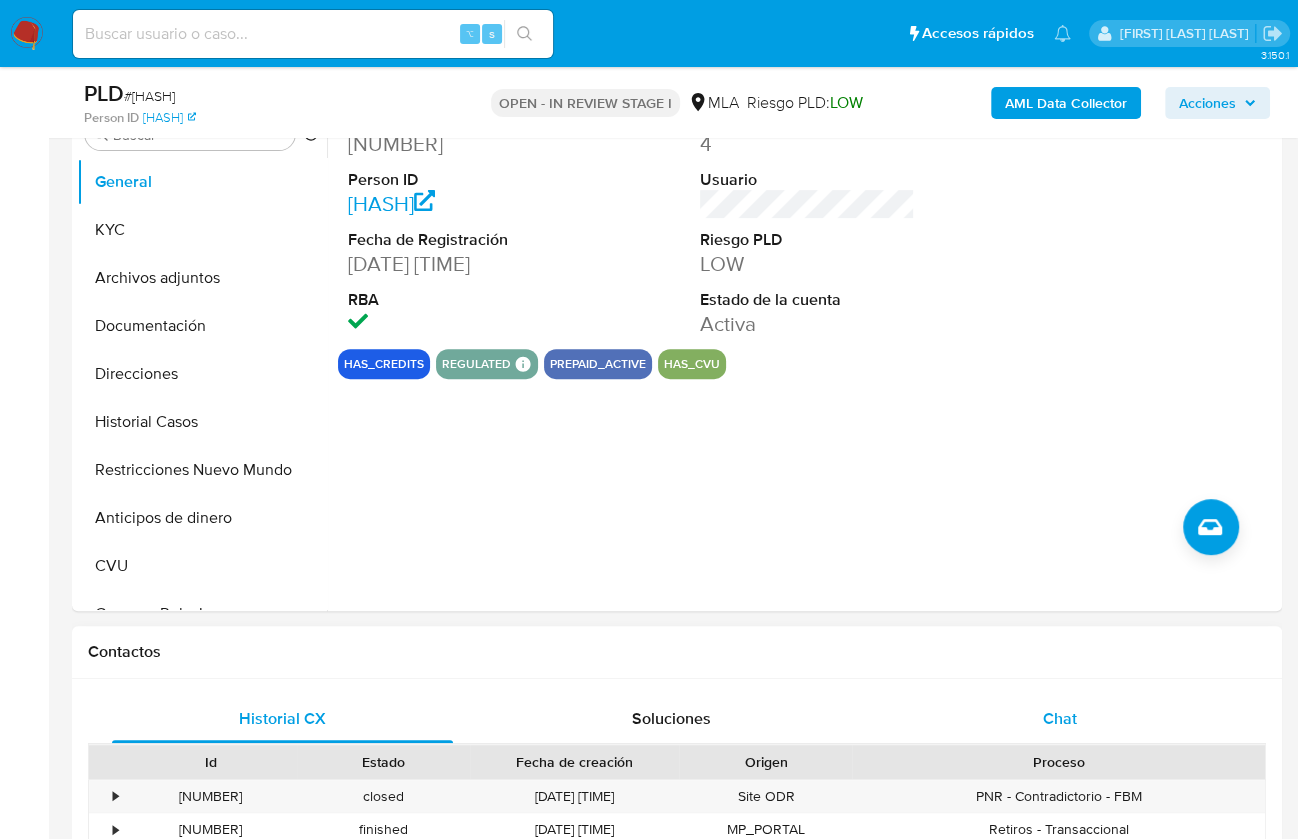 click on "Chat" at bounding box center [1059, 719] 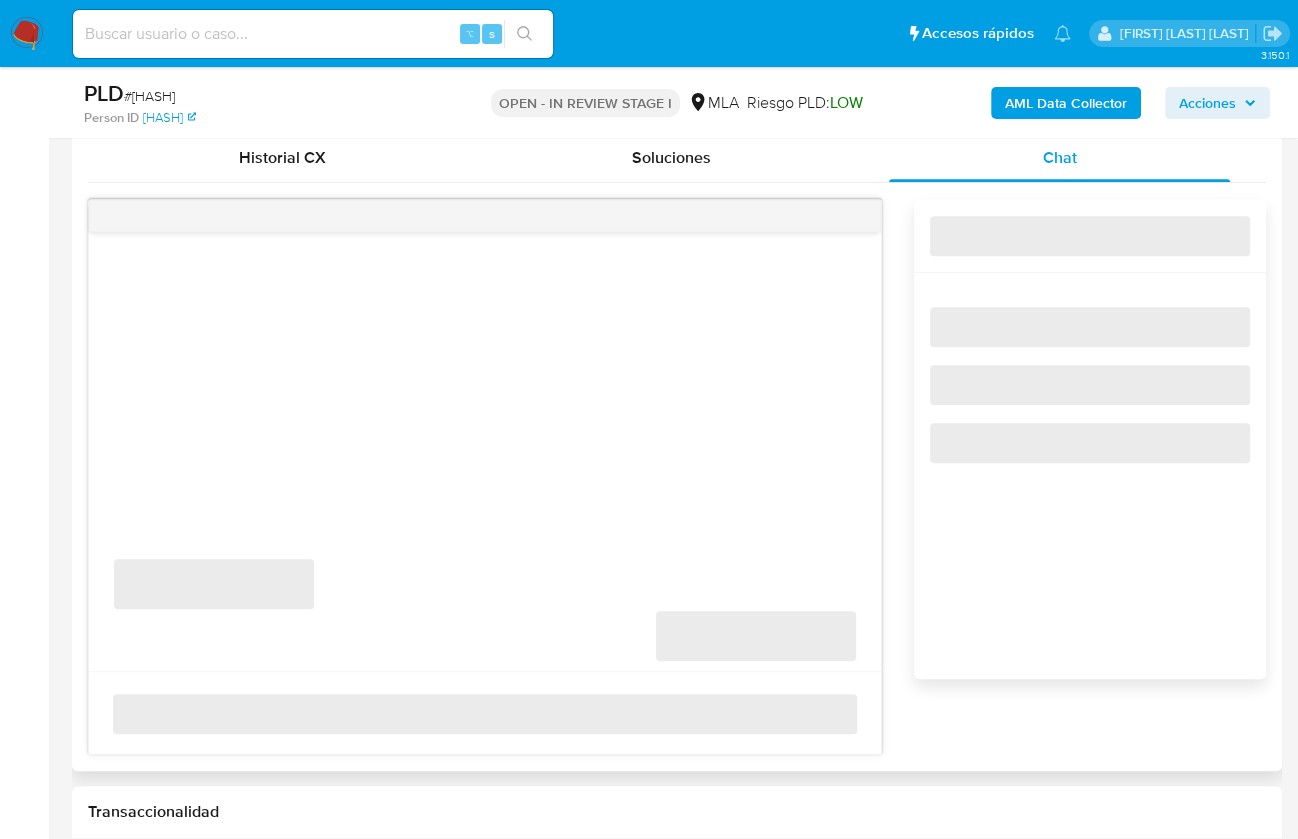 scroll, scrollTop: 1012, scrollLeft: 0, axis: vertical 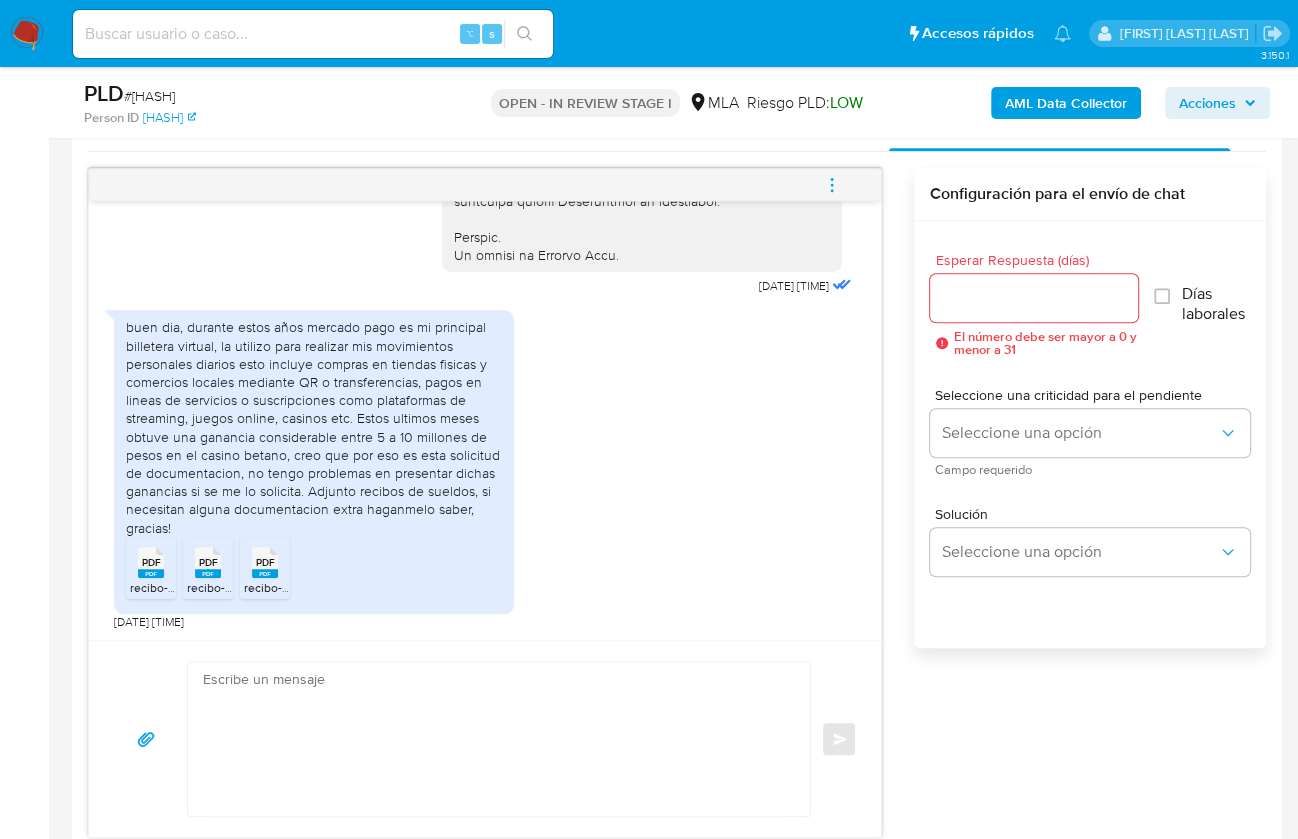 click on "PDF PDF" at bounding box center [151, 560] 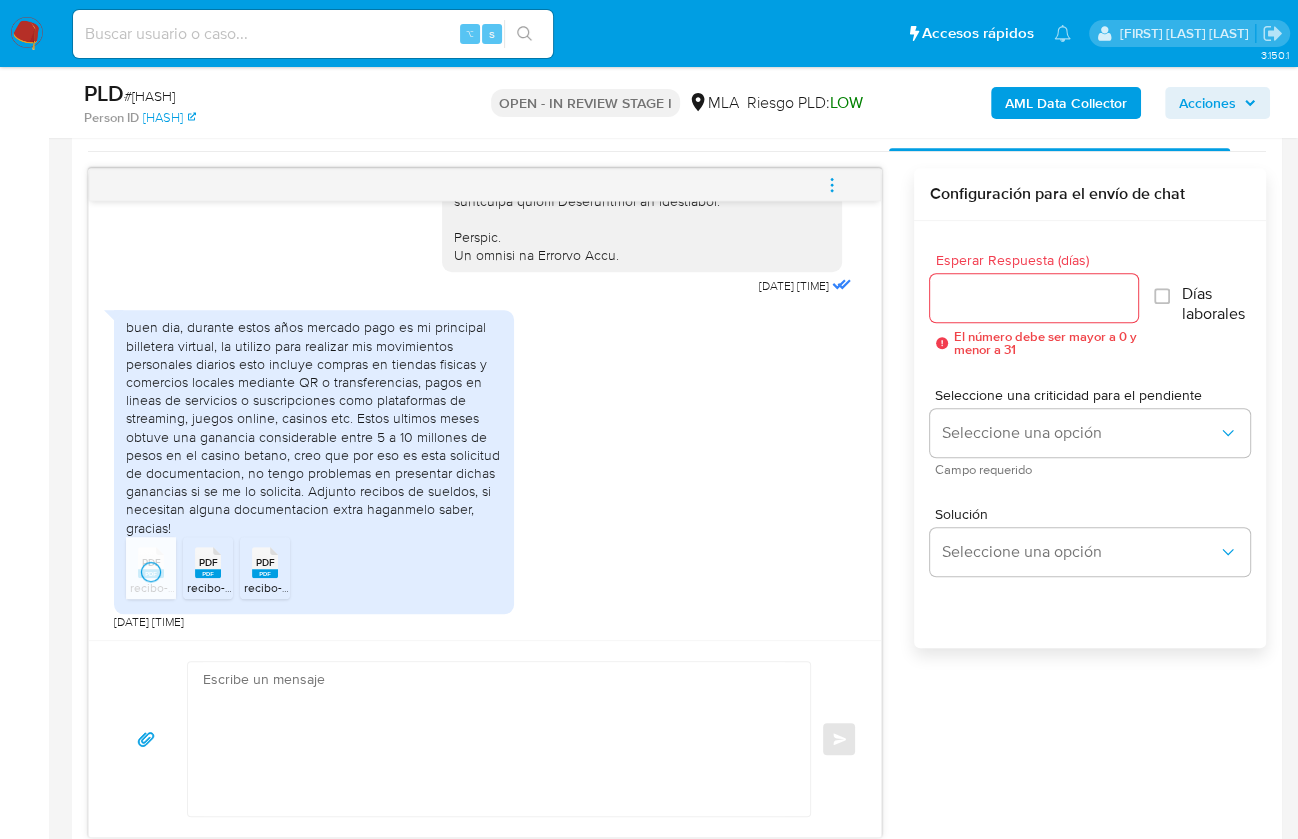 click on "PDF PDF" at bounding box center [208, 560] 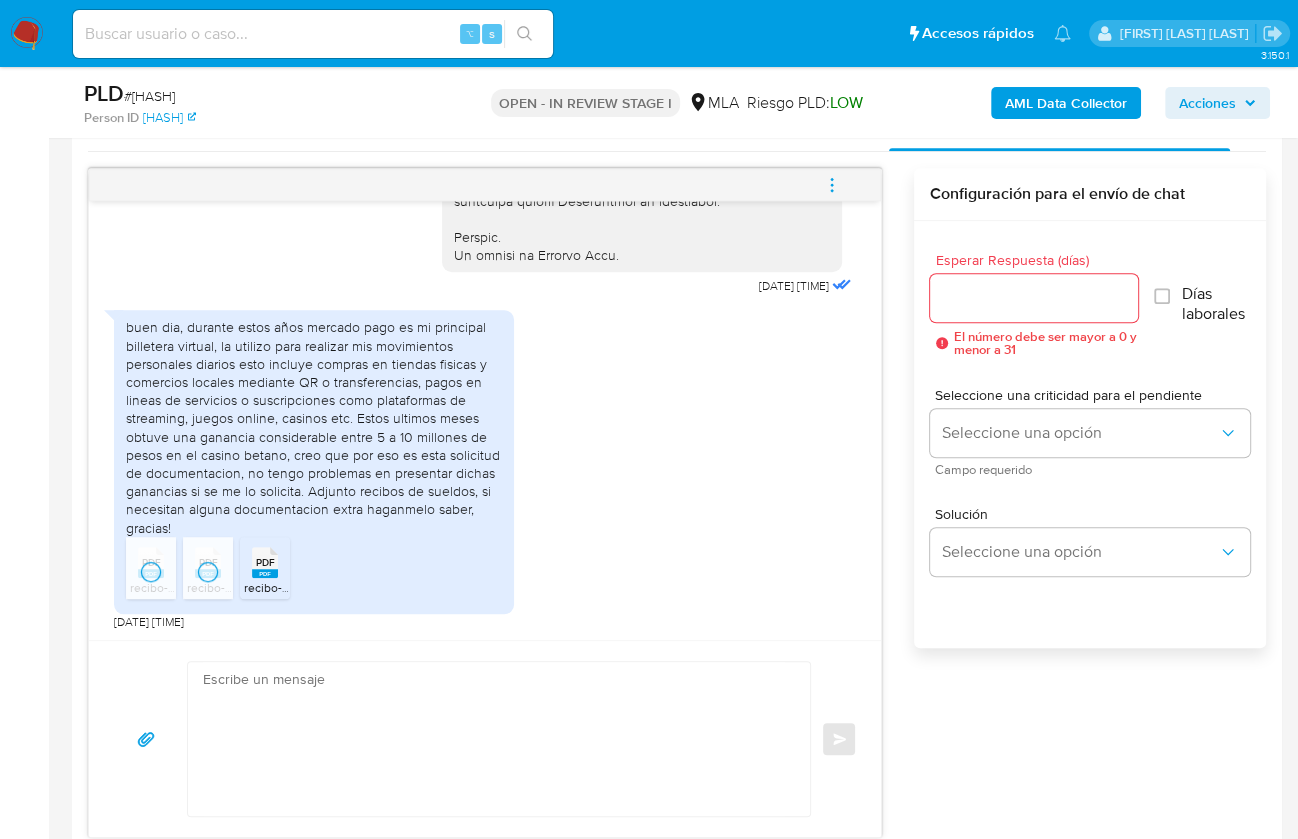 click 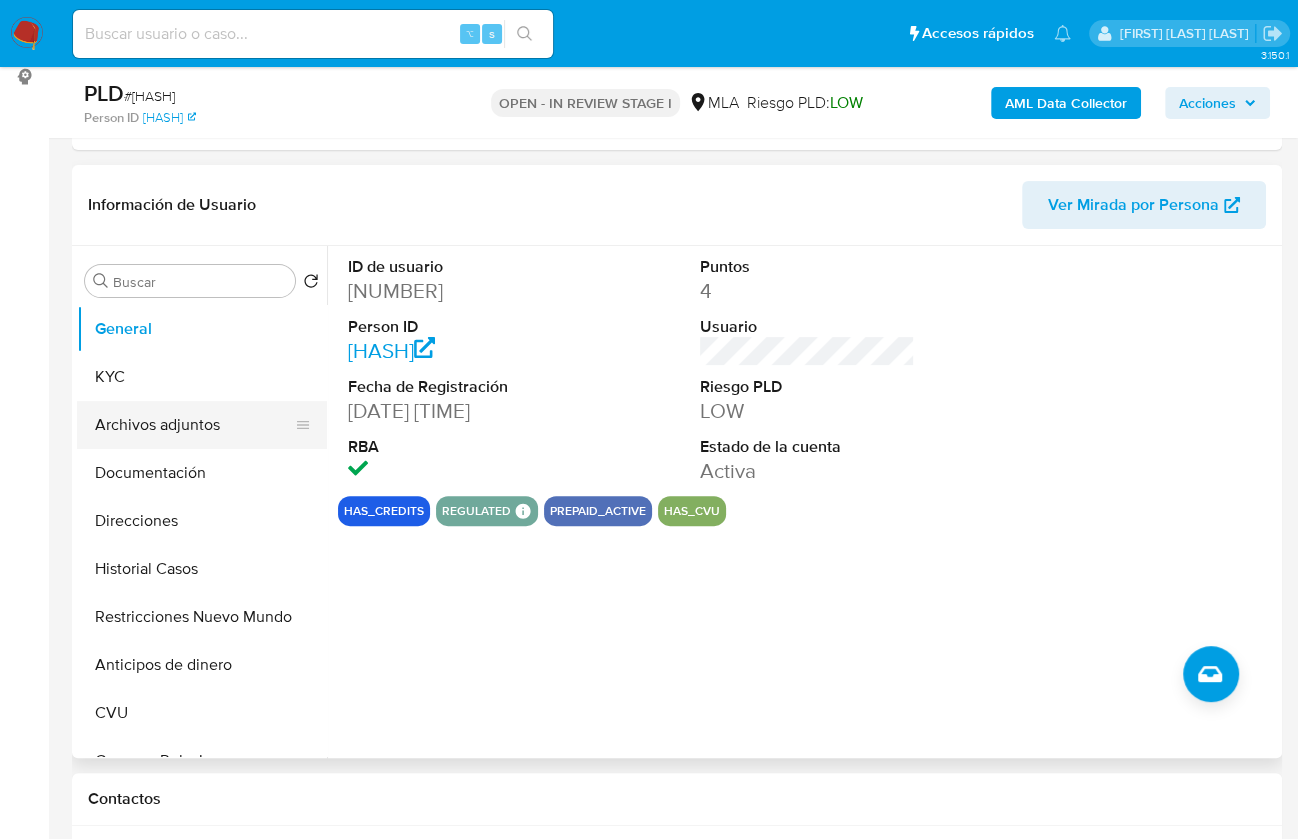 scroll, scrollTop: 270, scrollLeft: 0, axis: vertical 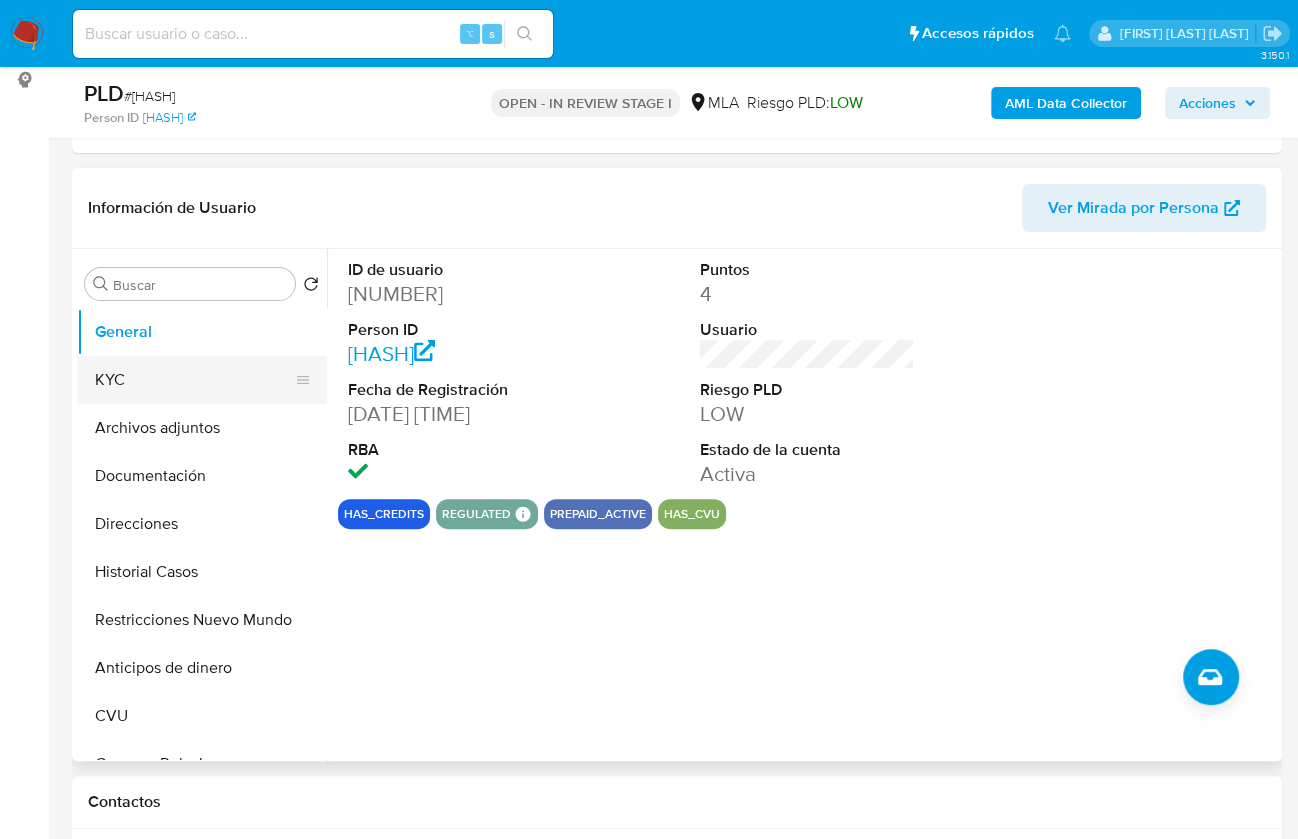 click on "KYC" at bounding box center [194, 380] 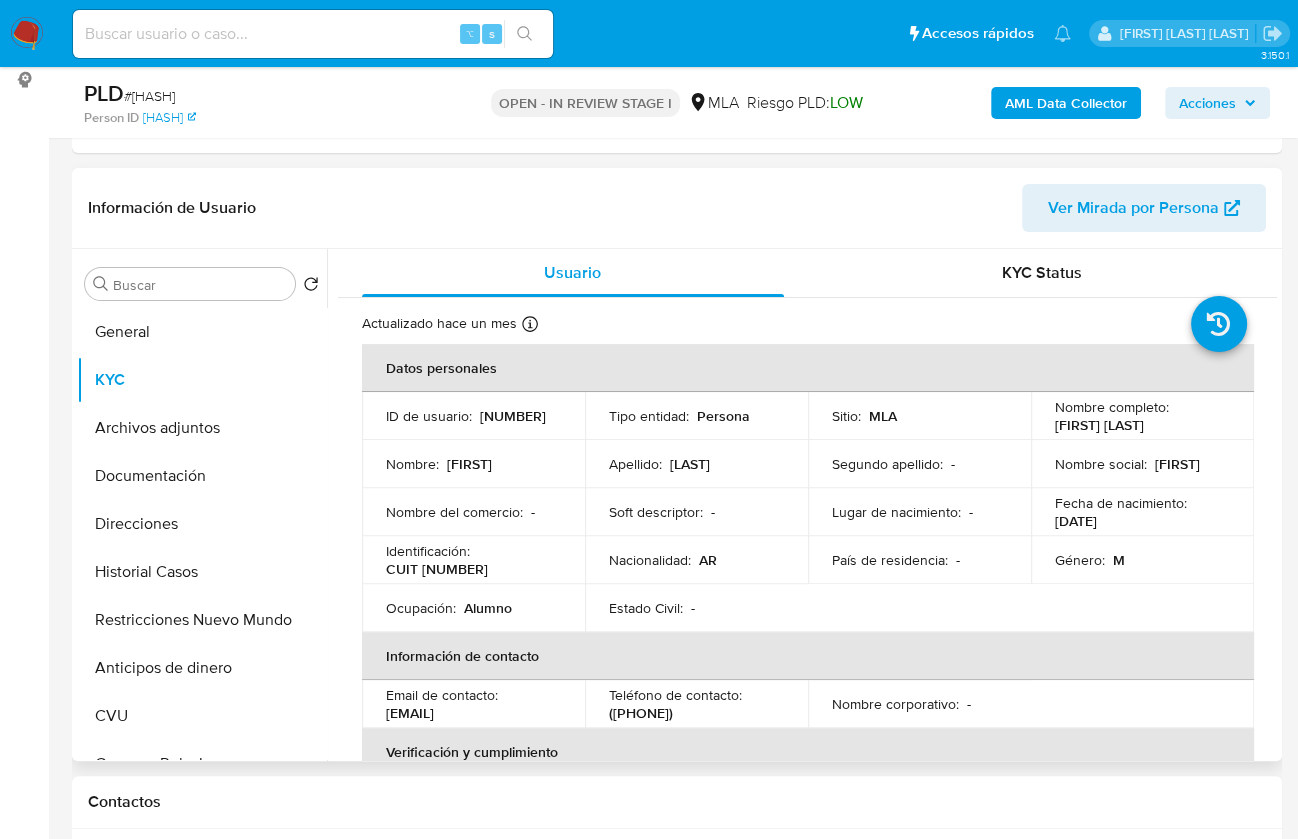 click on "CUIT [NUMBER]" at bounding box center [437, 569] 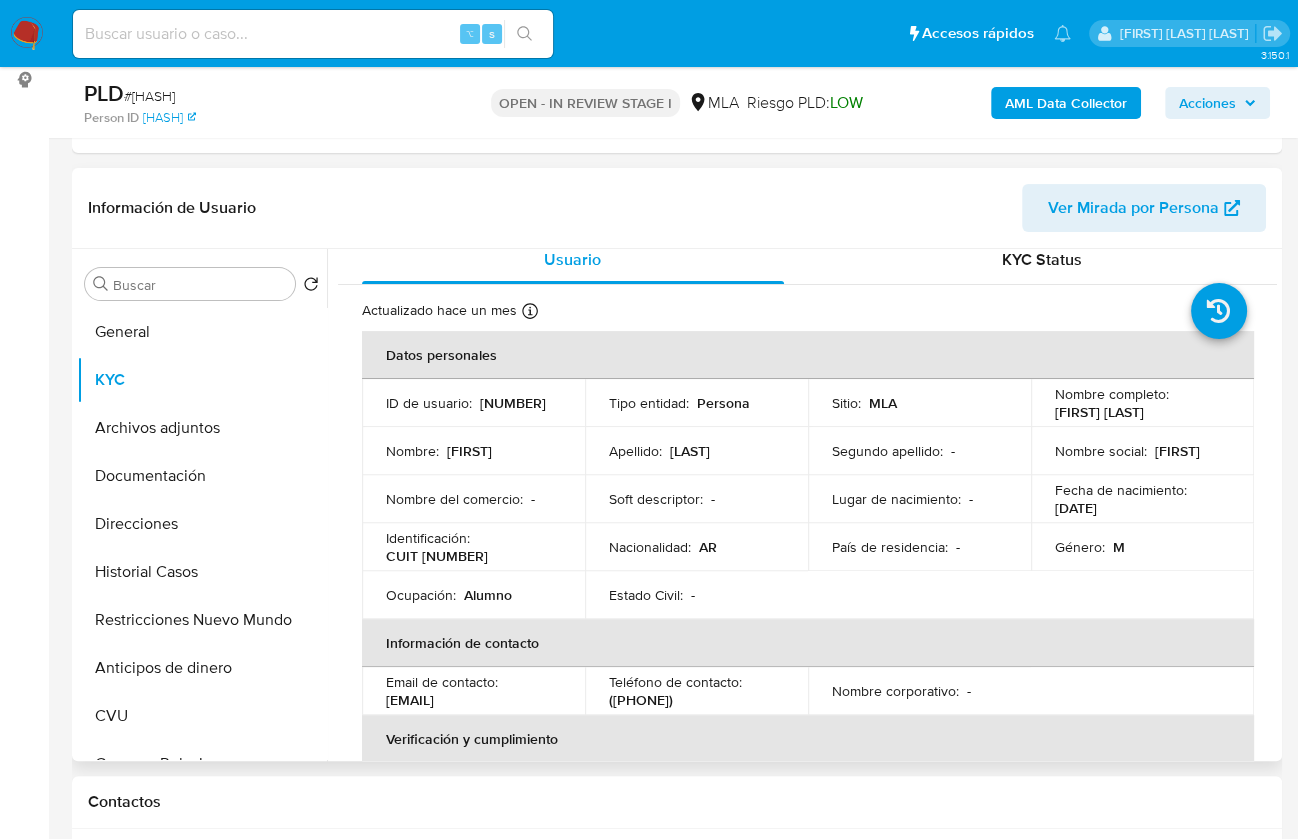 scroll, scrollTop: 148, scrollLeft: 0, axis: vertical 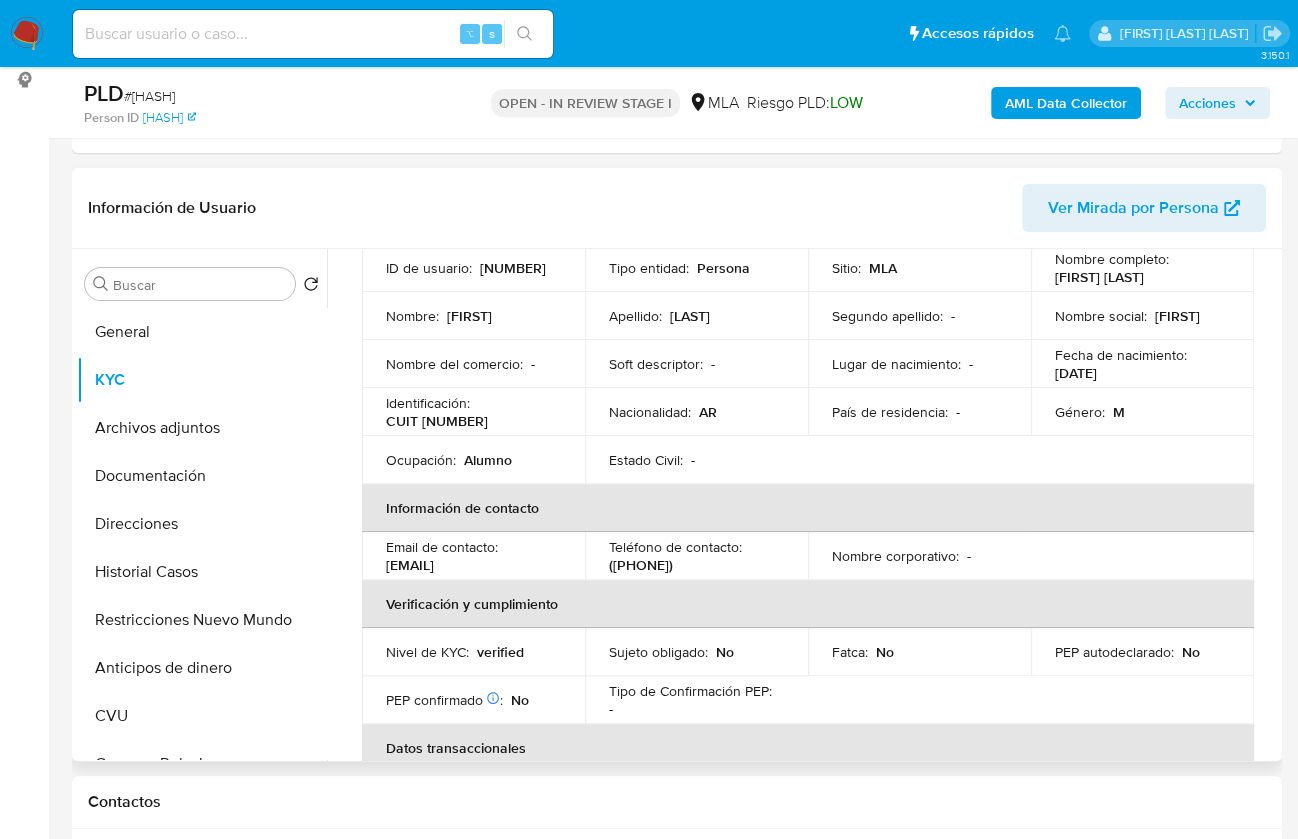drag, startPoint x: 554, startPoint y: 563, endPoint x: 384, endPoint y: 565, distance: 170.01176 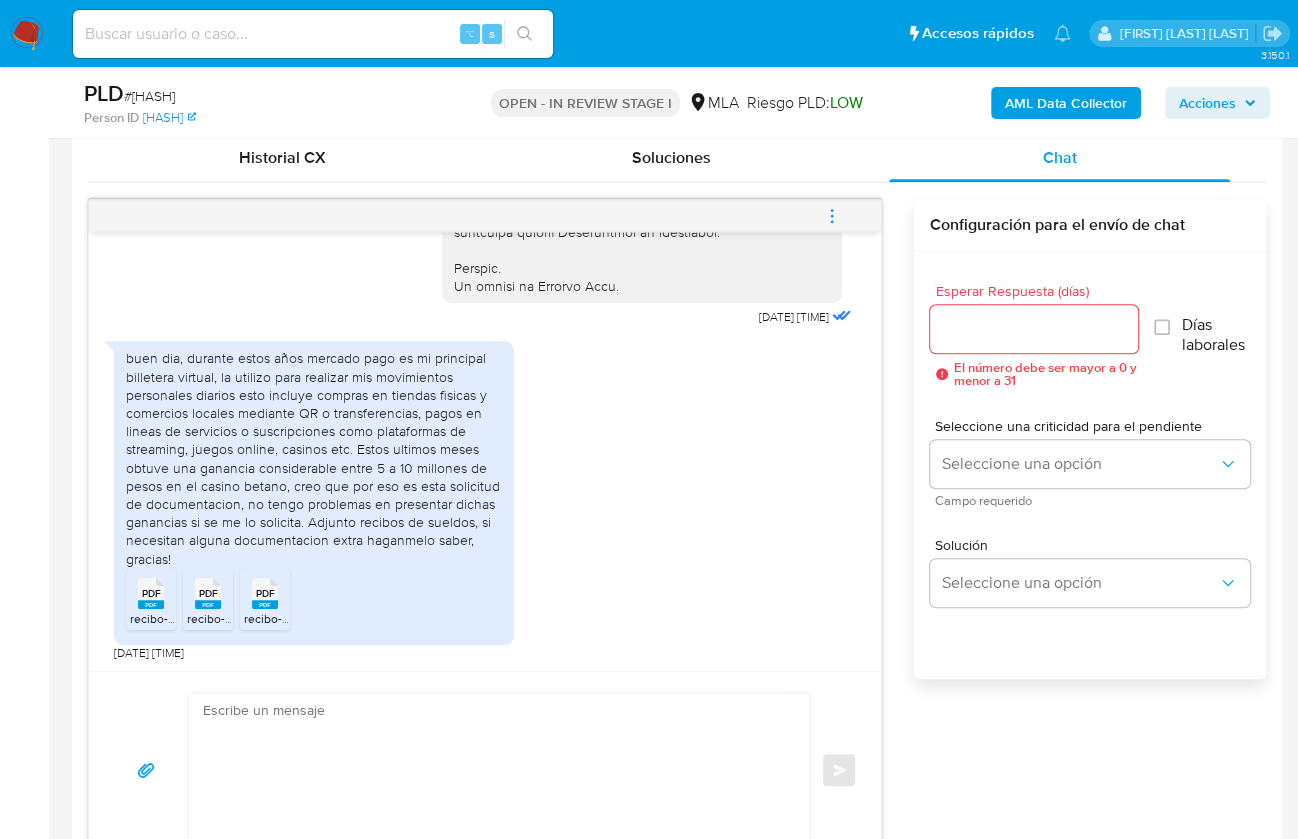 scroll, scrollTop: 971, scrollLeft: 0, axis: vertical 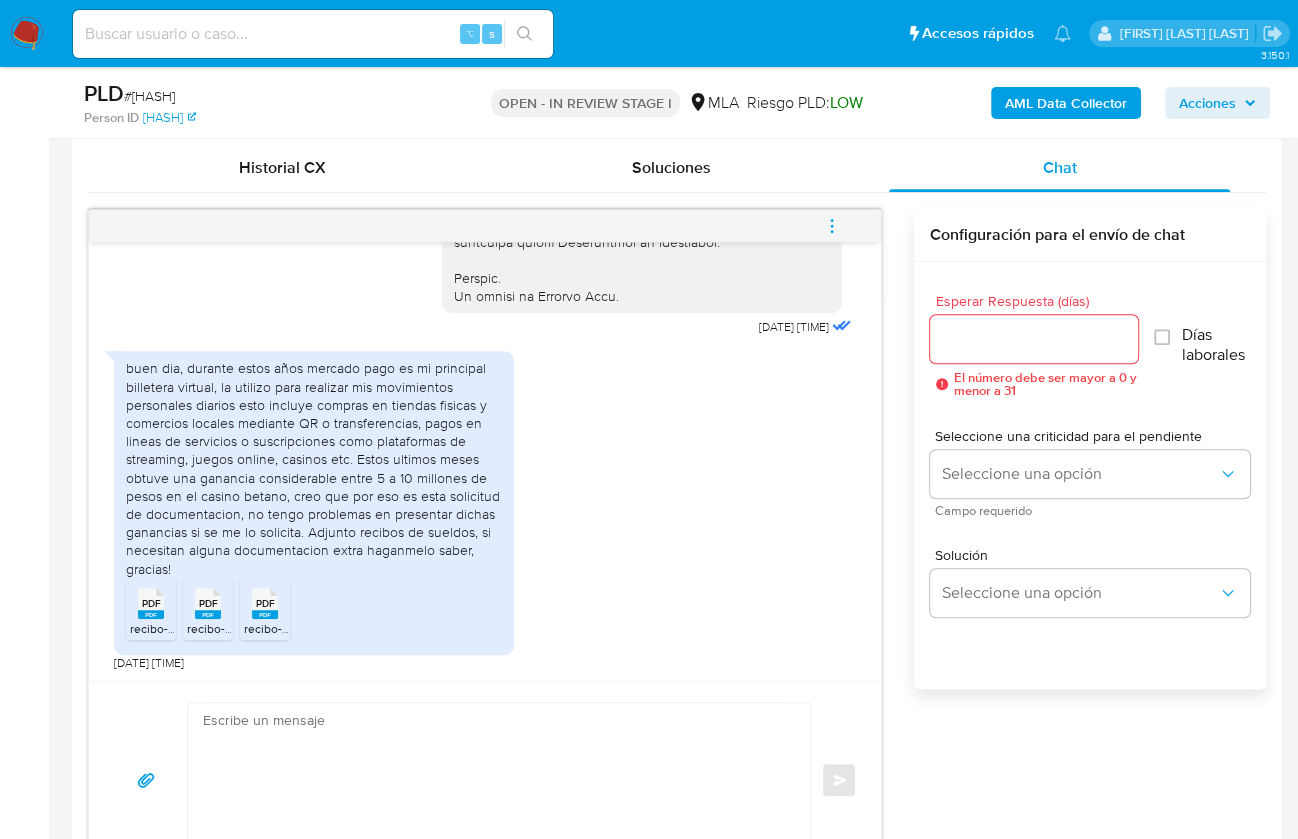 click at bounding box center [494, 780] 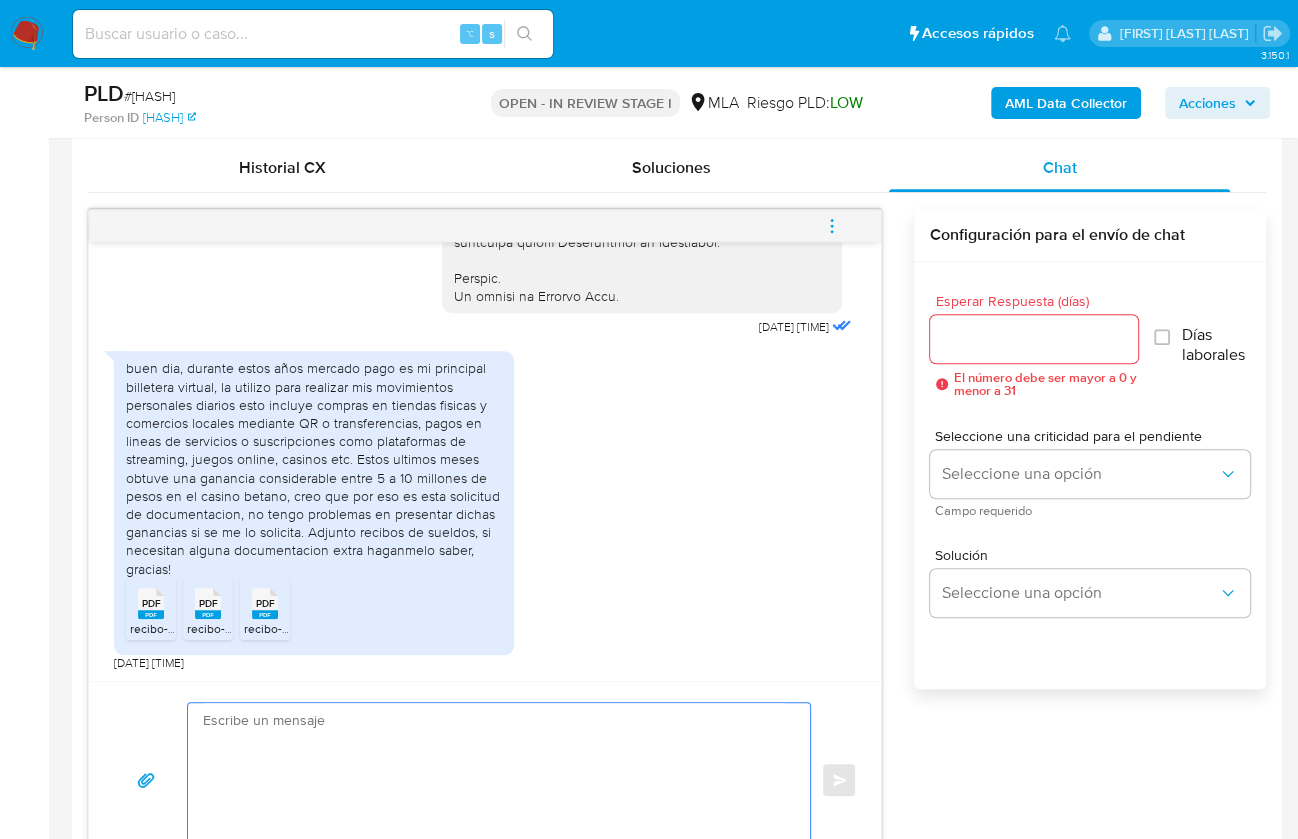 paste on "Hola,
¡Muchas gracias por tu respuesta! Confirmamos la recepción de la documentación.
Te informamos que estaremos analizando la misma y en caso de necesitar información adicional nos pondremos en contacto con vos nuevamente.
Saludos, Equipo de Mercado Pago" 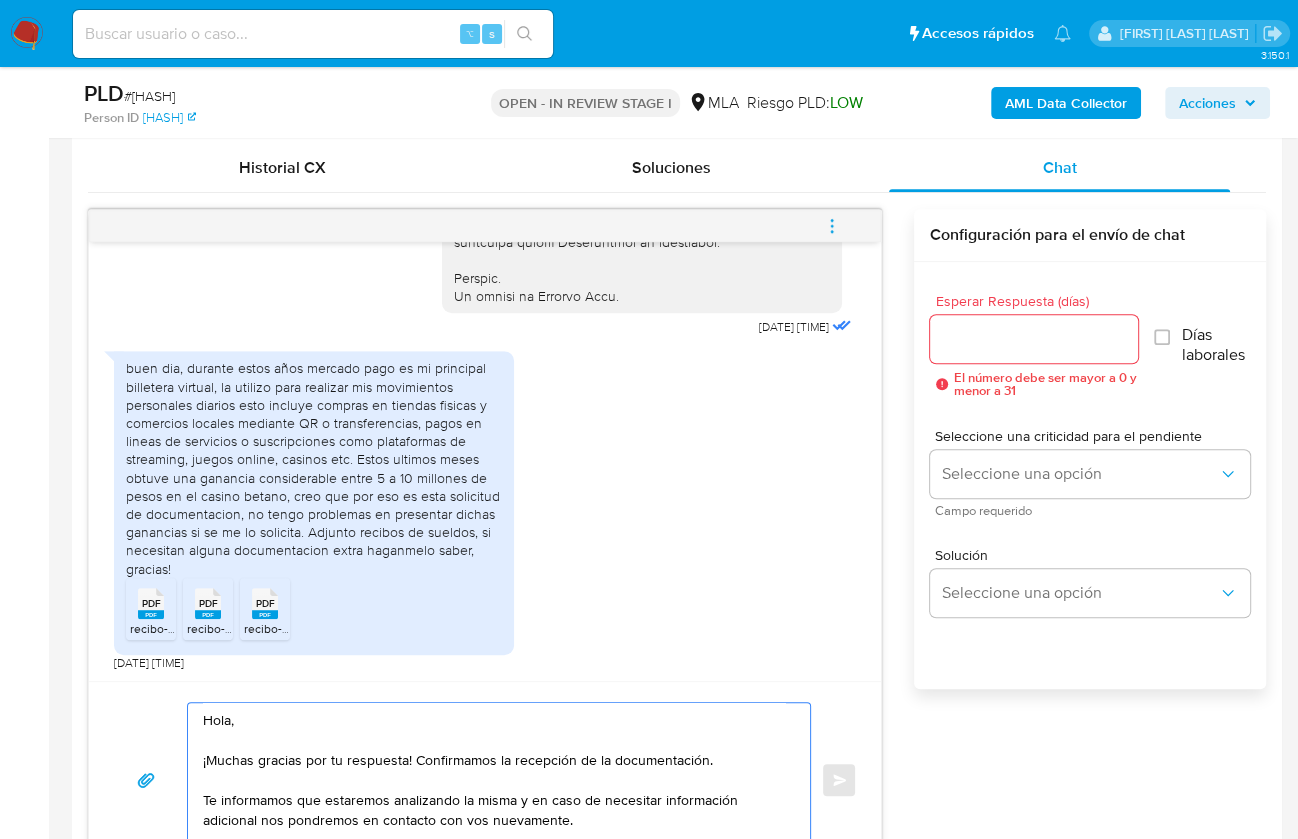 scroll, scrollTop: 1018, scrollLeft: 0, axis: vertical 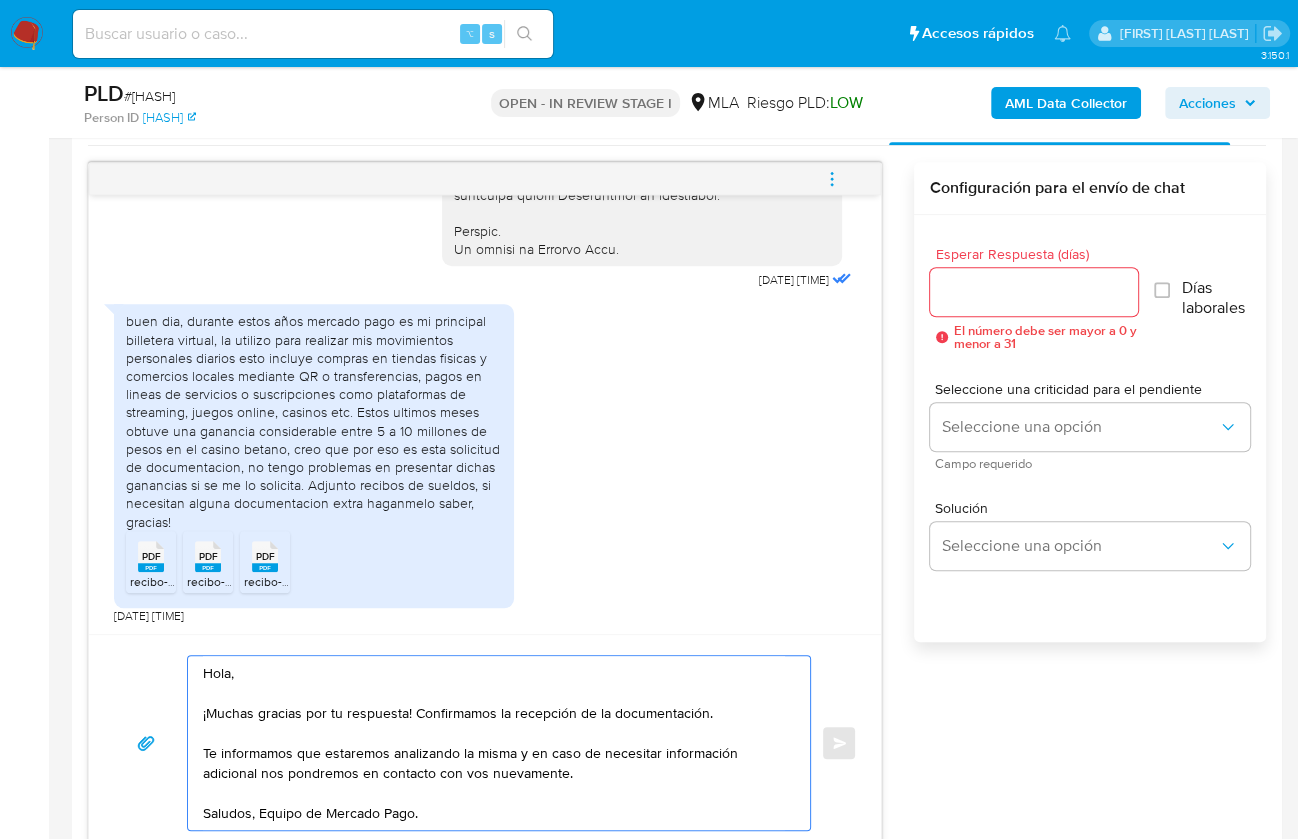 type on "Hola,
¡Muchas gracias por tu respuesta! Confirmamos la recepción de la documentación.
Te informamos que estaremos analizando la misma y en caso de necesitar información adicional nos pondremos en contacto con vos nuevamente.
Saludos, Equipo de Mercado Pago." 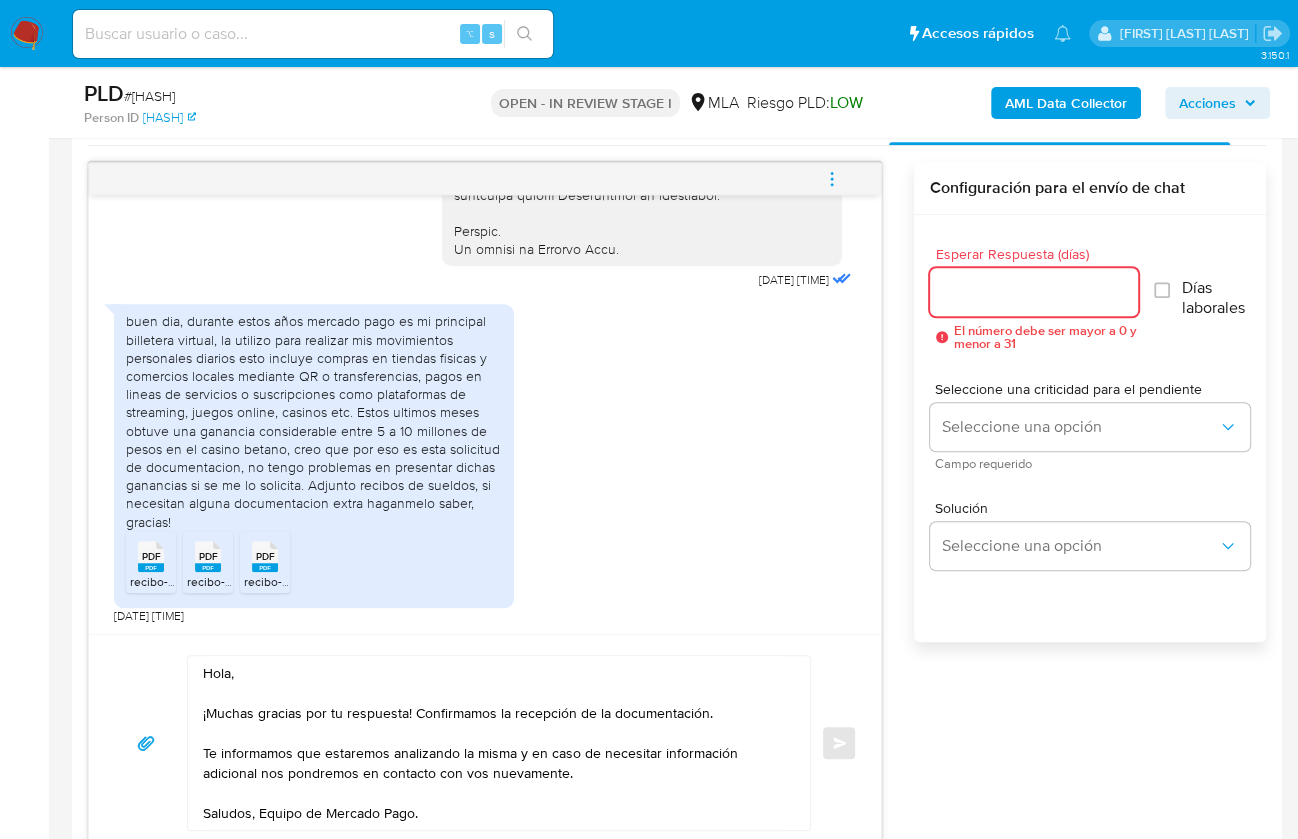 type on "9" 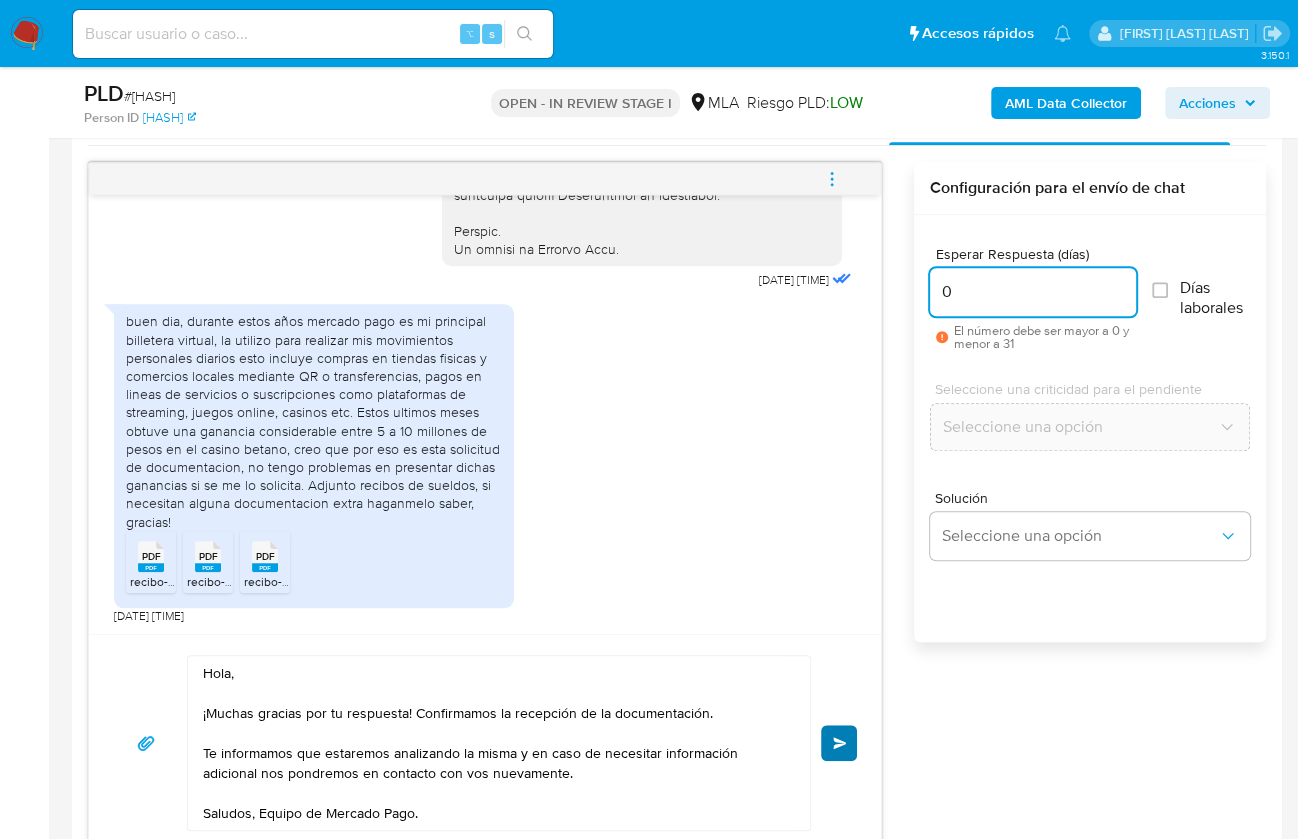 type on "0" 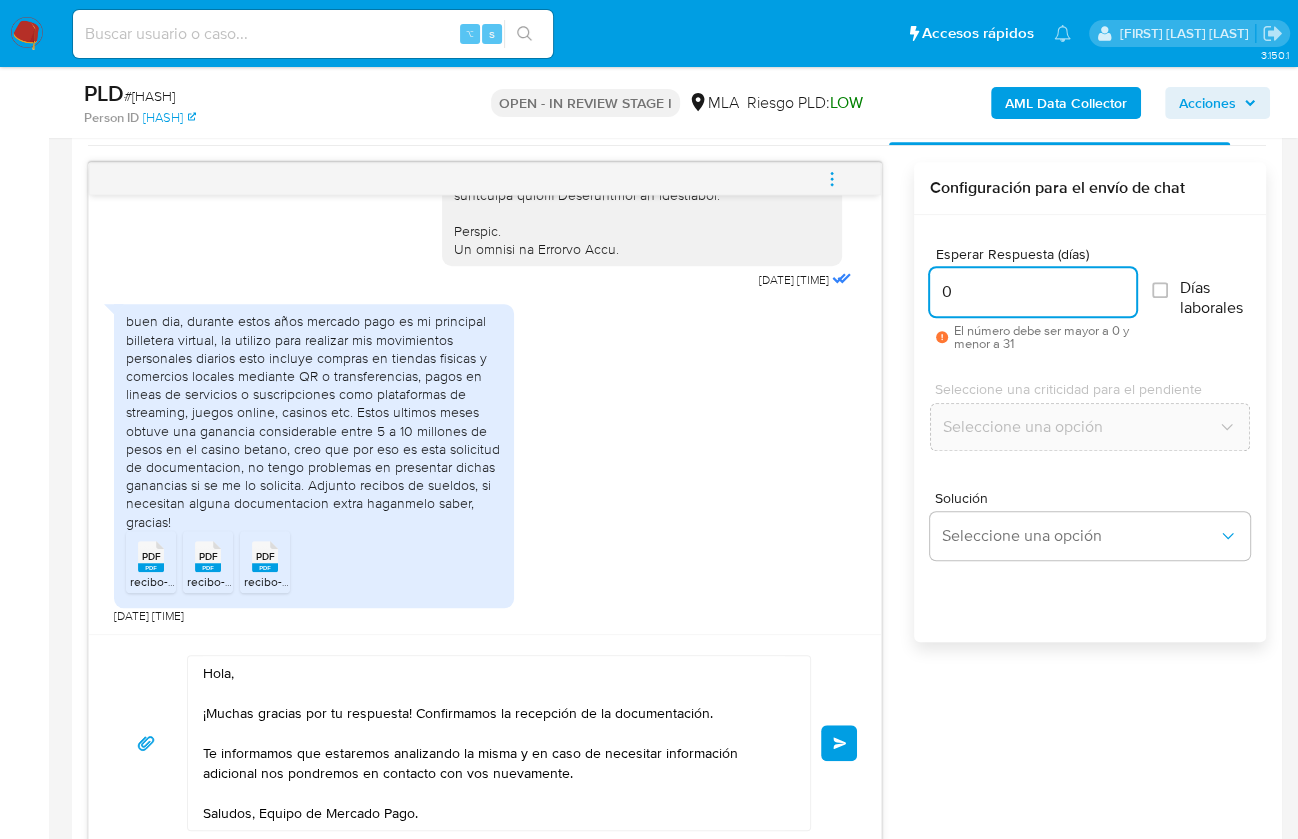 click on "Enviar" at bounding box center (839, 743) 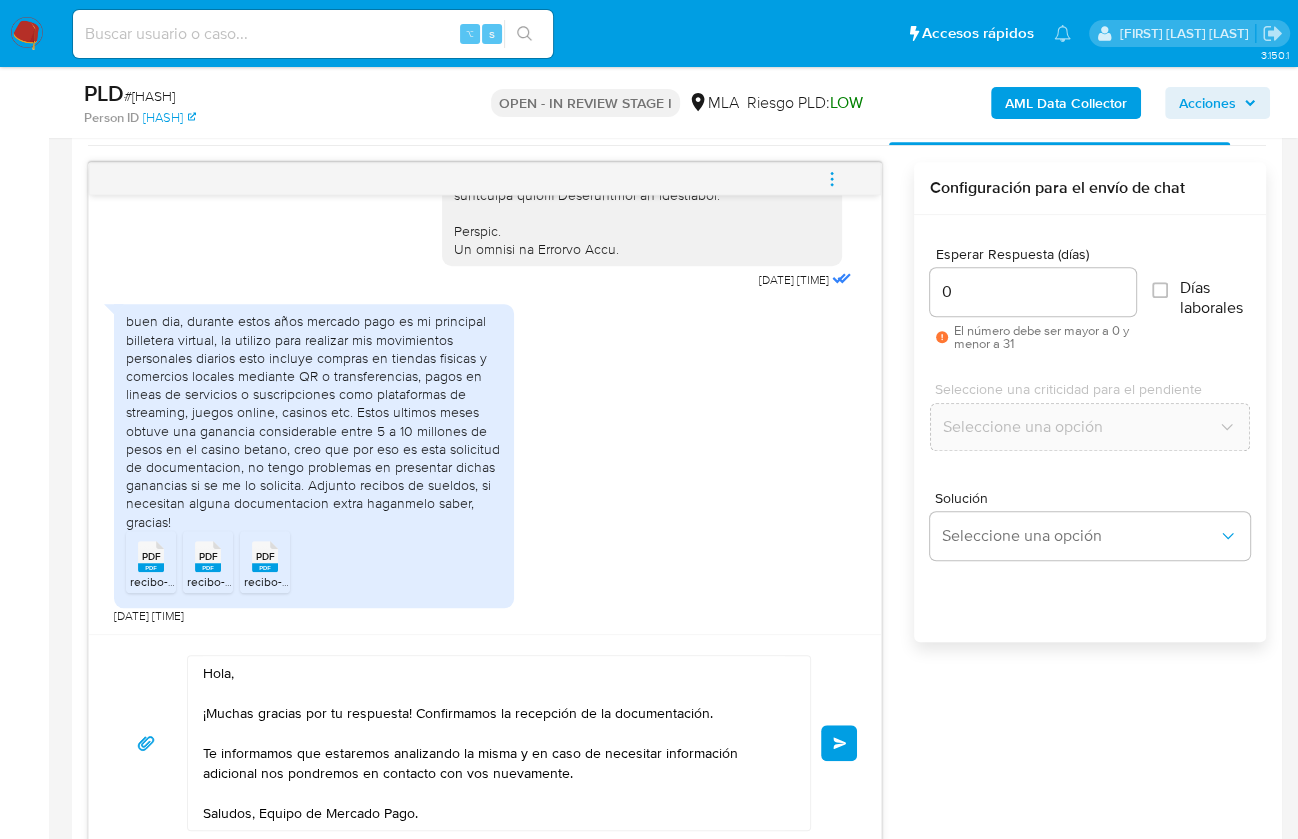 type 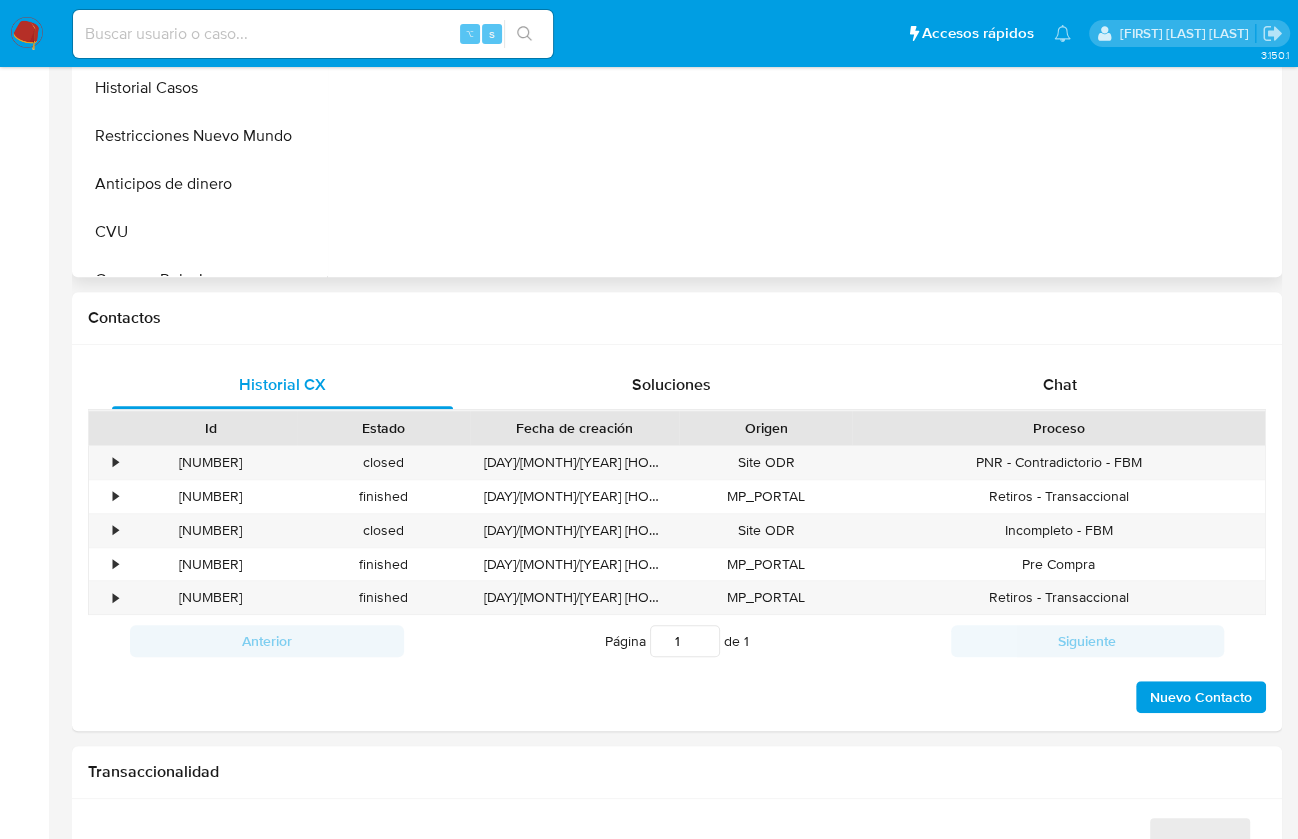 scroll, scrollTop: 828, scrollLeft: 0, axis: vertical 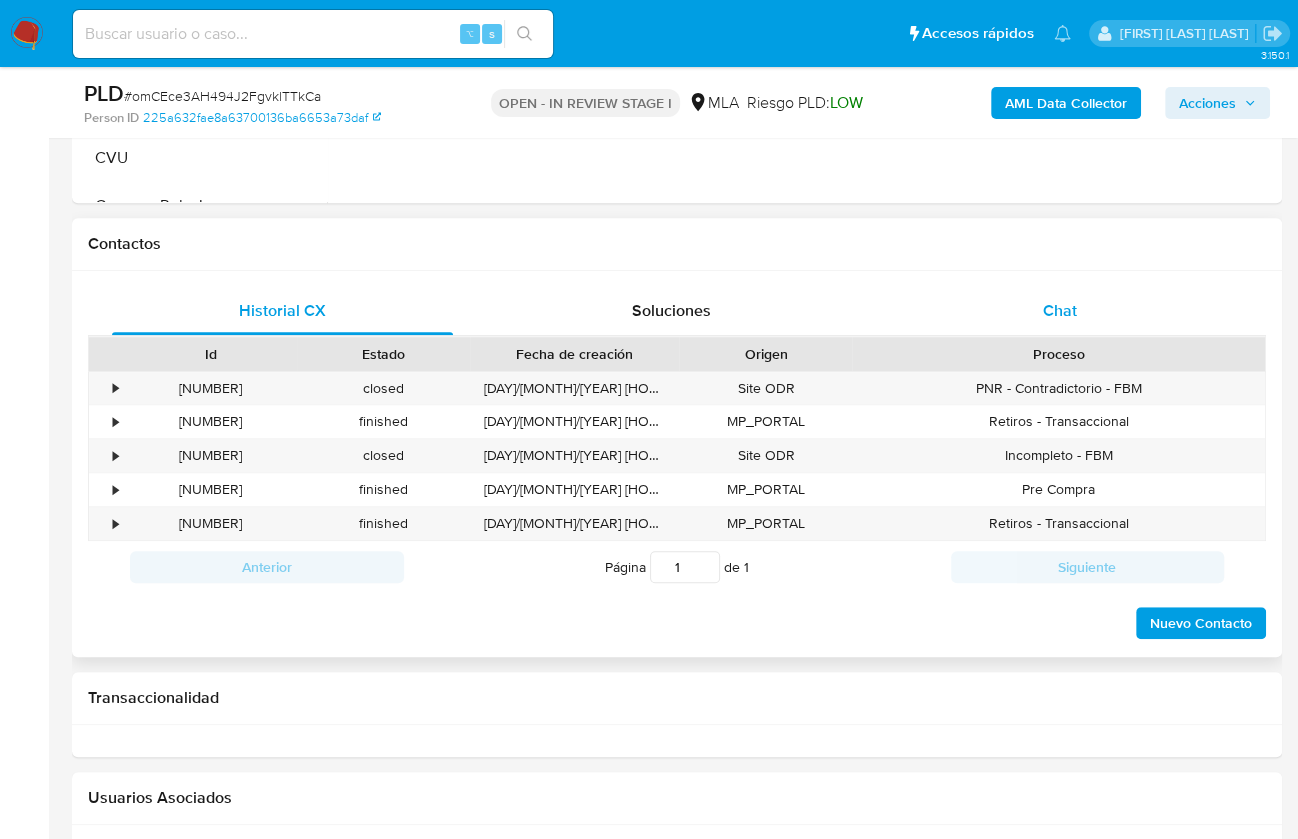 click on "Chat" at bounding box center (1059, 311) 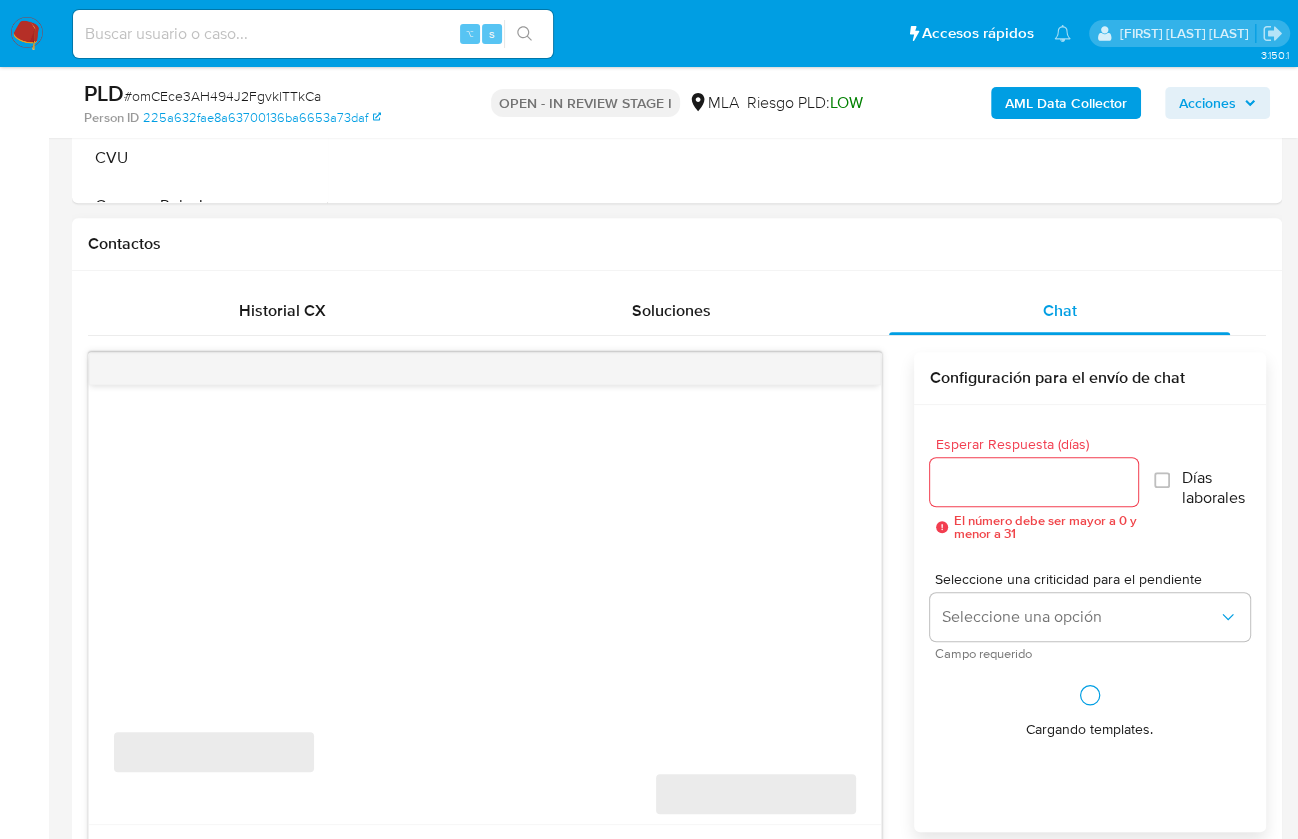 select on "10" 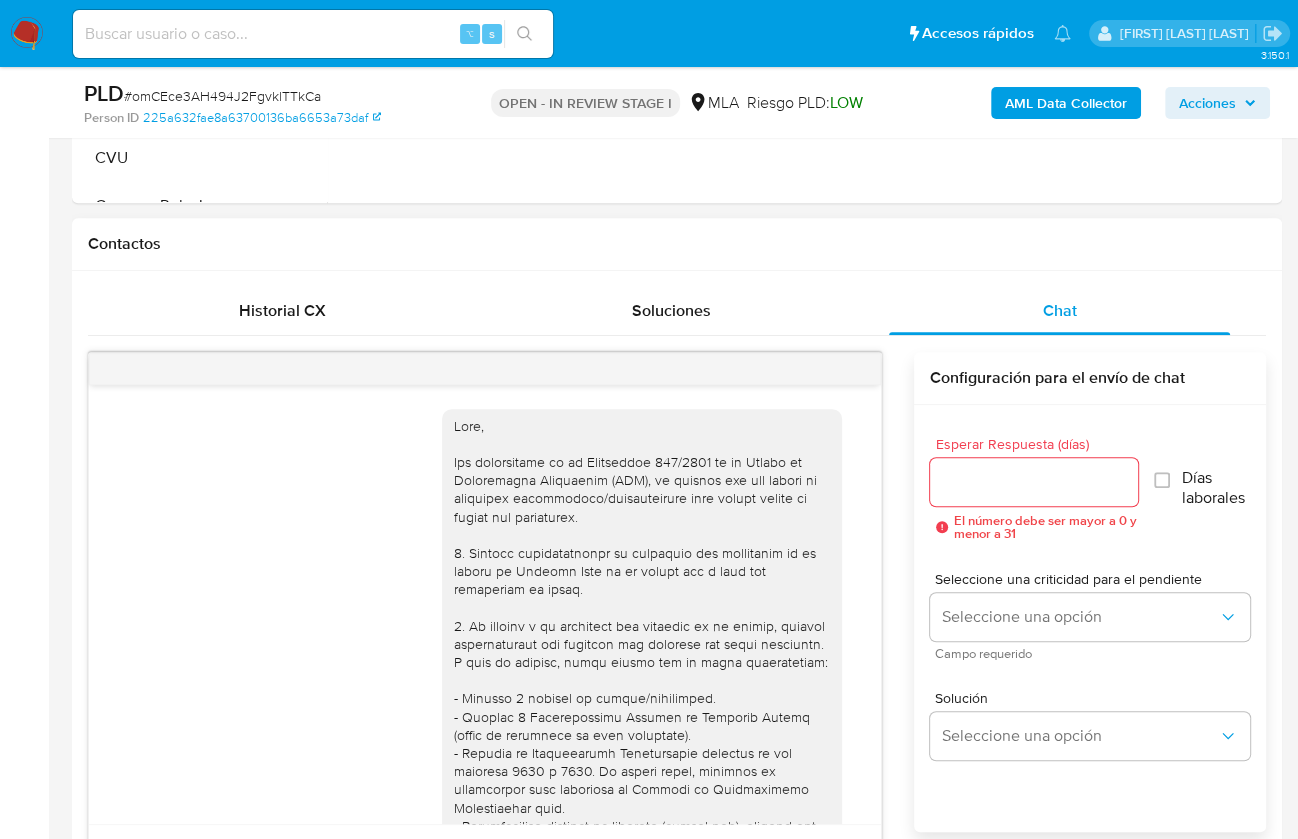 scroll, scrollTop: 1281, scrollLeft: 0, axis: vertical 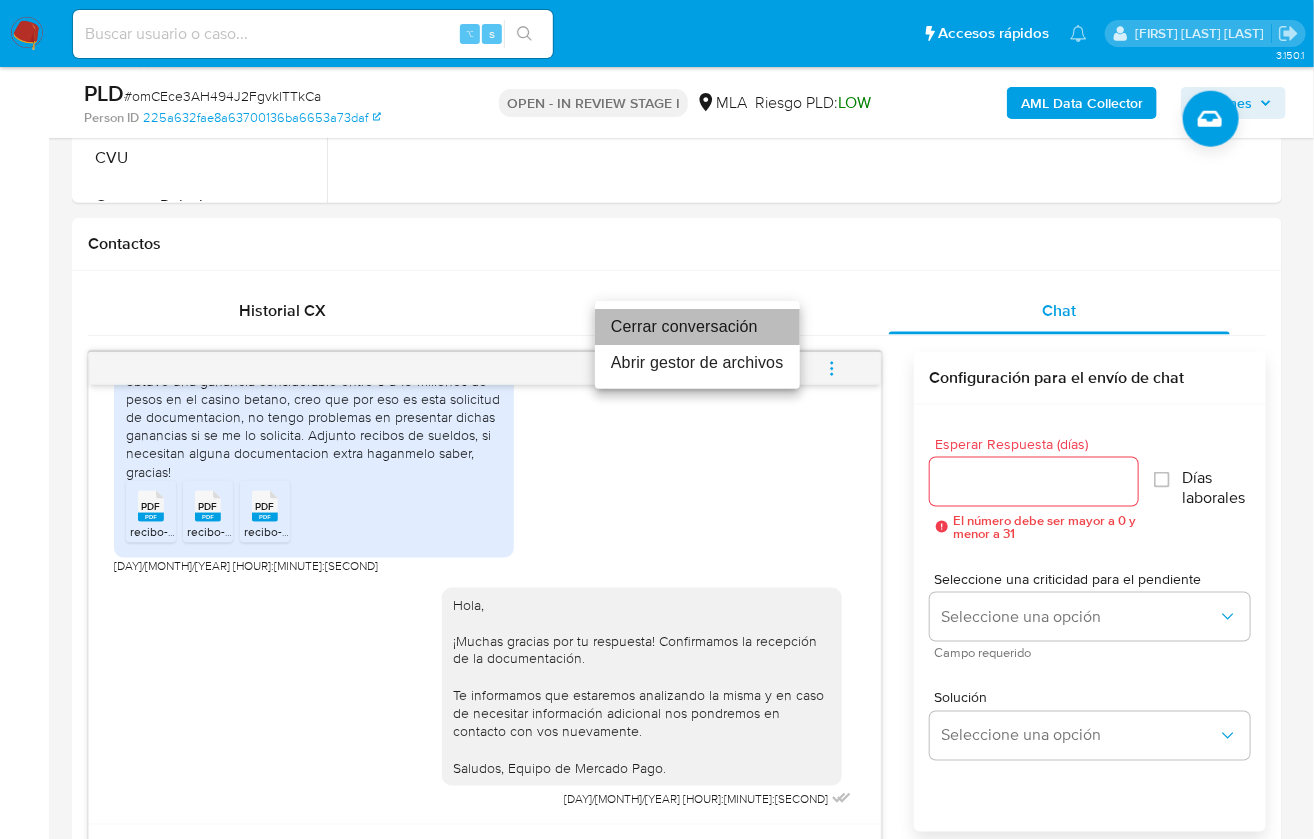 click on "Cerrar conversación" at bounding box center [697, 327] 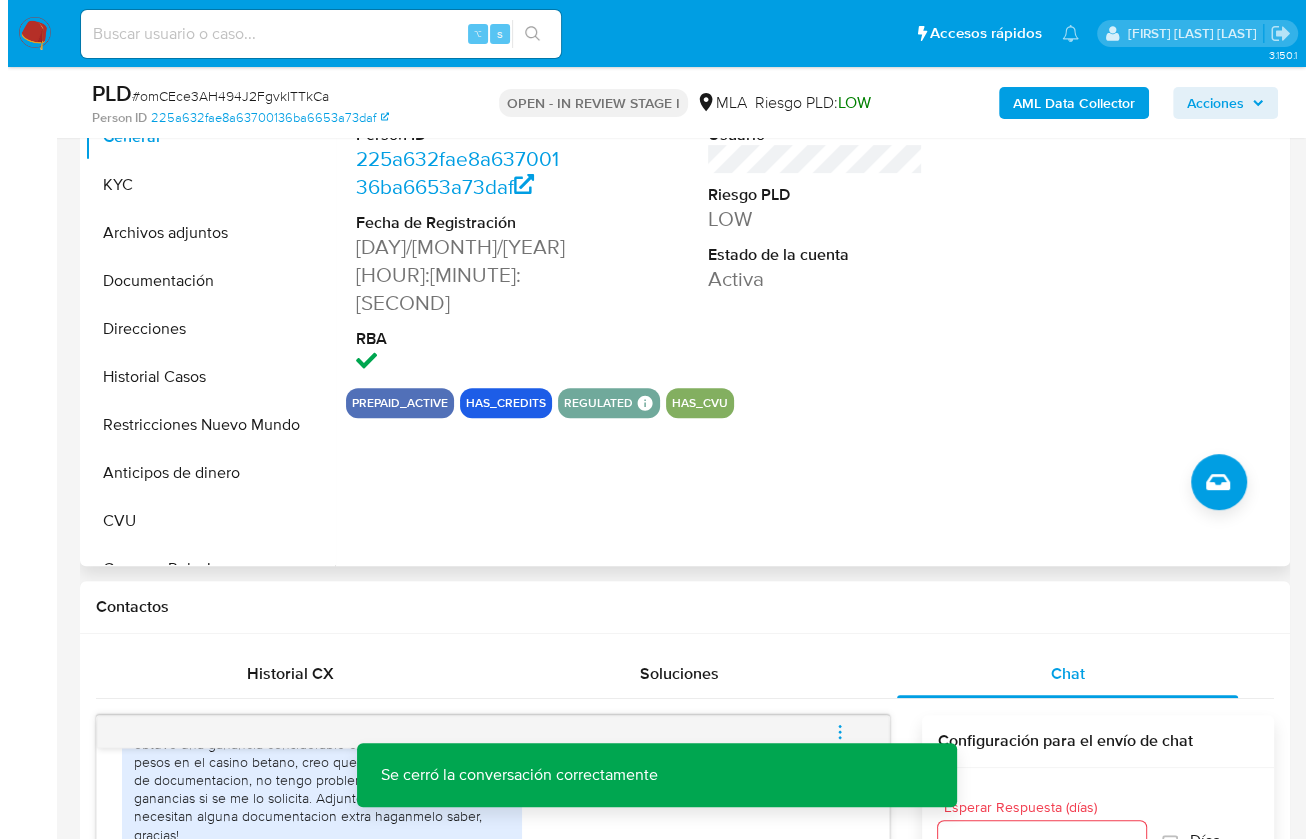scroll, scrollTop: 464, scrollLeft: 0, axis: vertical 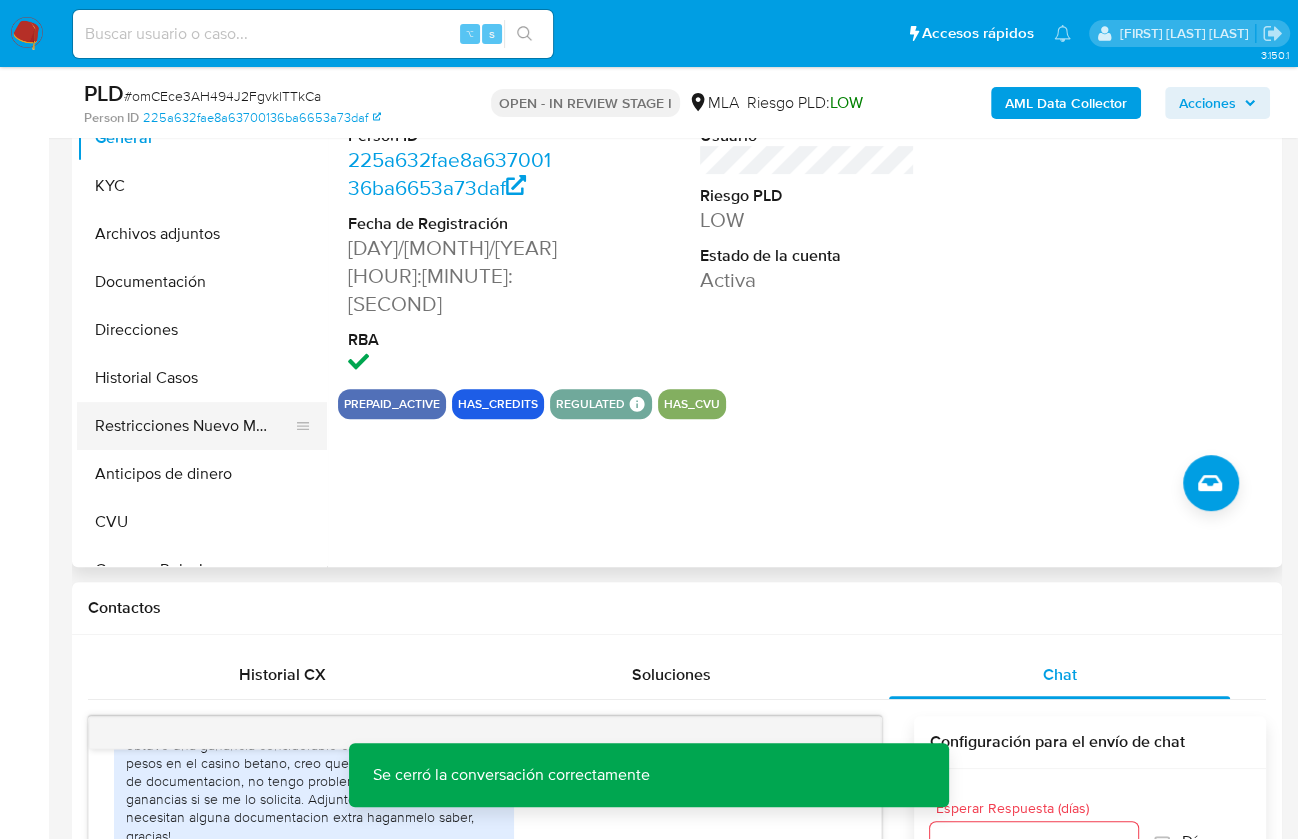 click on "Restricciones Nuevo Mundo" at bounding box center [194, 426] 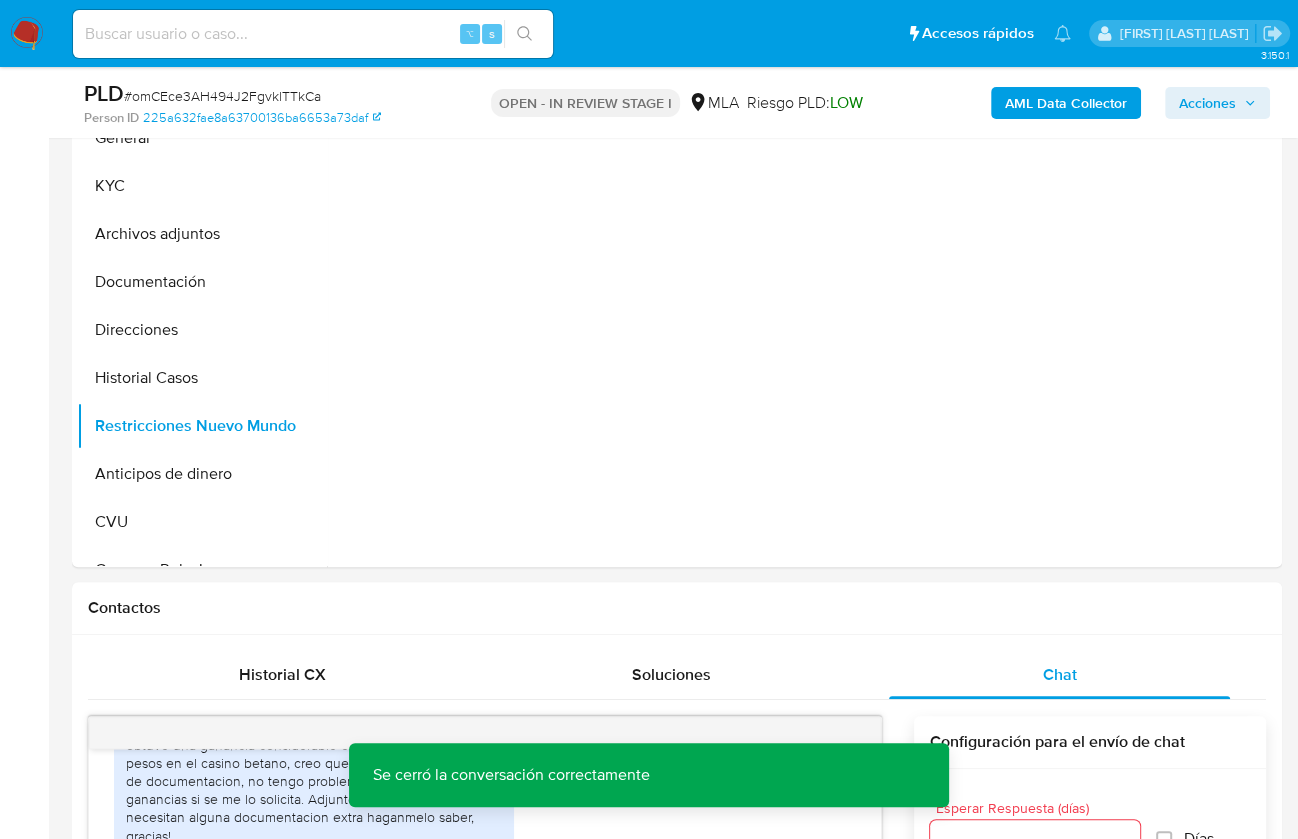 click on "AML Data Collector" at bounding box center [1066, 103] 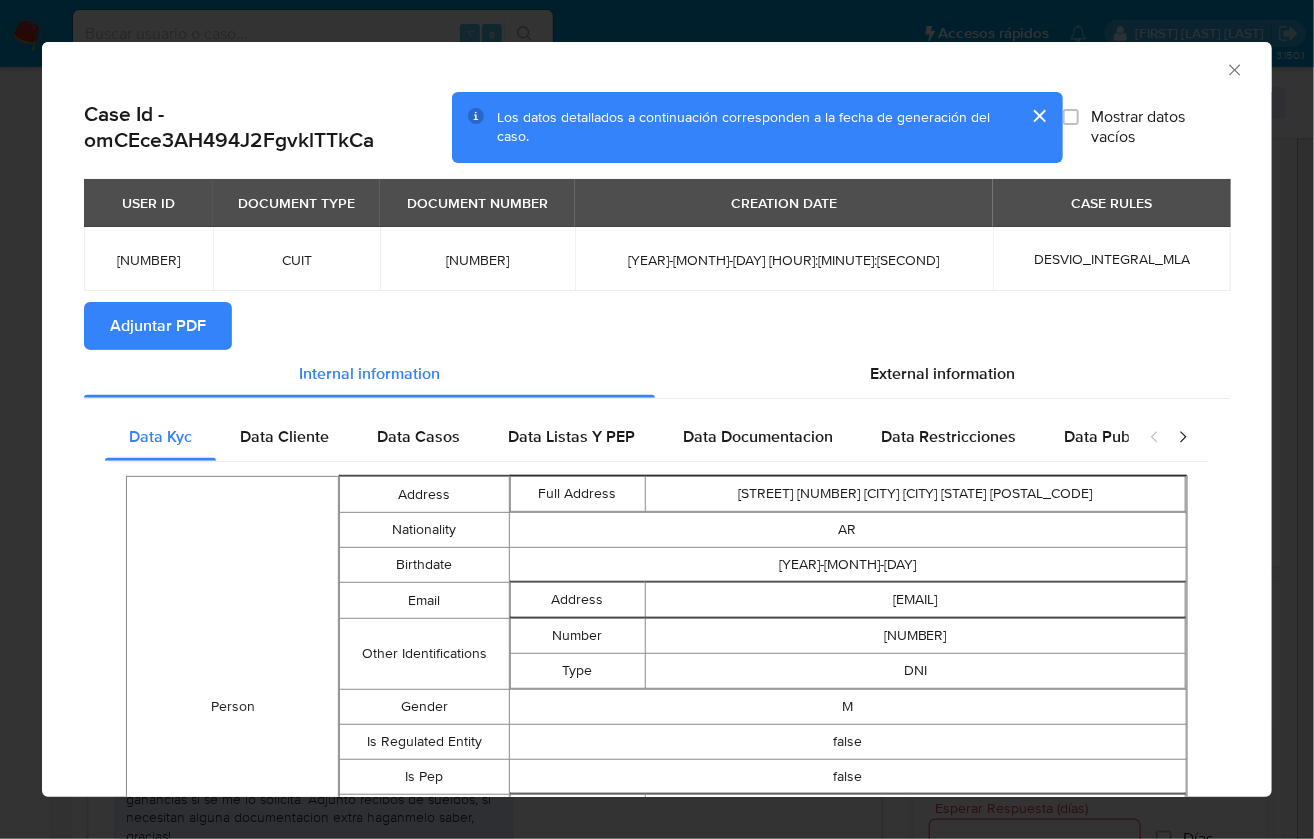 click on "Adjuntar PDF" at bounding box center (158, 326) 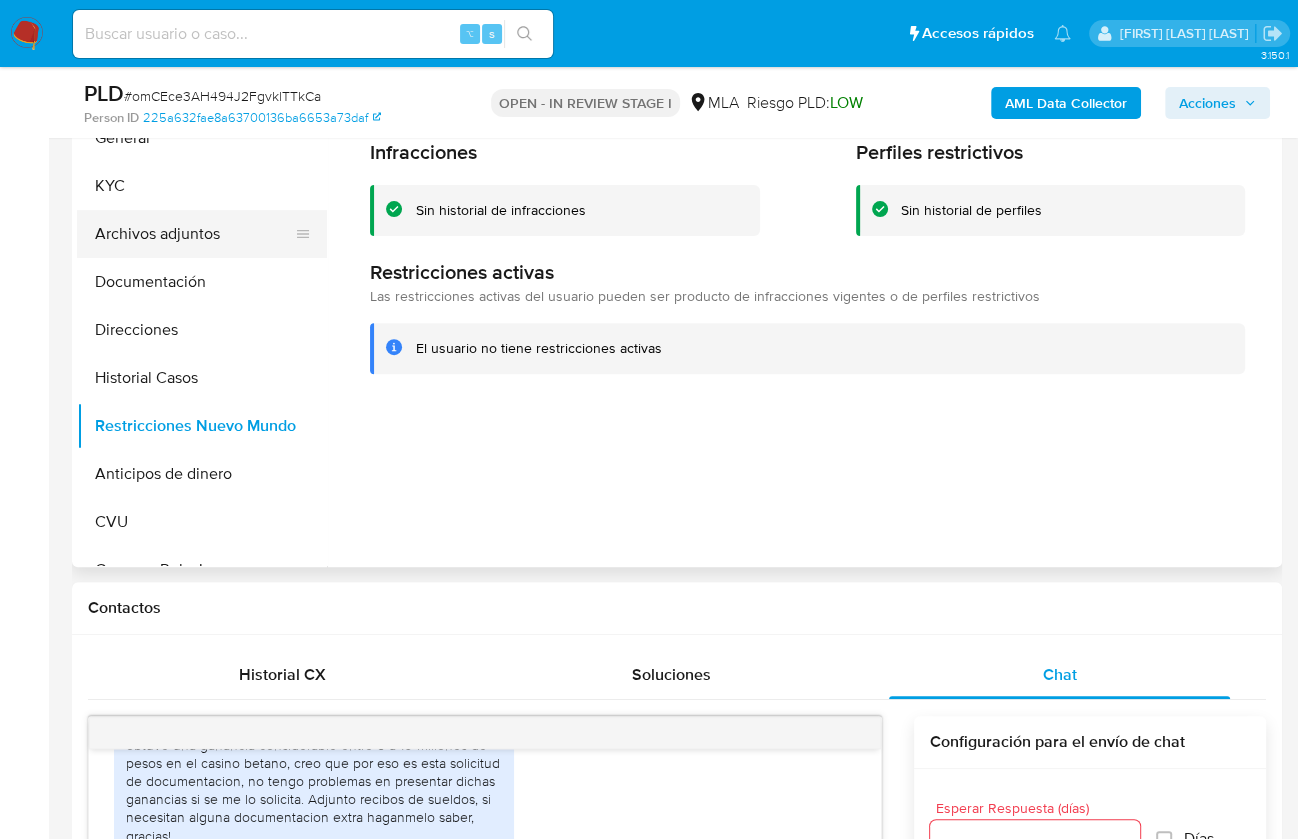 click on "Archivos adjuntos" at bounding box center (194, 234) 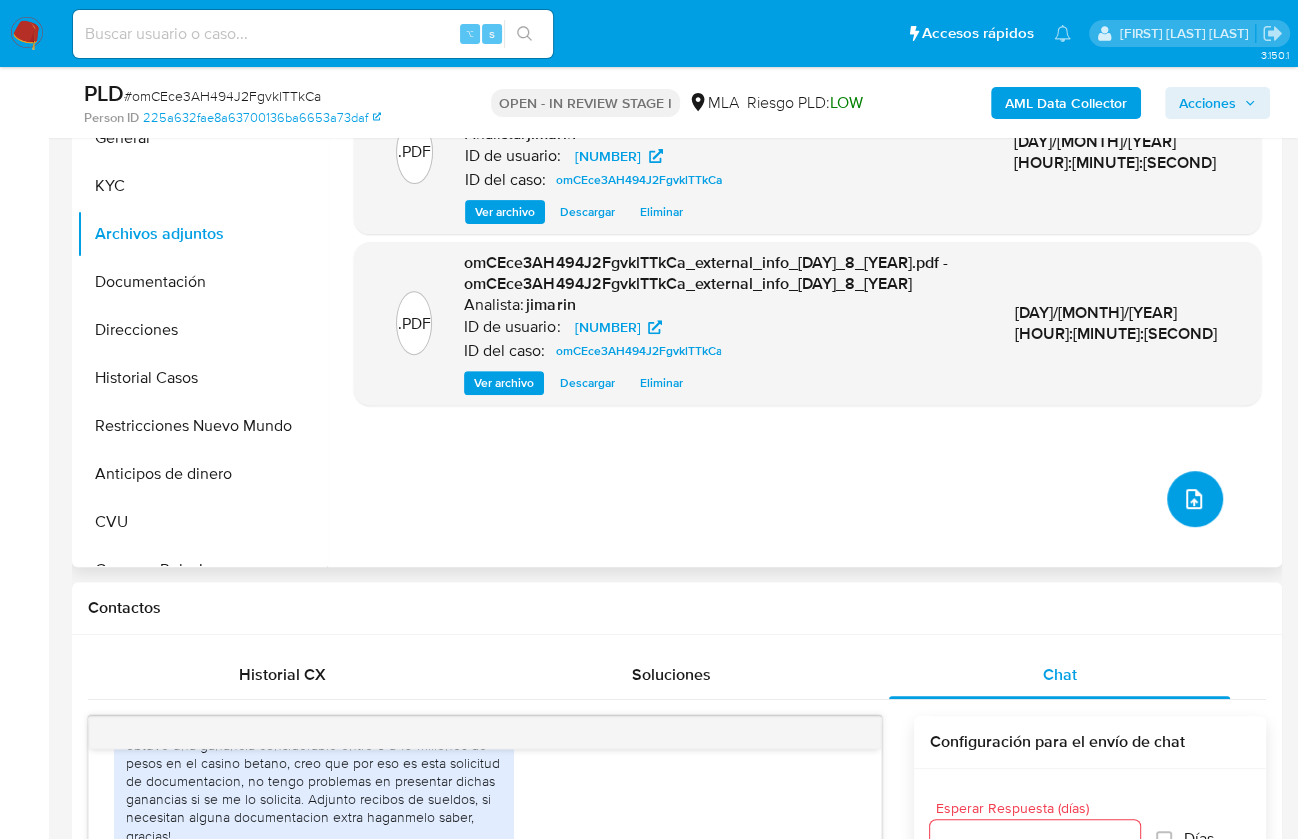 click at bounding box center (1195, 499) 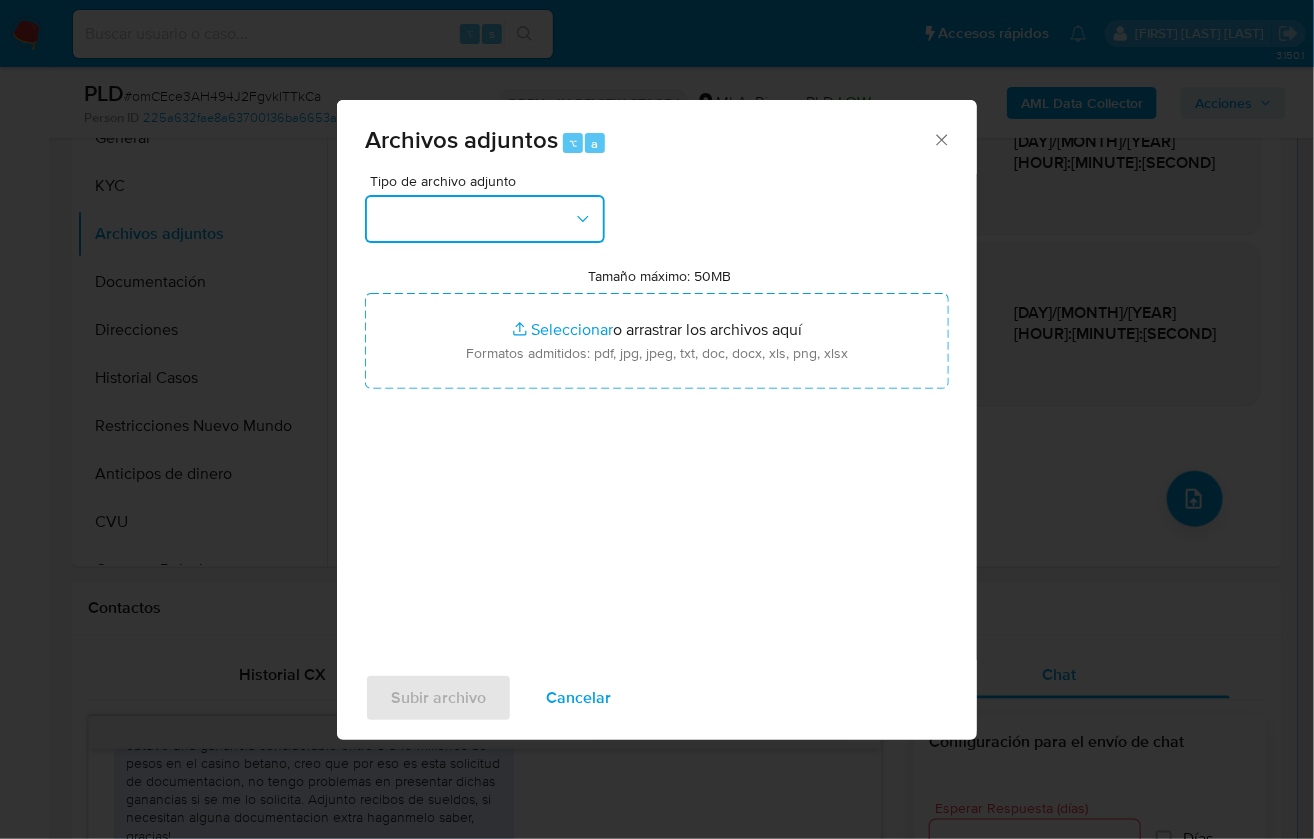 click at bounding box center (485, 219) 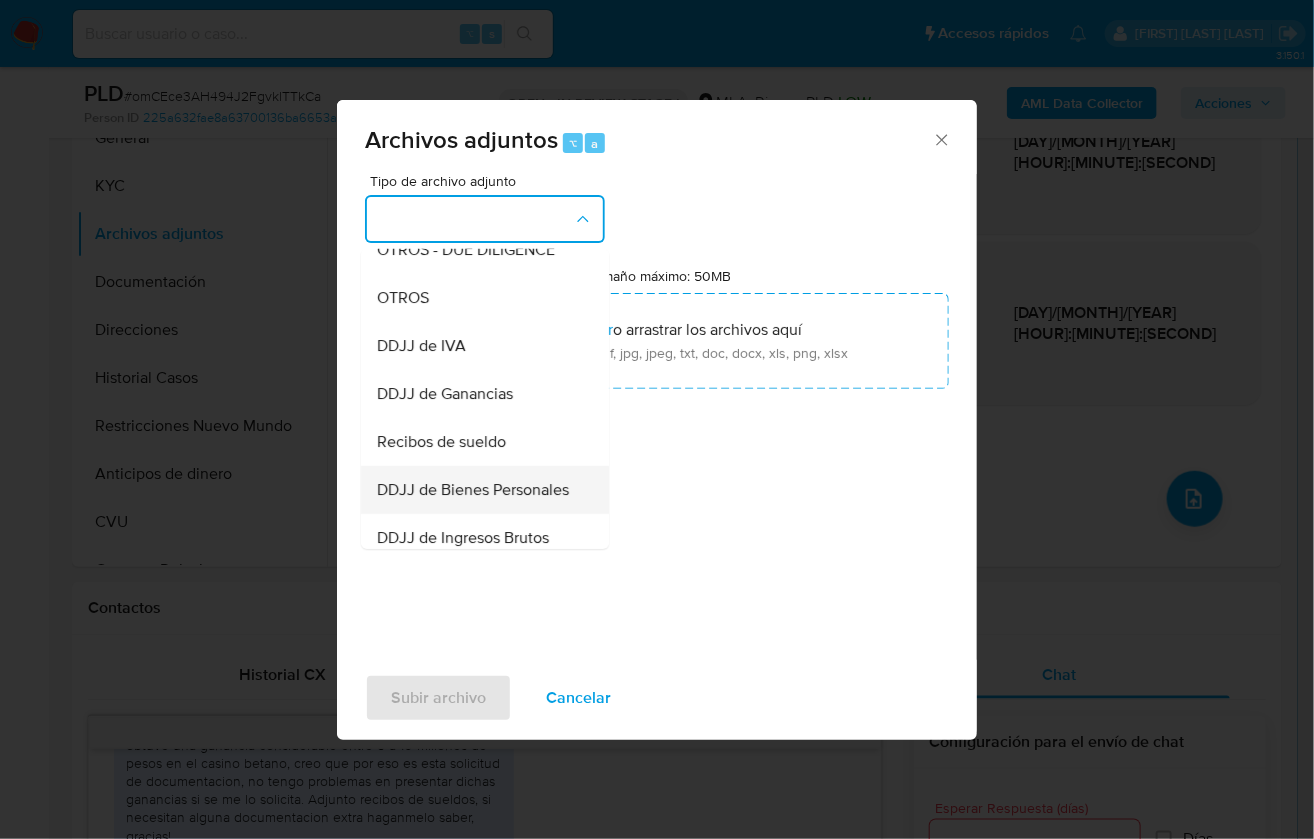 scroll, scrollTop: 517, scrollLeft: 0, axis: vertical 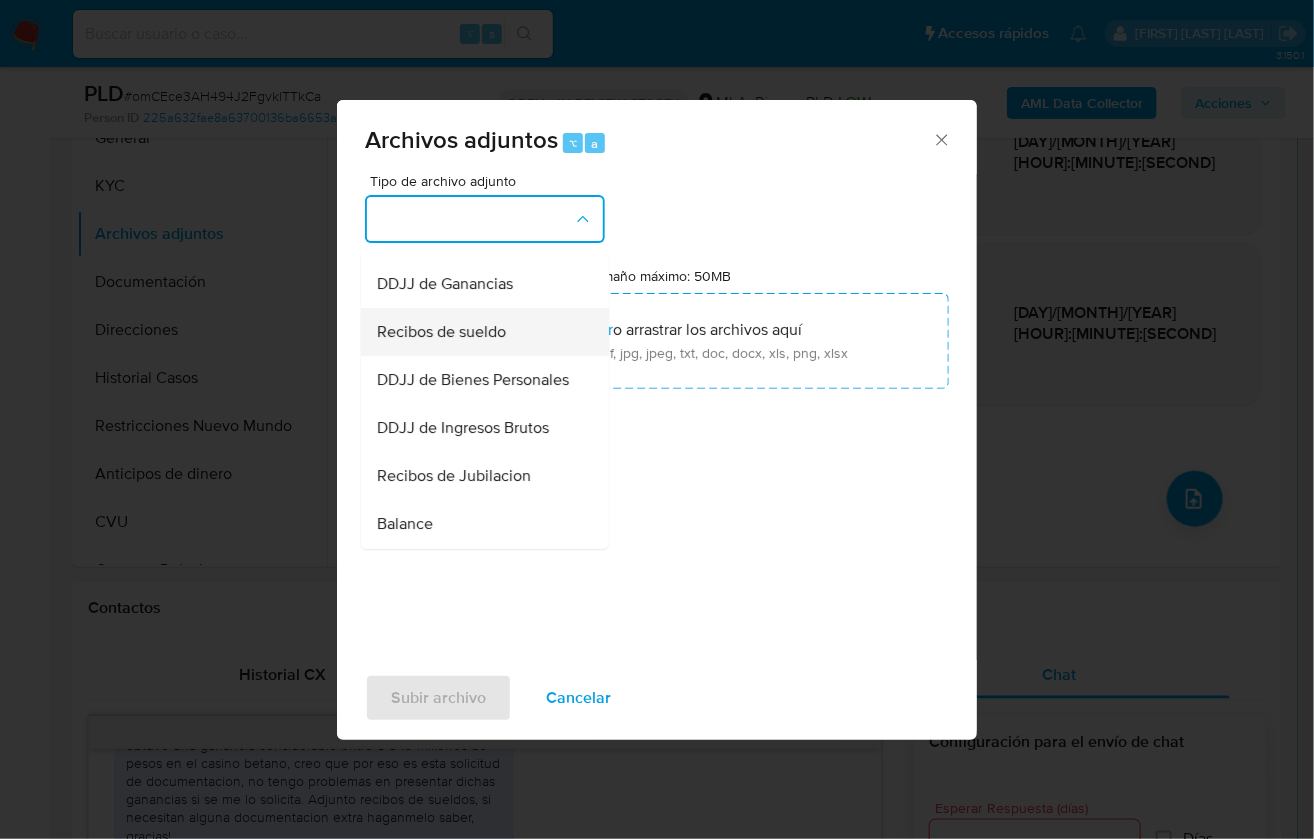 click on "Recibos de sueldo" at bounding box center (479, 332) 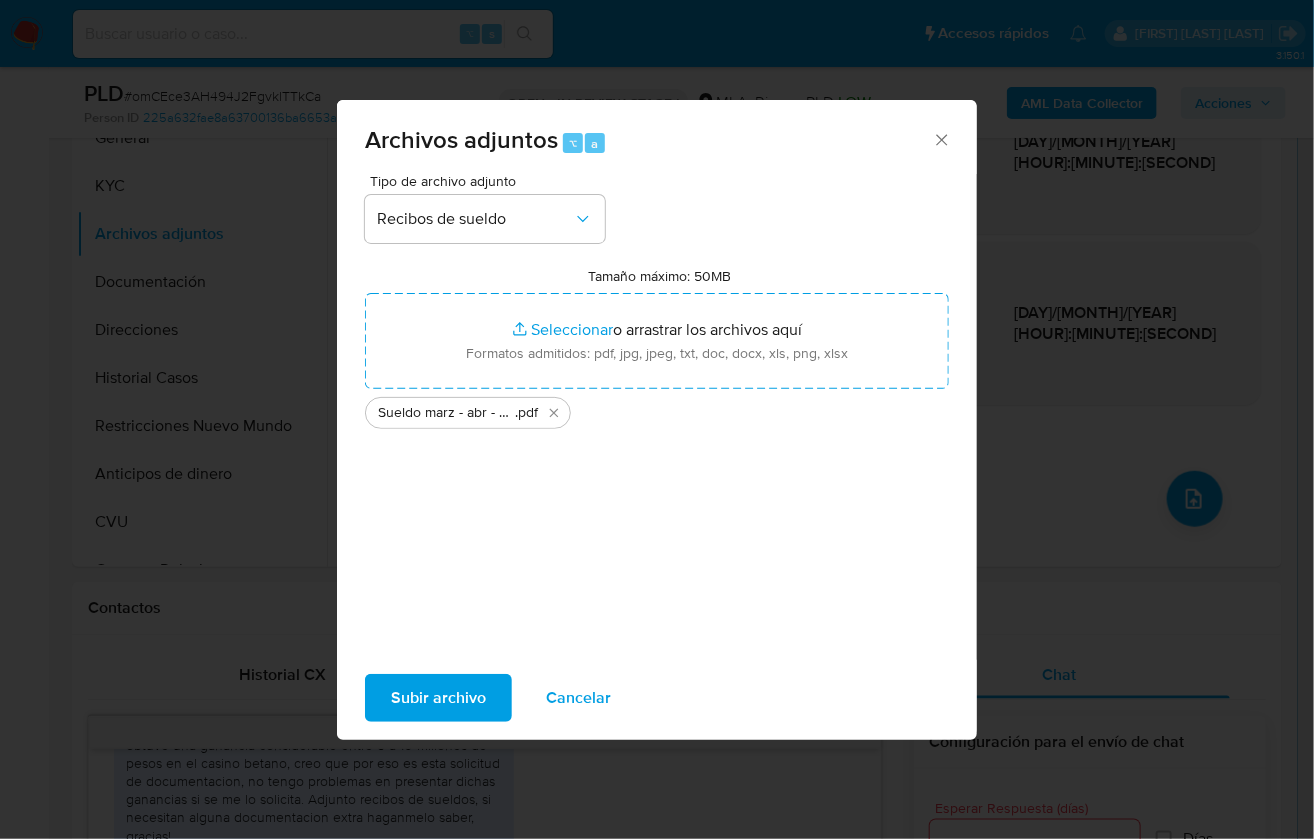 click on "Subir archivo" at bounding box center [438, 698] 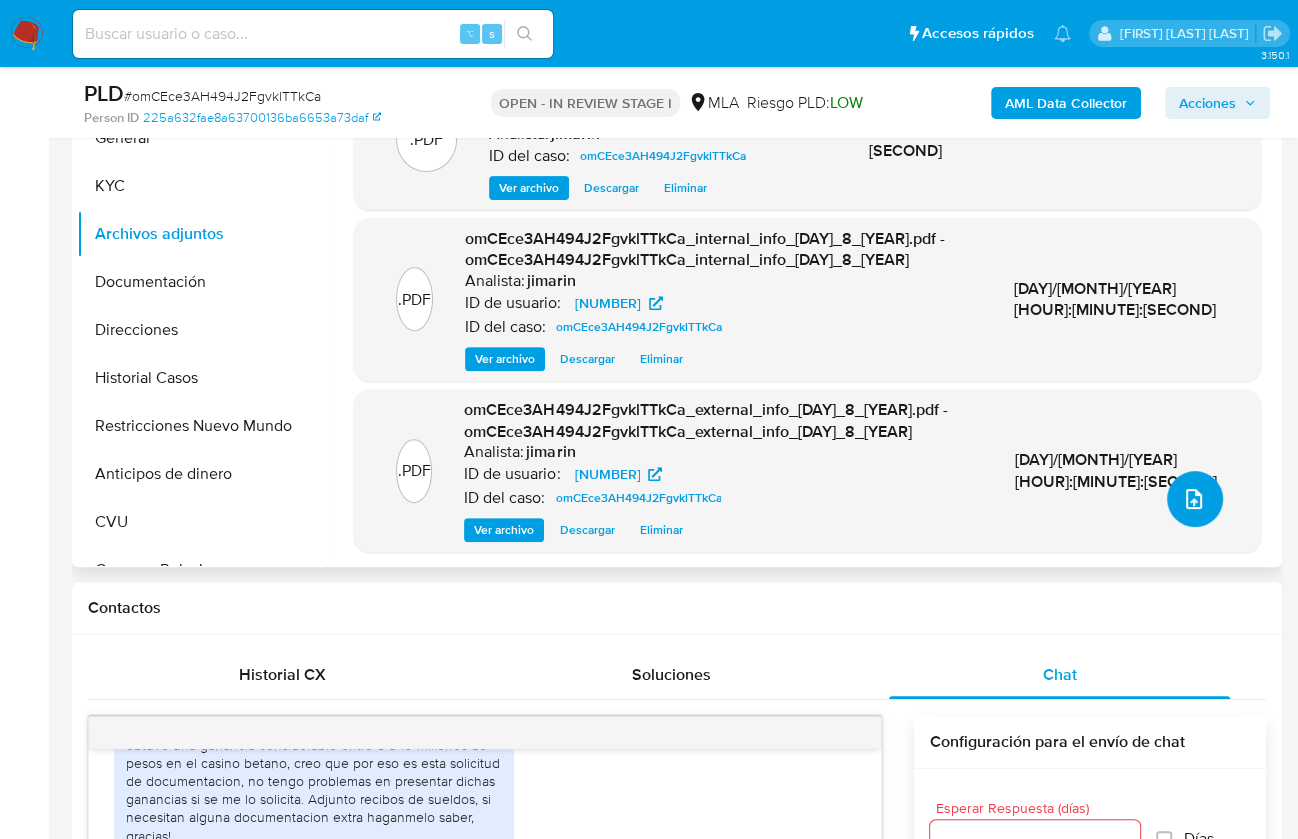 click 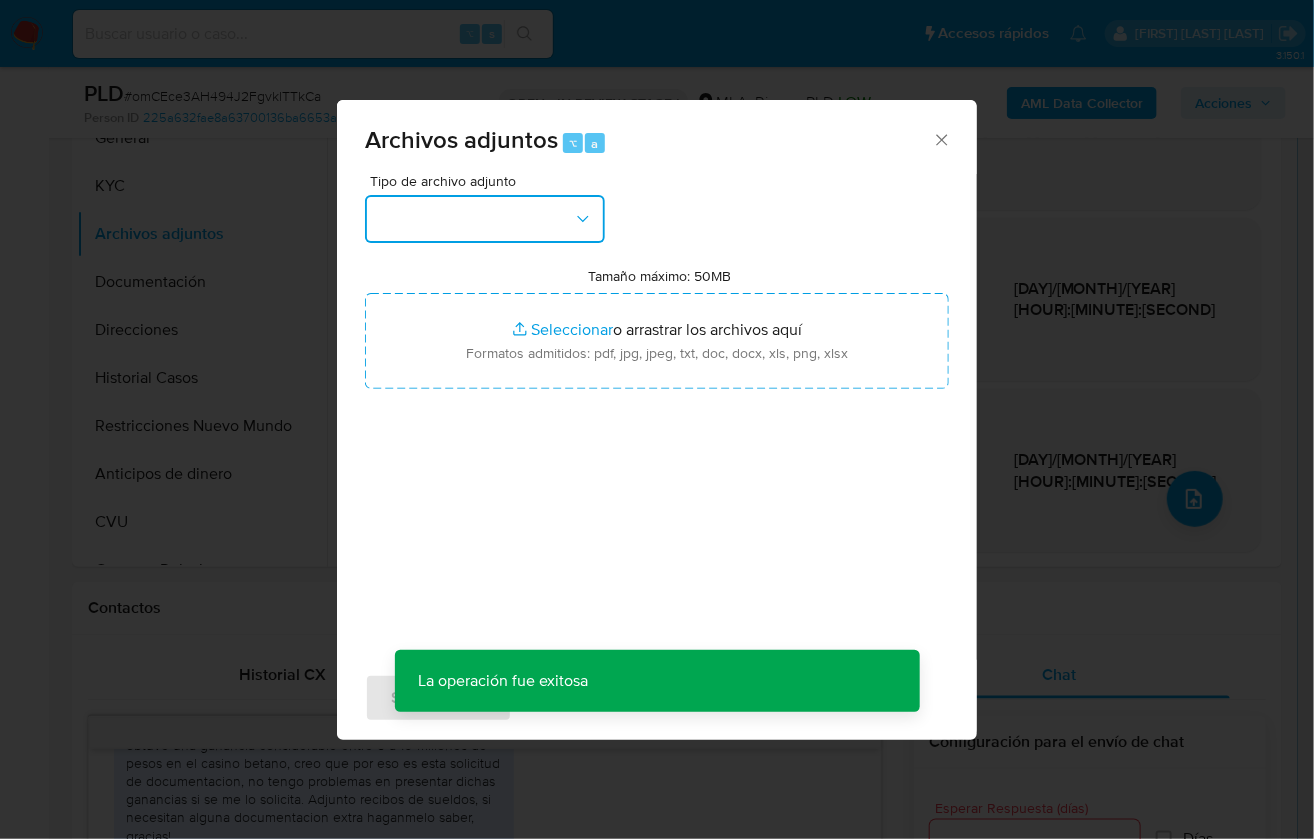 click at bounding box center (485, 219) 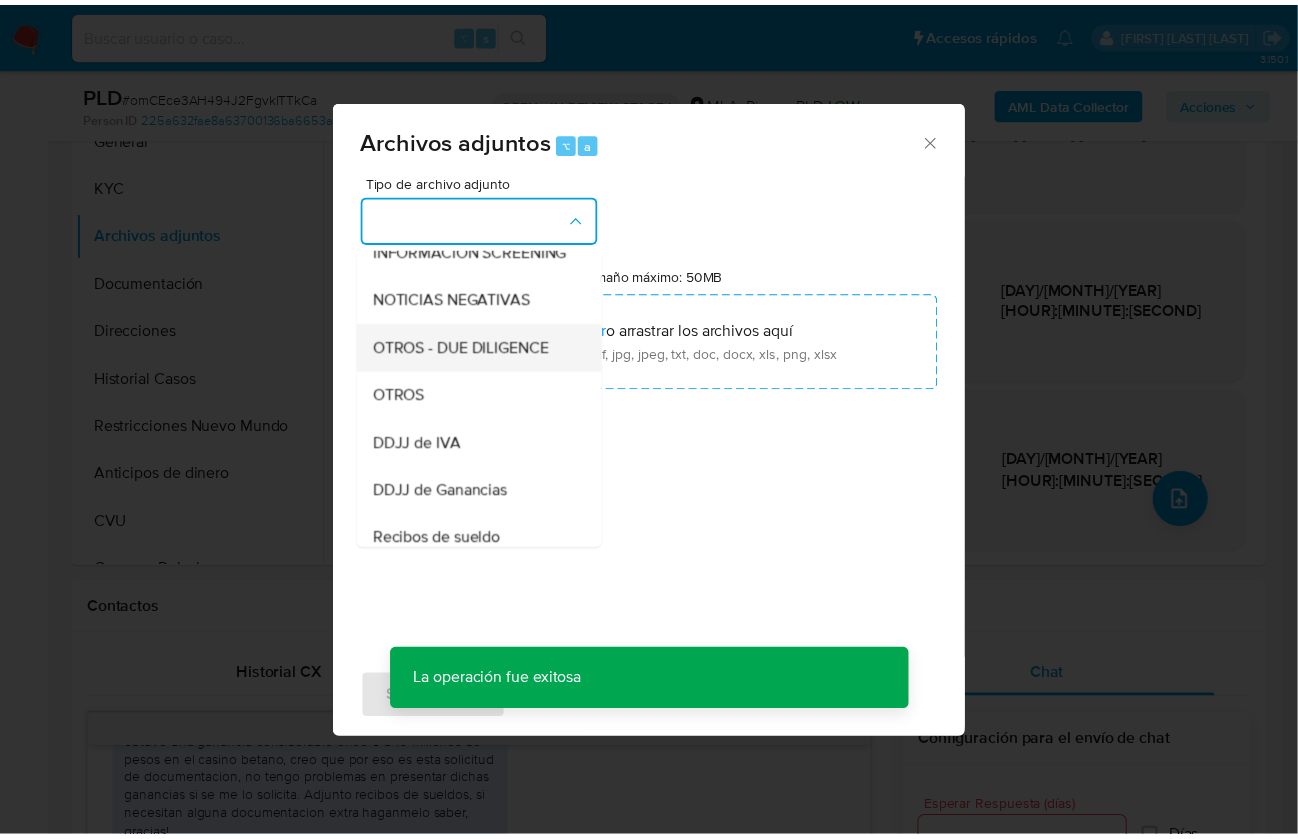 scroll, scrollTop: 312, scrollLeft: 0, axis: vertical 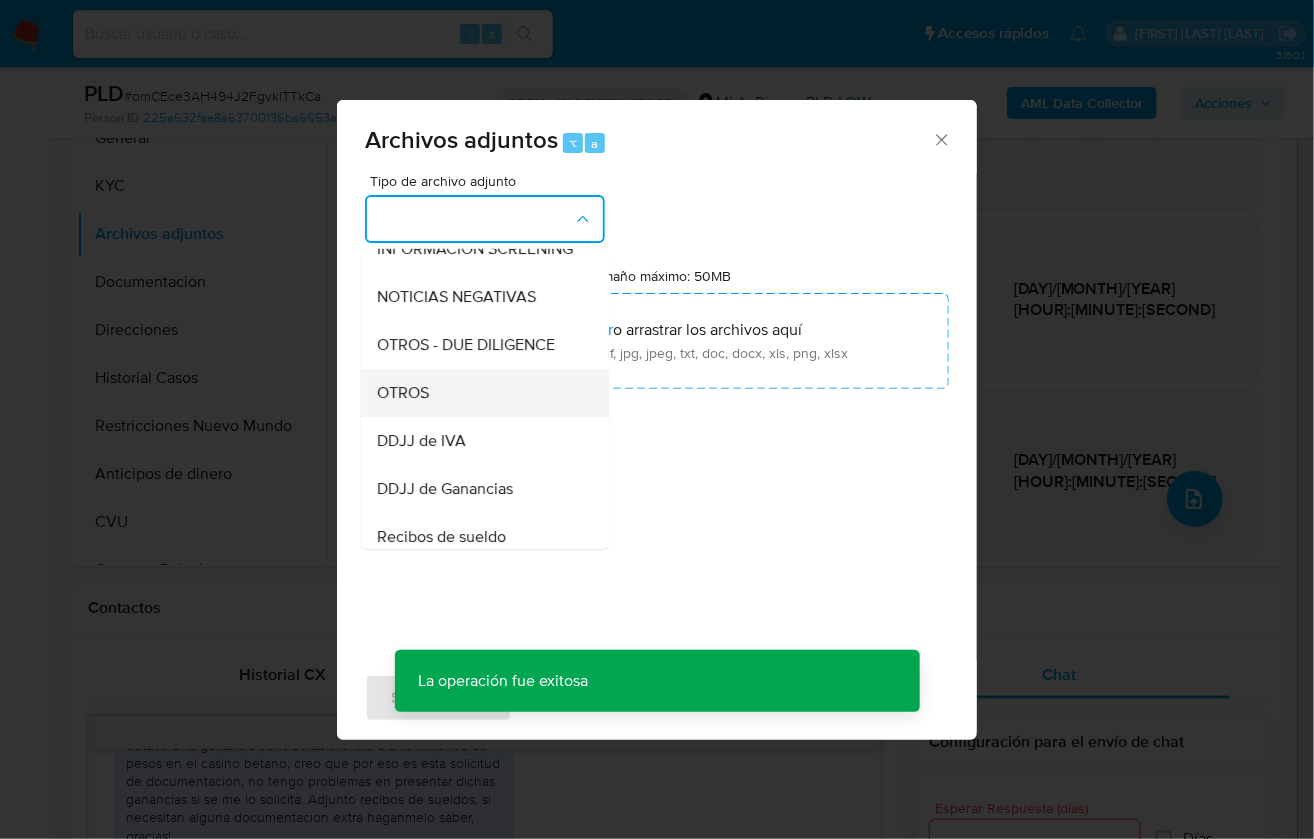 click on "OTROS" at bounding box center (479, 393) 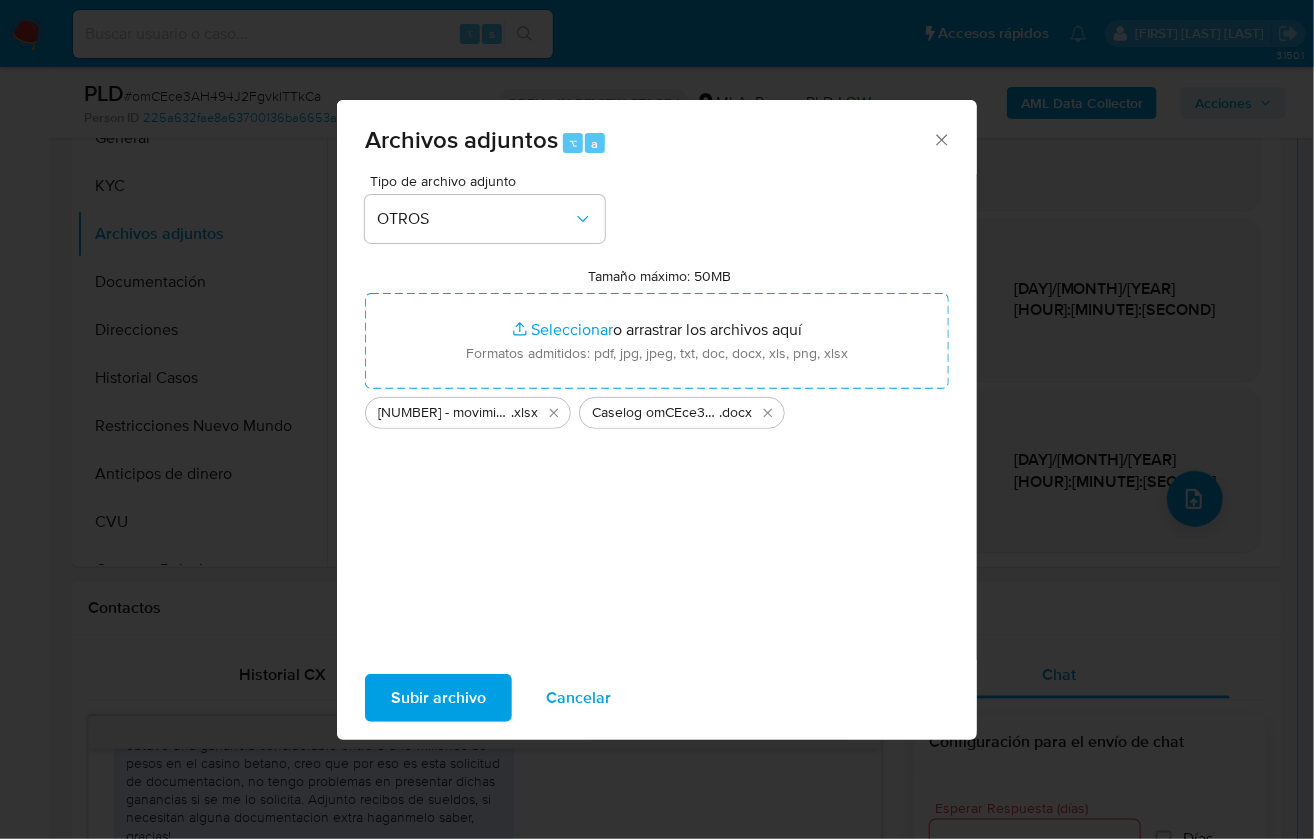 click on "Subir archivo" at bounding box center (438, 698) 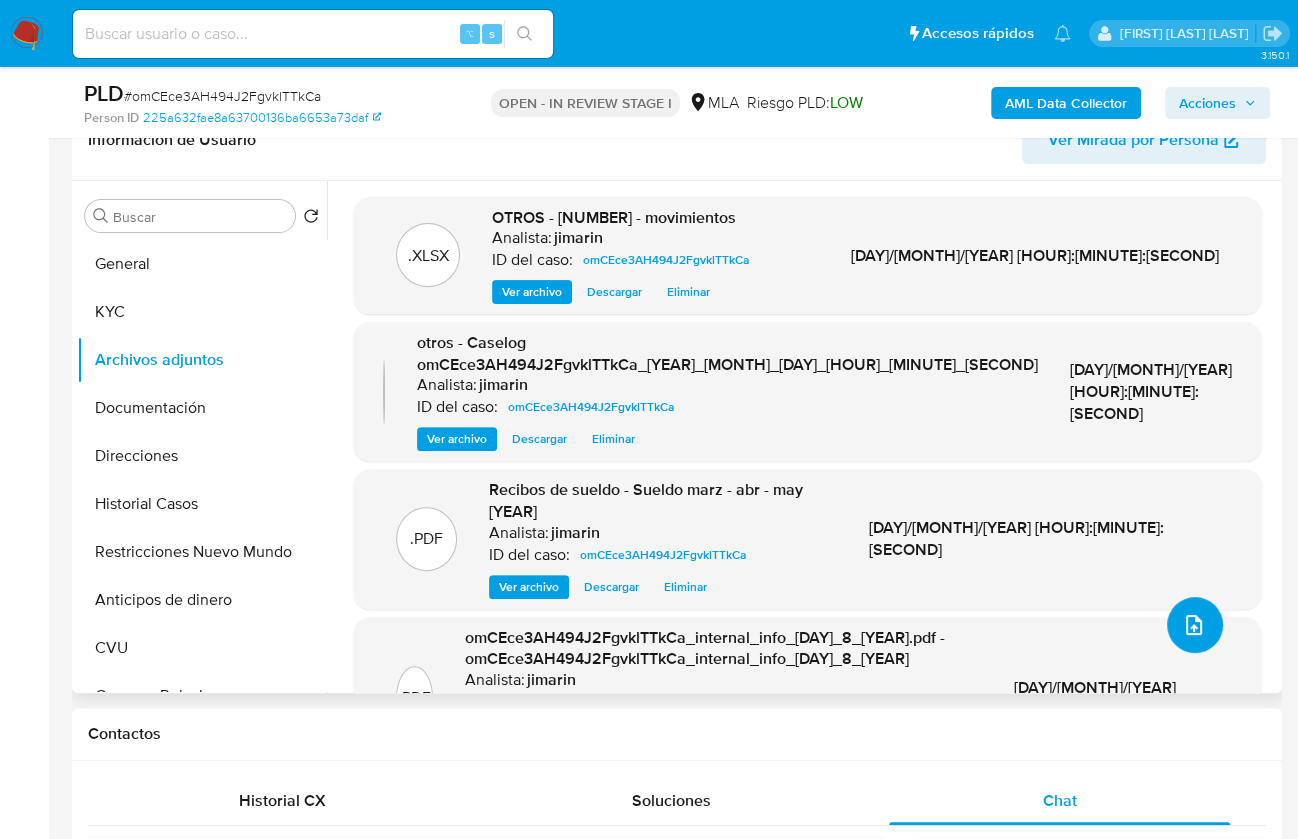 scroll, scrollTop: 317, scrollLeft: 0, axis: vertical 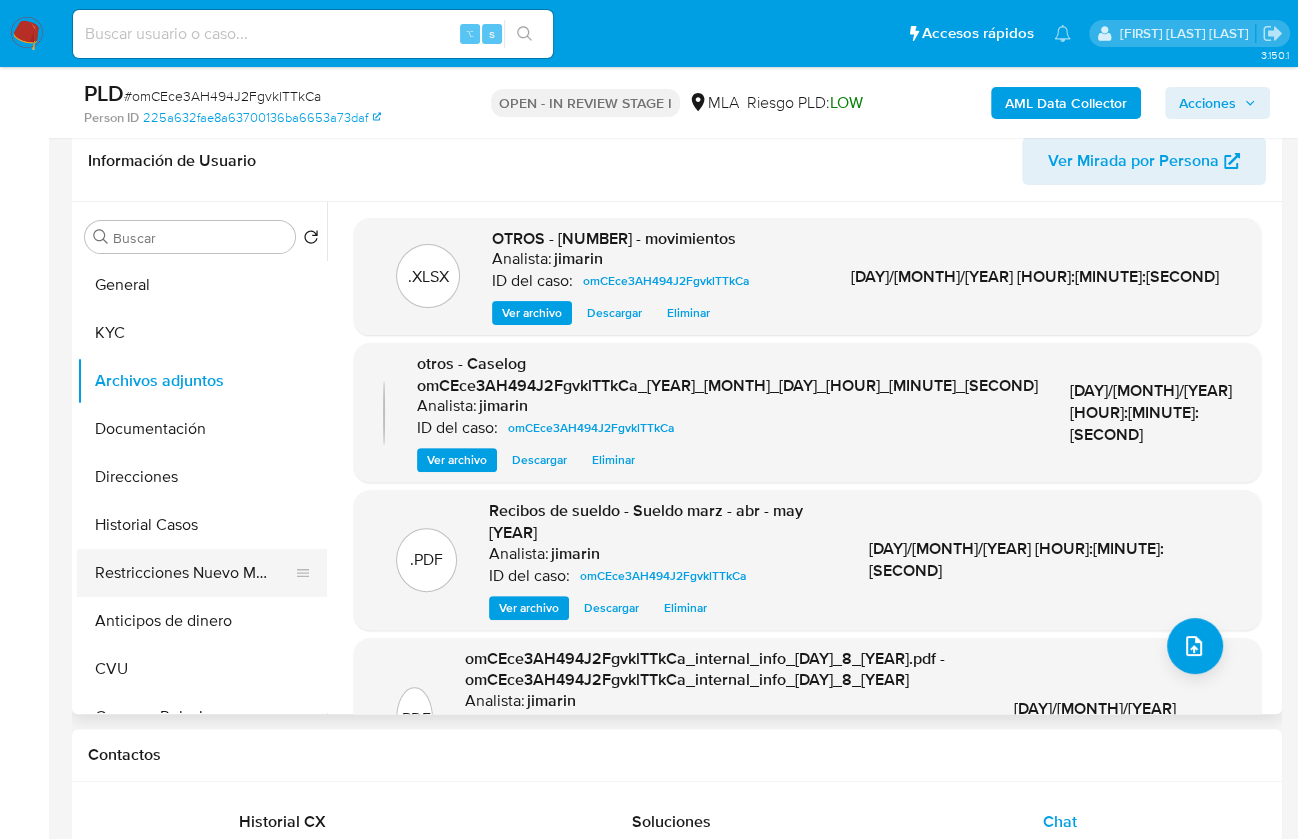 click on "Restricciones Nuevo Mundo" at bounding box center [194, 573] 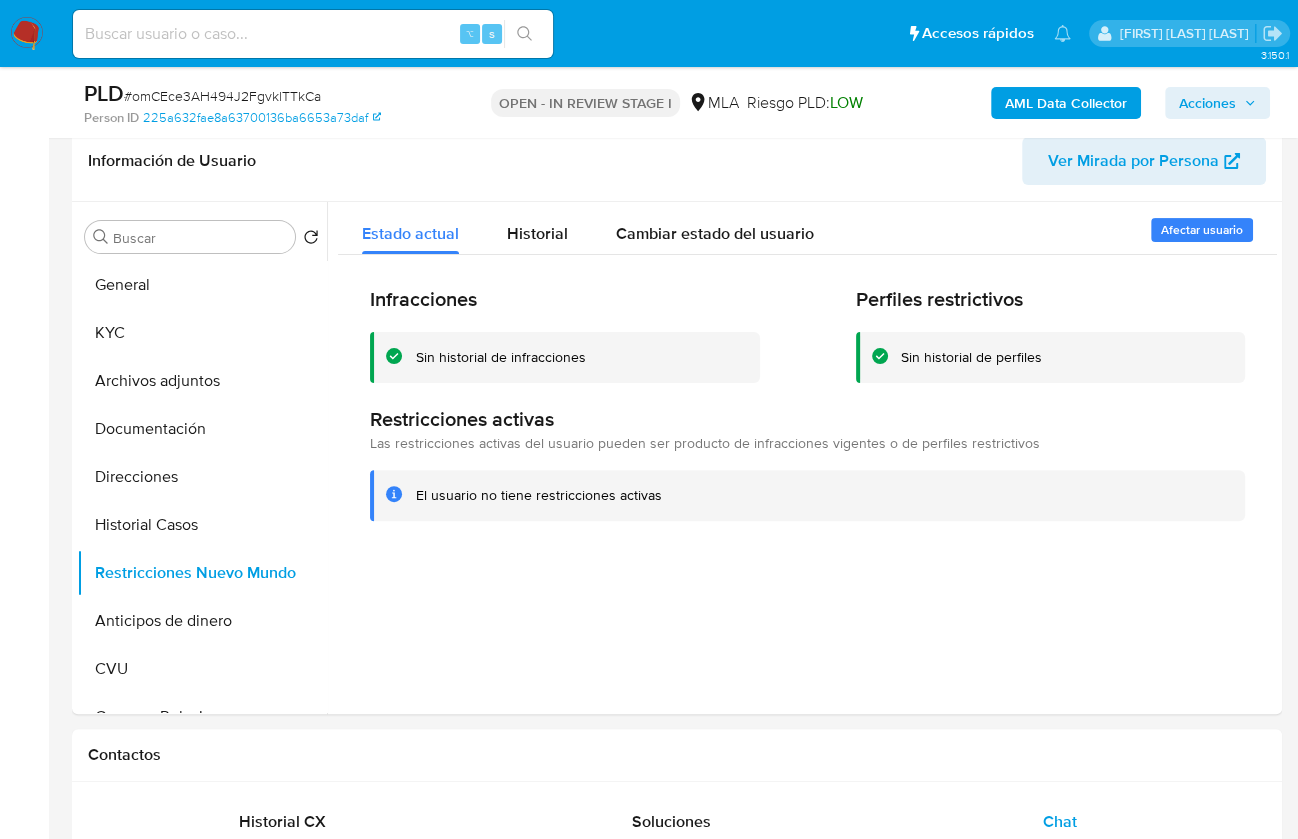 click on "Acciones" at bounding box center (1207, 103) 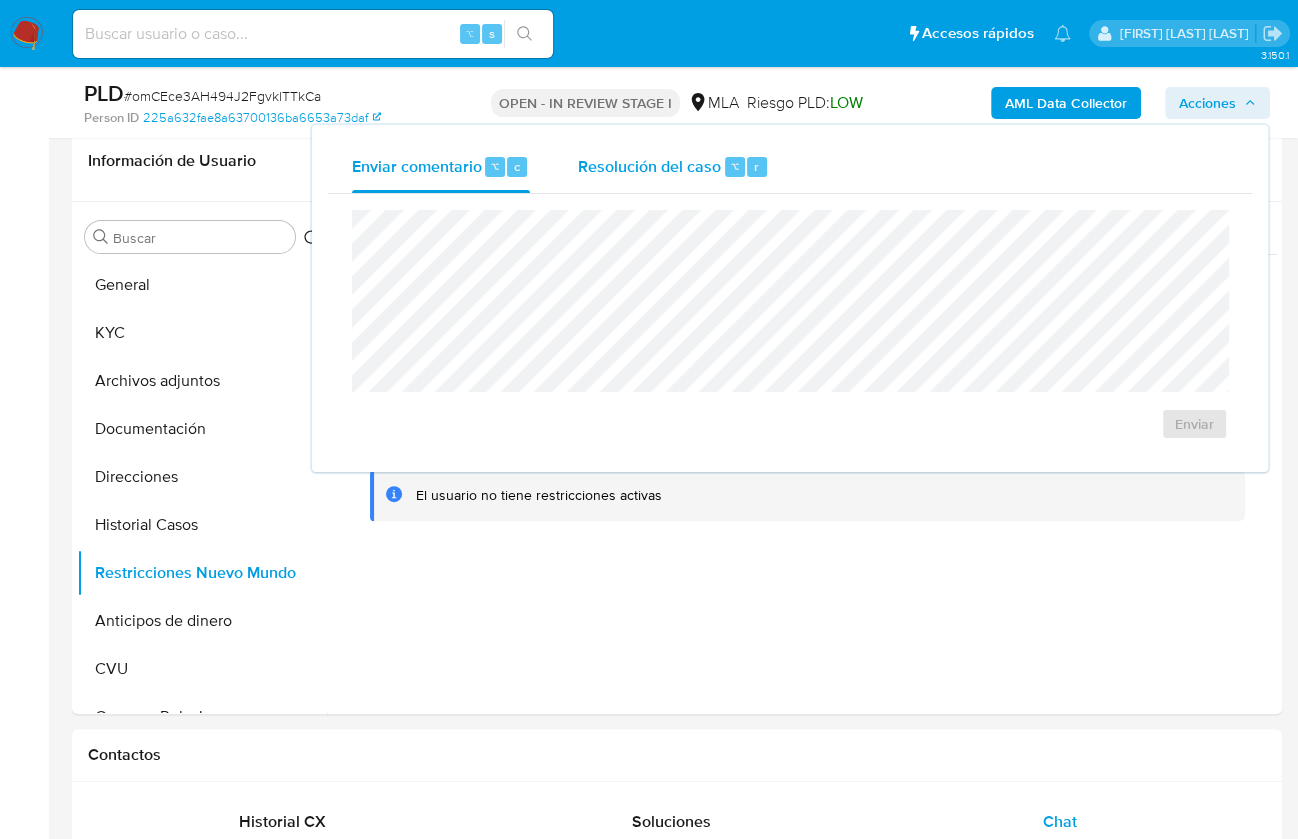 click on "Resolución del caso" at bounding box center [649, 165] 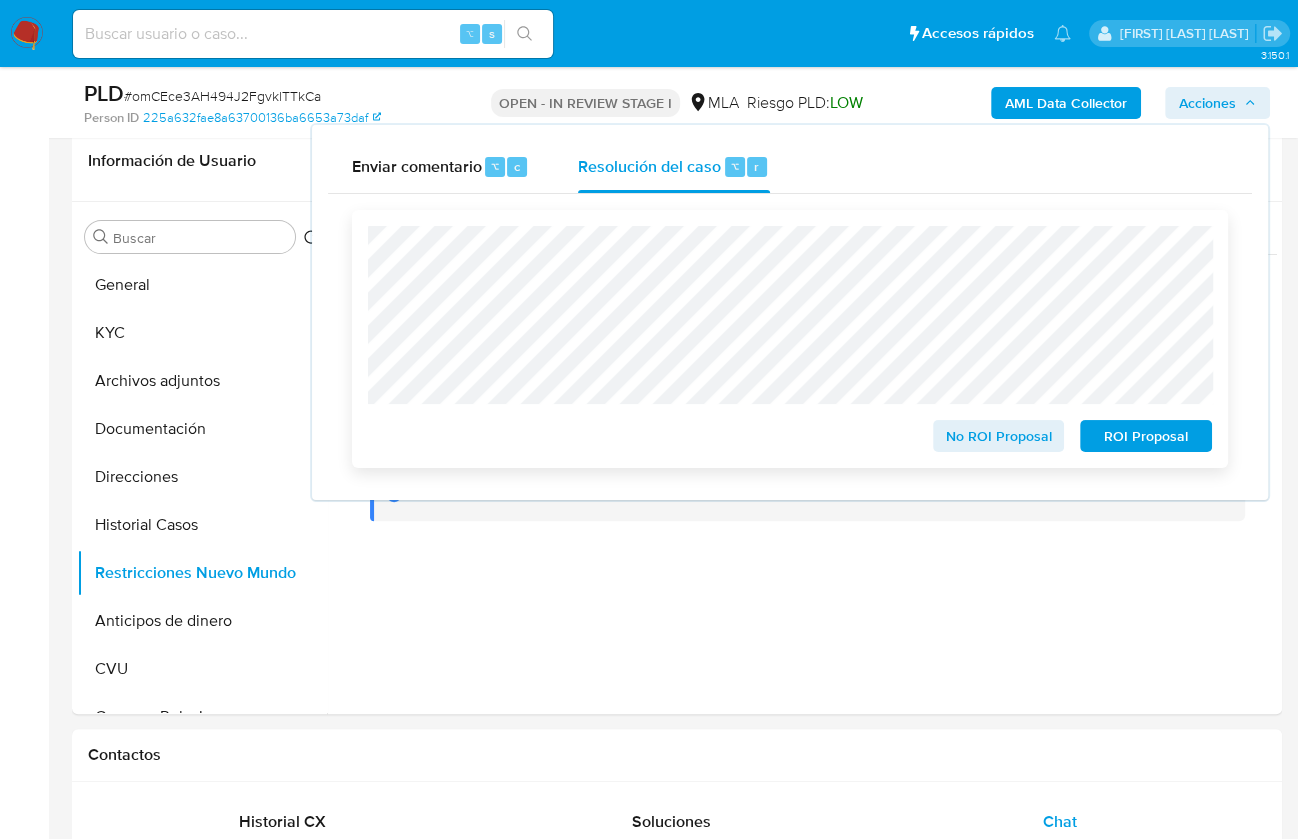 click on "No ROI Proposal" at bounding box center (999, 436) 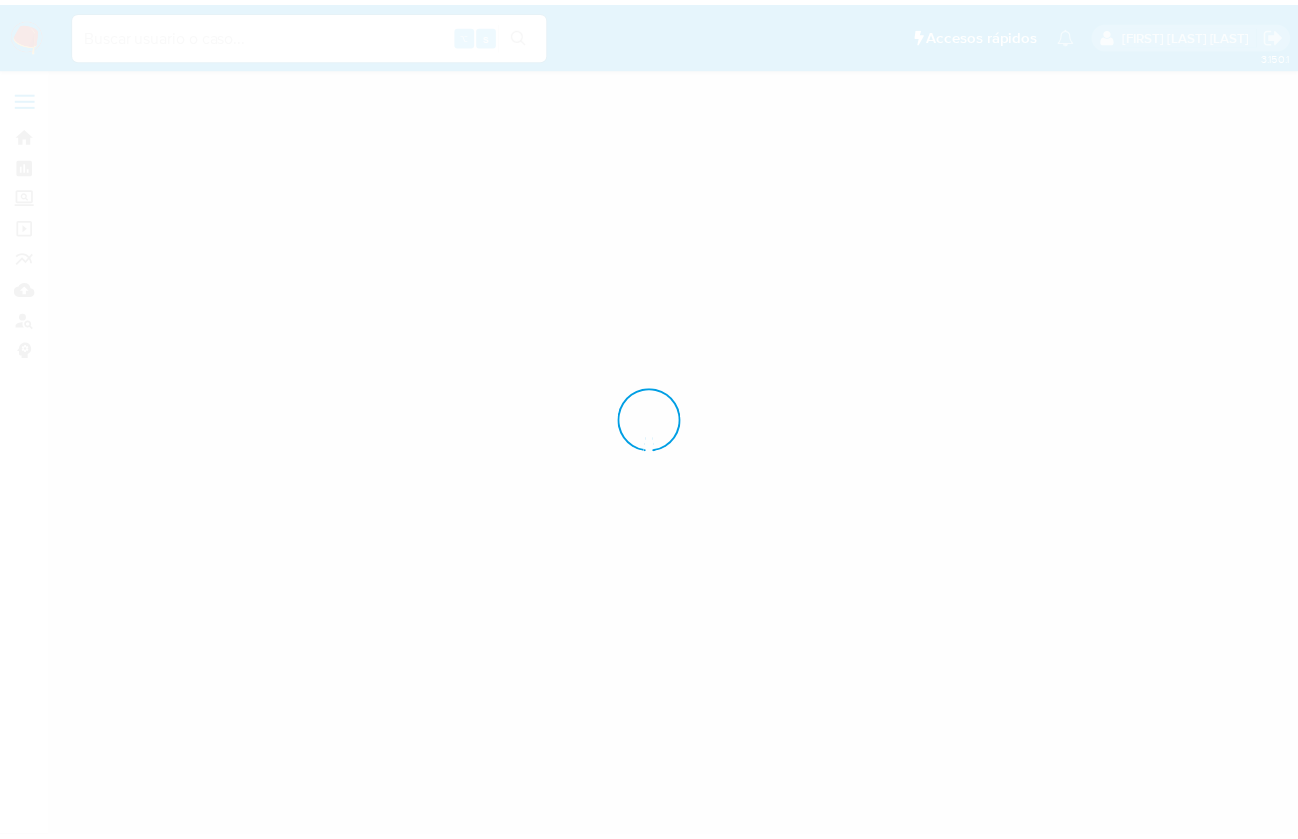 scroll, scrollTop: 0, scrollLeft: 0, axis: both 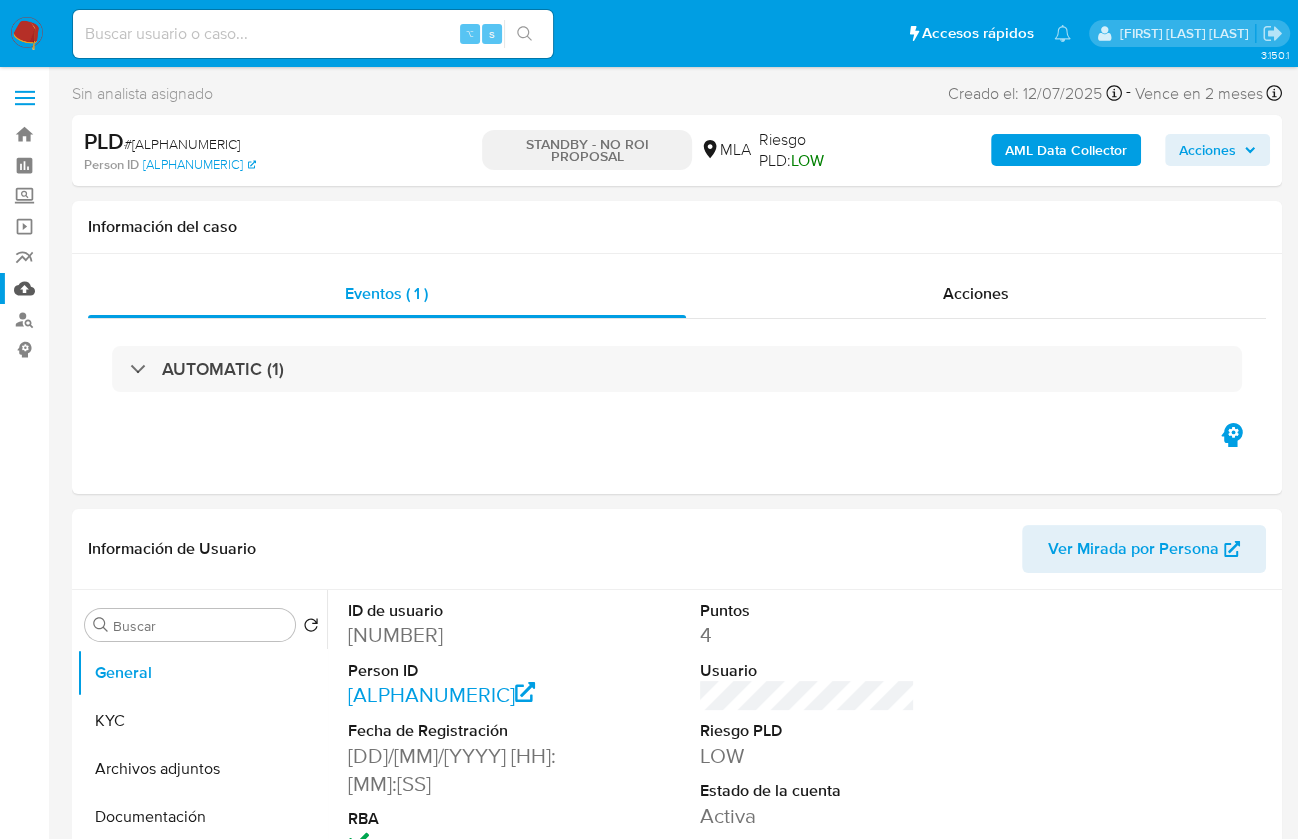 select on "10" 